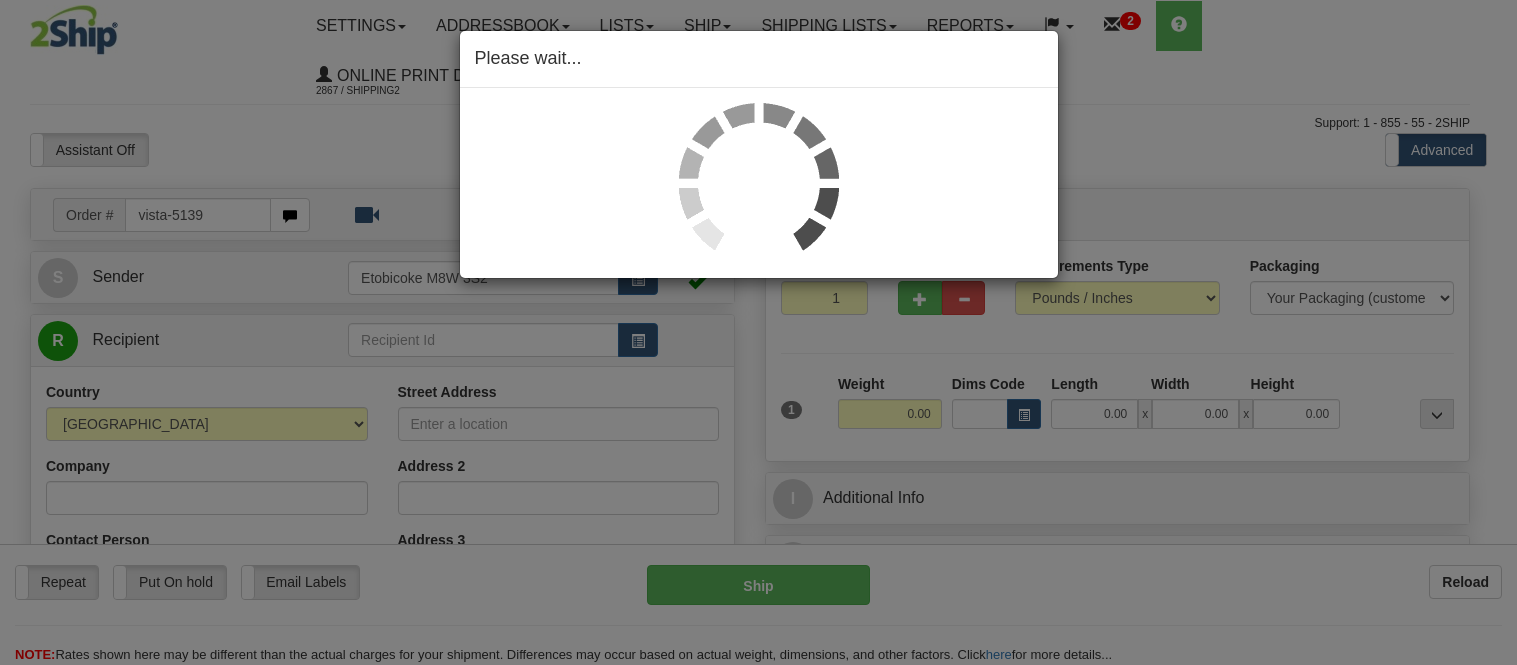 scroll, scrollTop: 0, scrollLeft: 0, axis: both 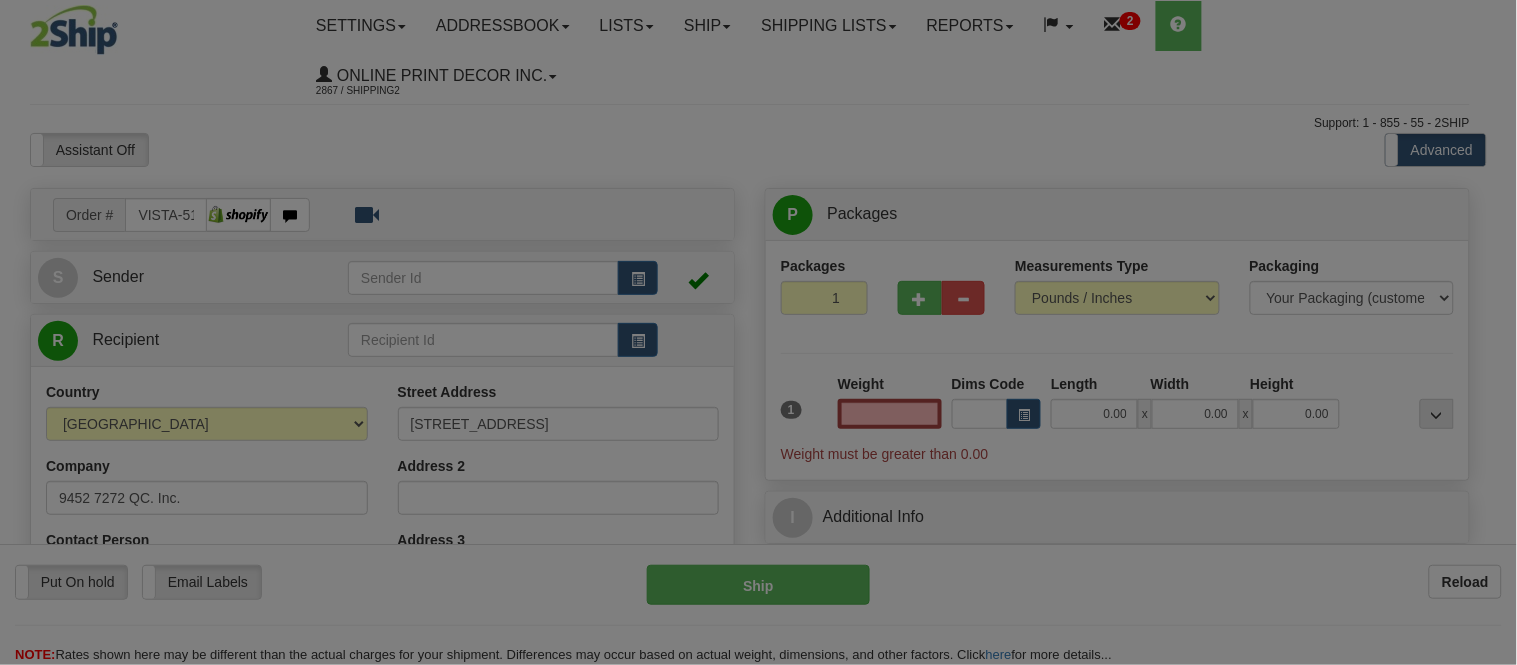 type on "Montreal" 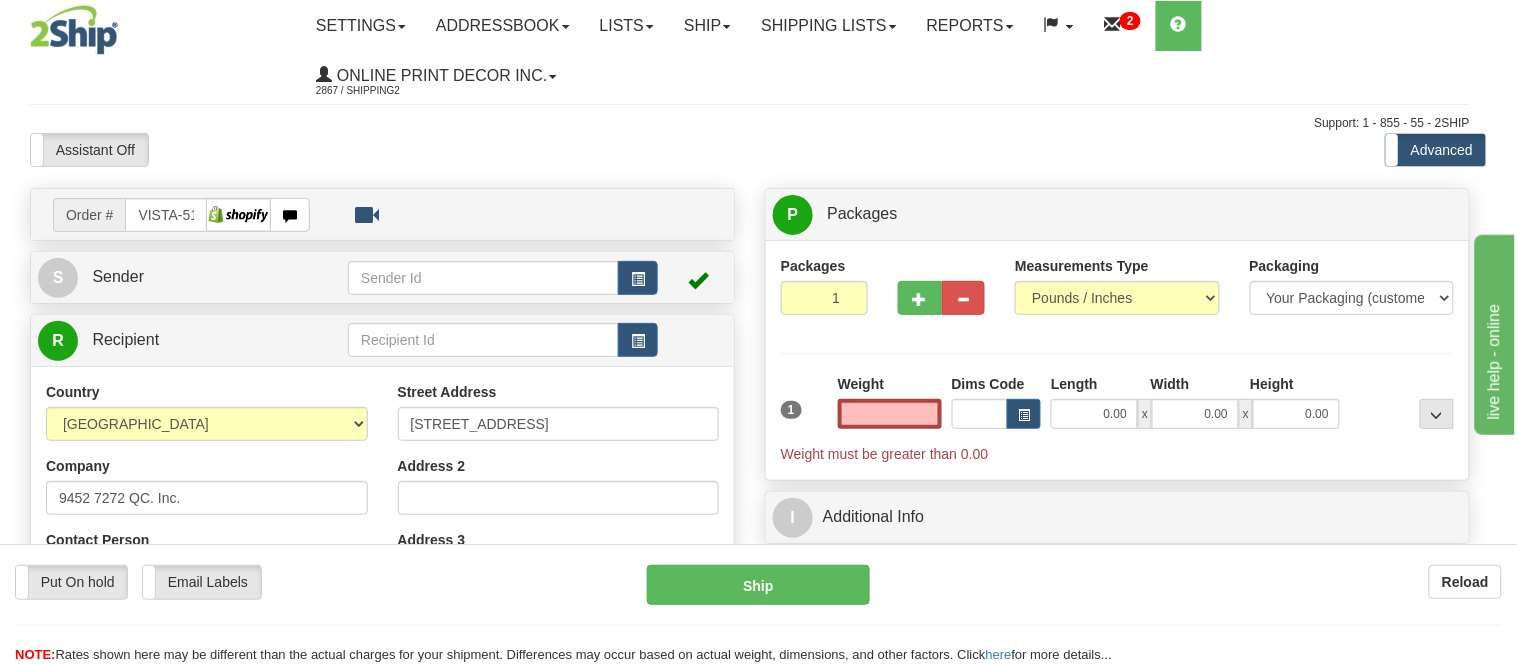scroll, scrollTop: 0, scrollLeft: 0, axis: both 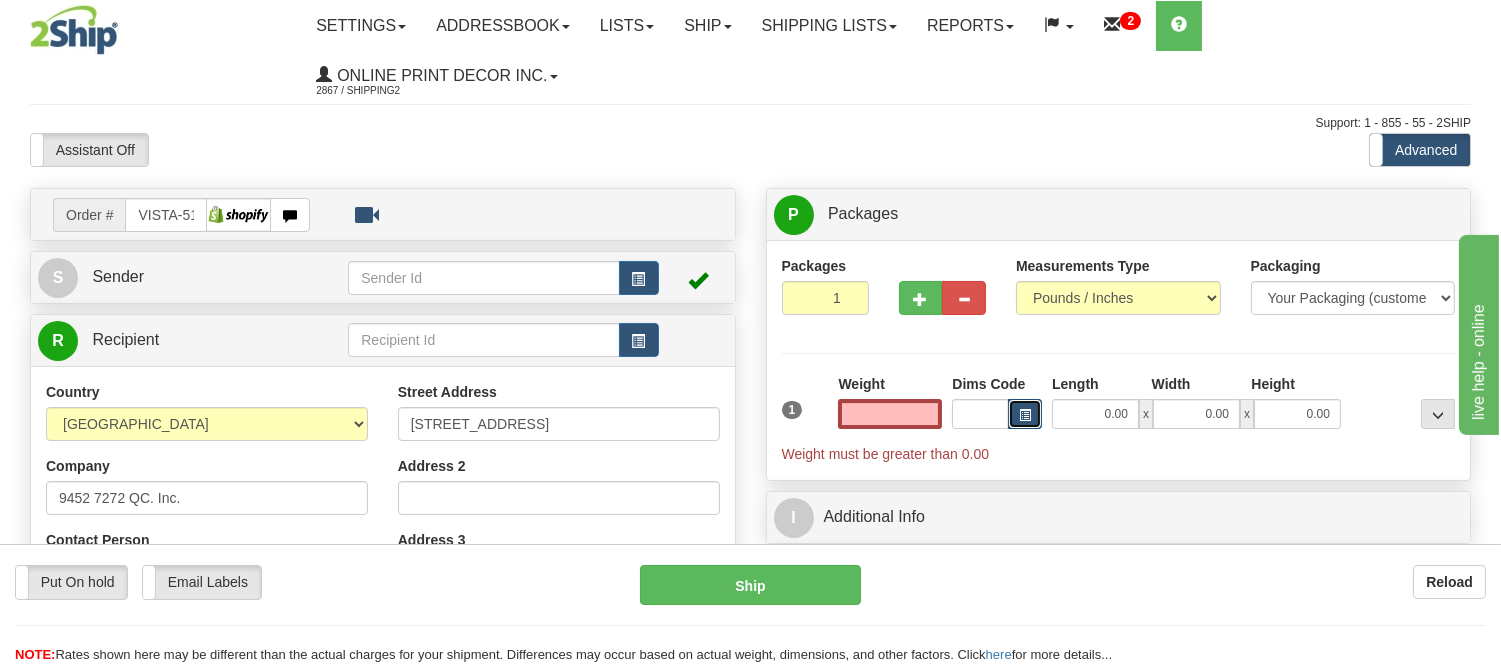 type on "0.00" 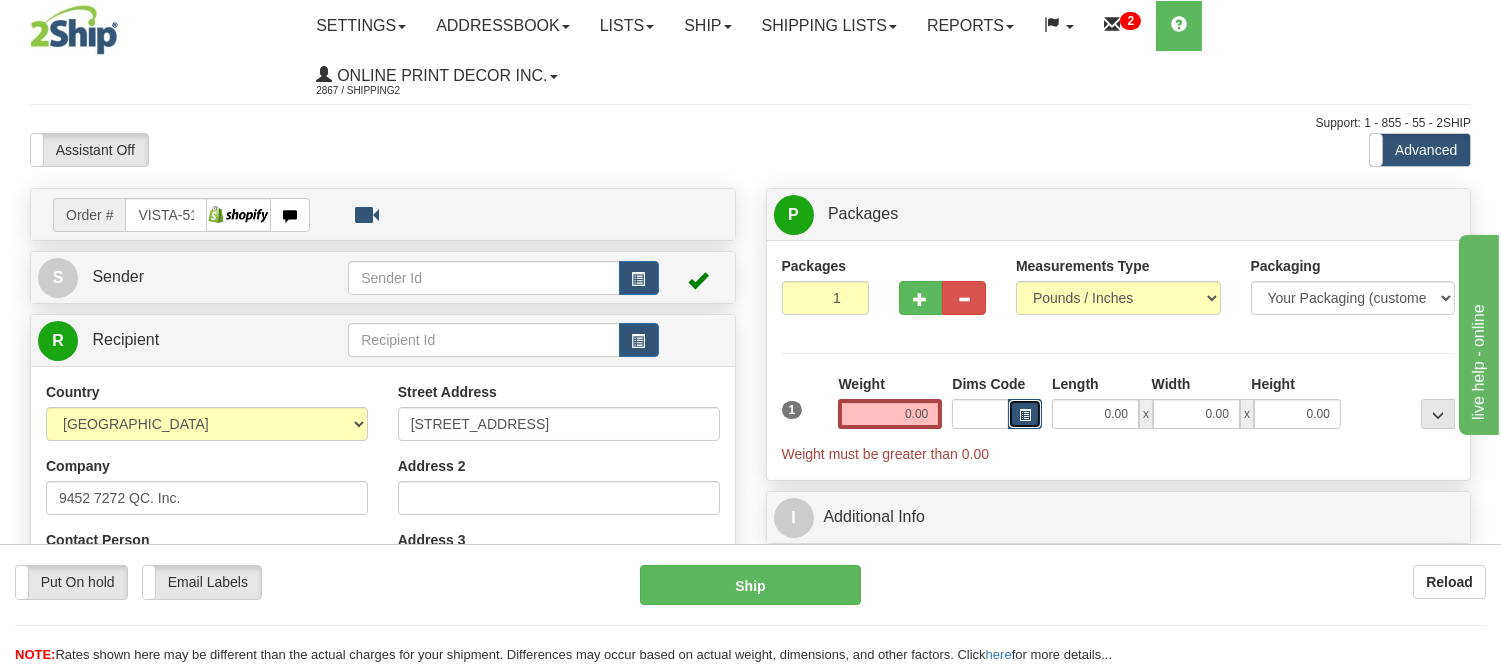 click at bounding box center (1025, 414) 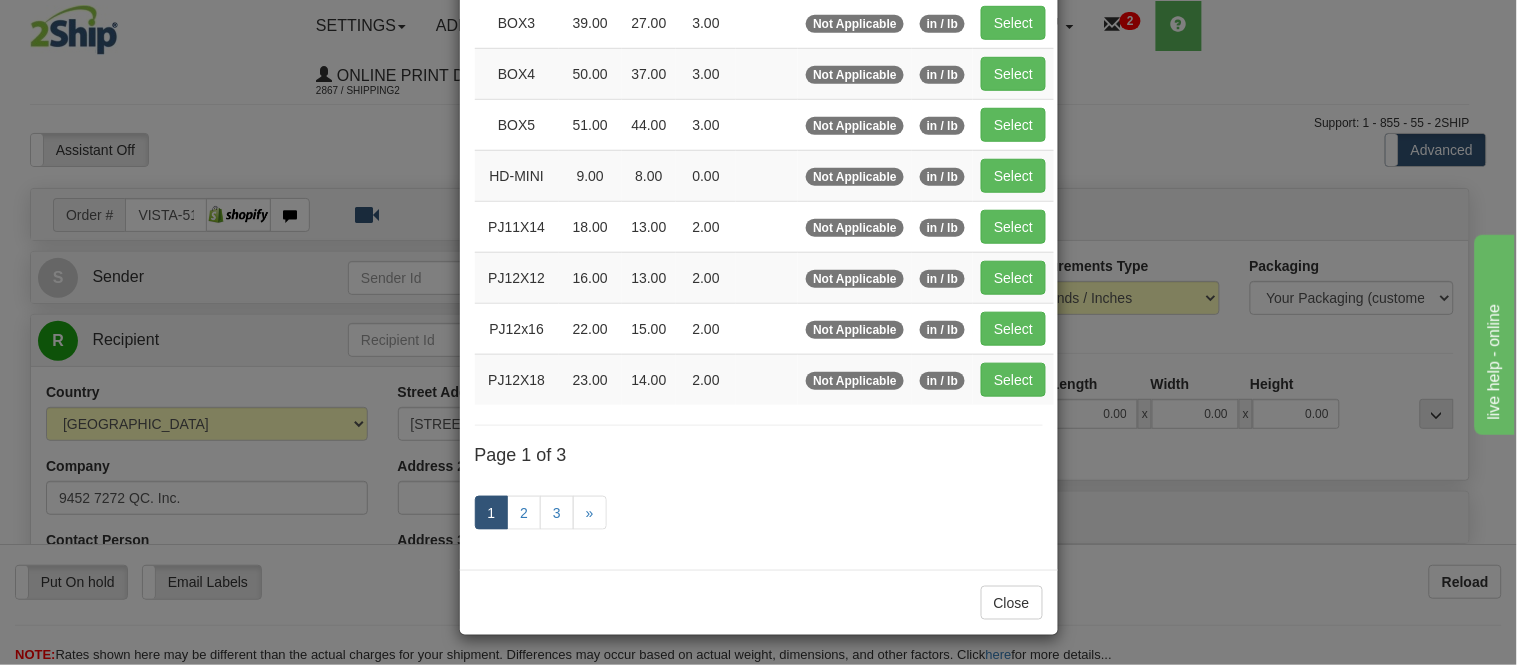 scroll, scrollTop: 336, scrollLeft: 0, axis: vertical 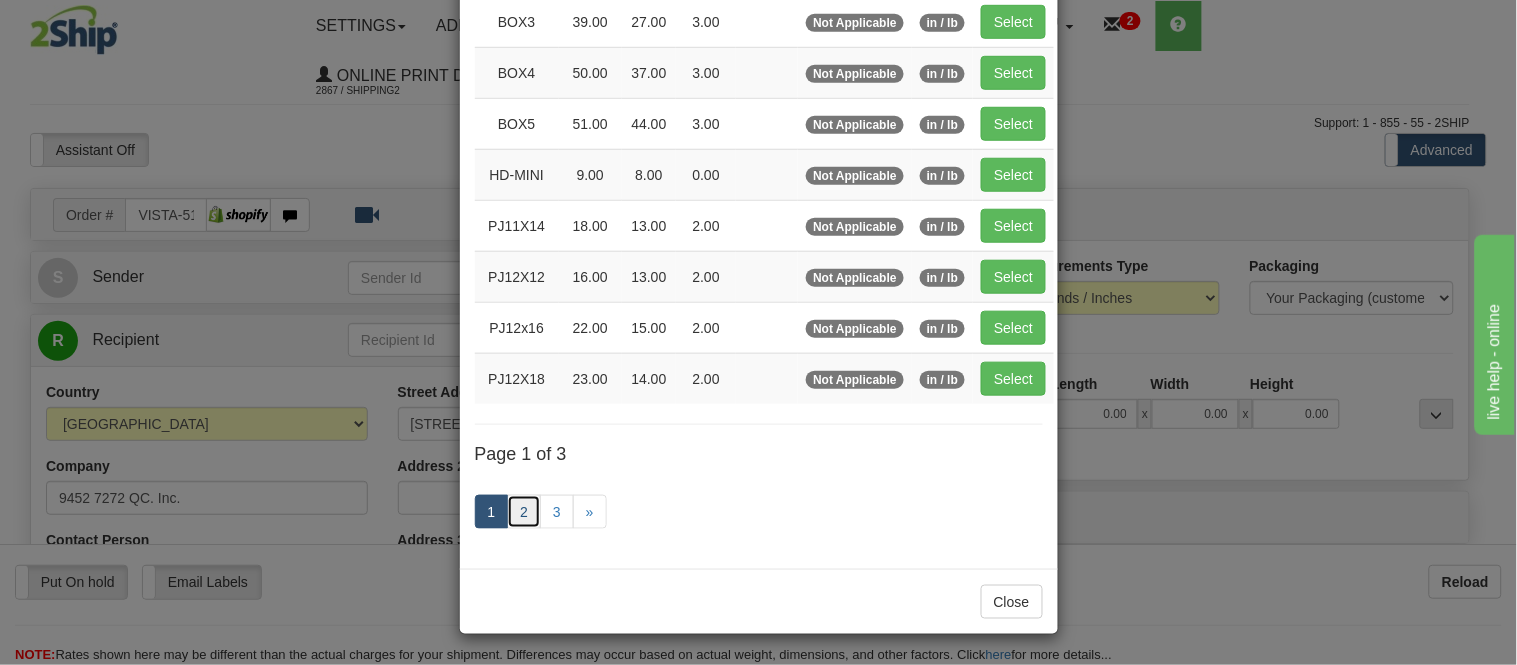 click on "2" at bounding box center (524, 512) 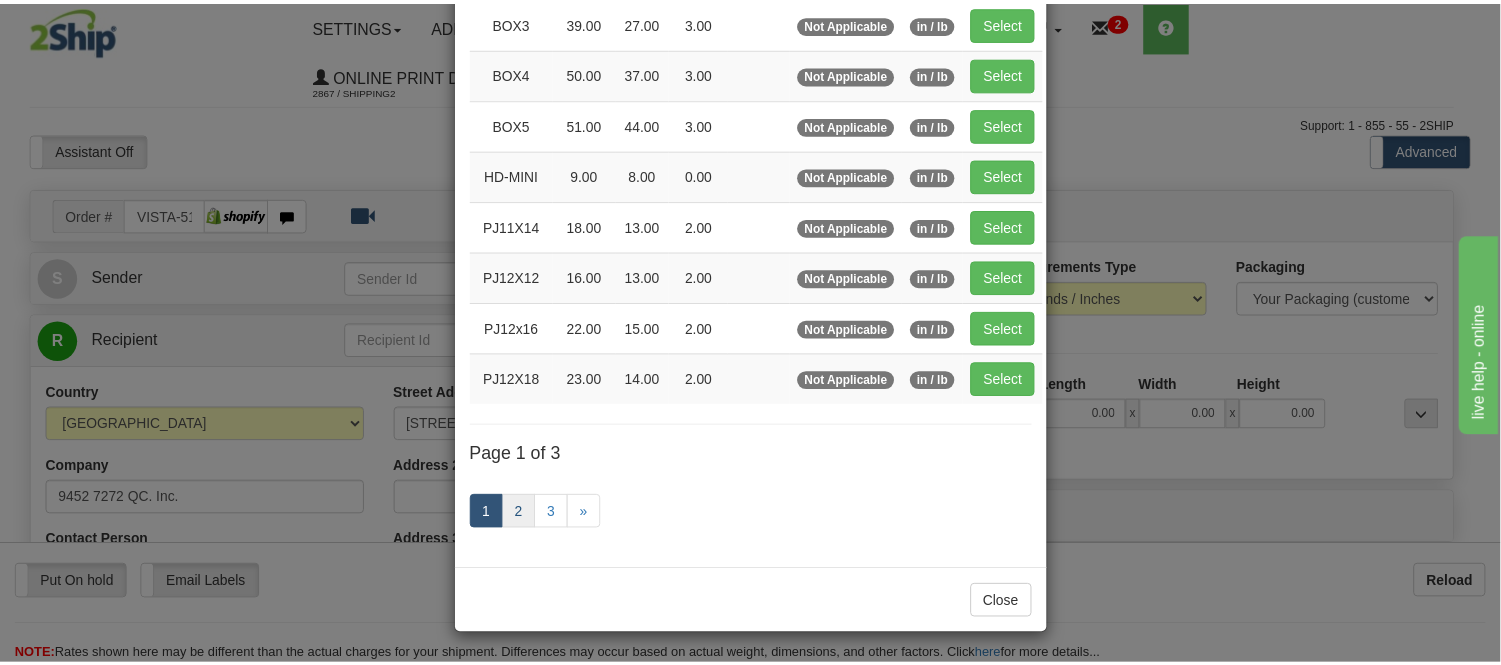 scroll, scrollTop: 325, scrollLeft: 0, axis: vertical 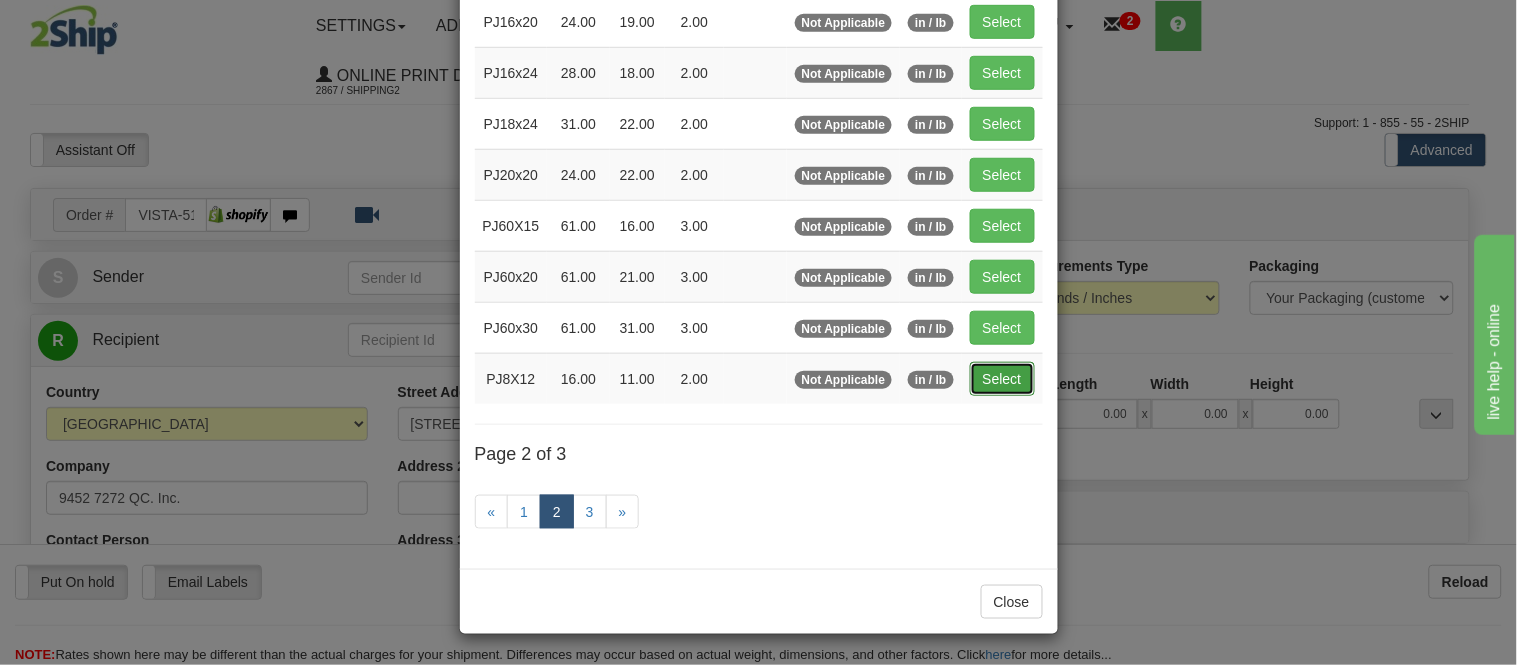 click on "Select" at bounding box center [1002, 379] 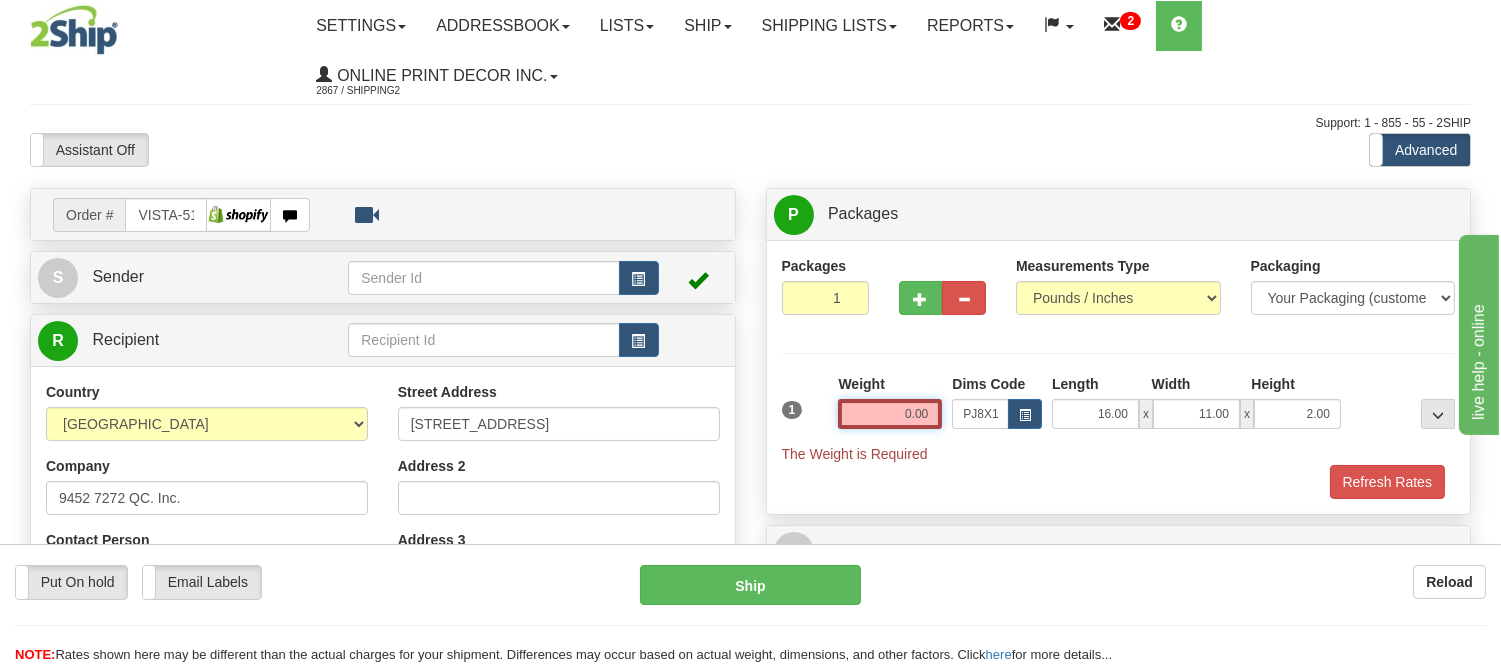drag, startPoint x: 933, startPoint y: 415, endPoint x: 796, endPoint y: 440, distance: 139.26234 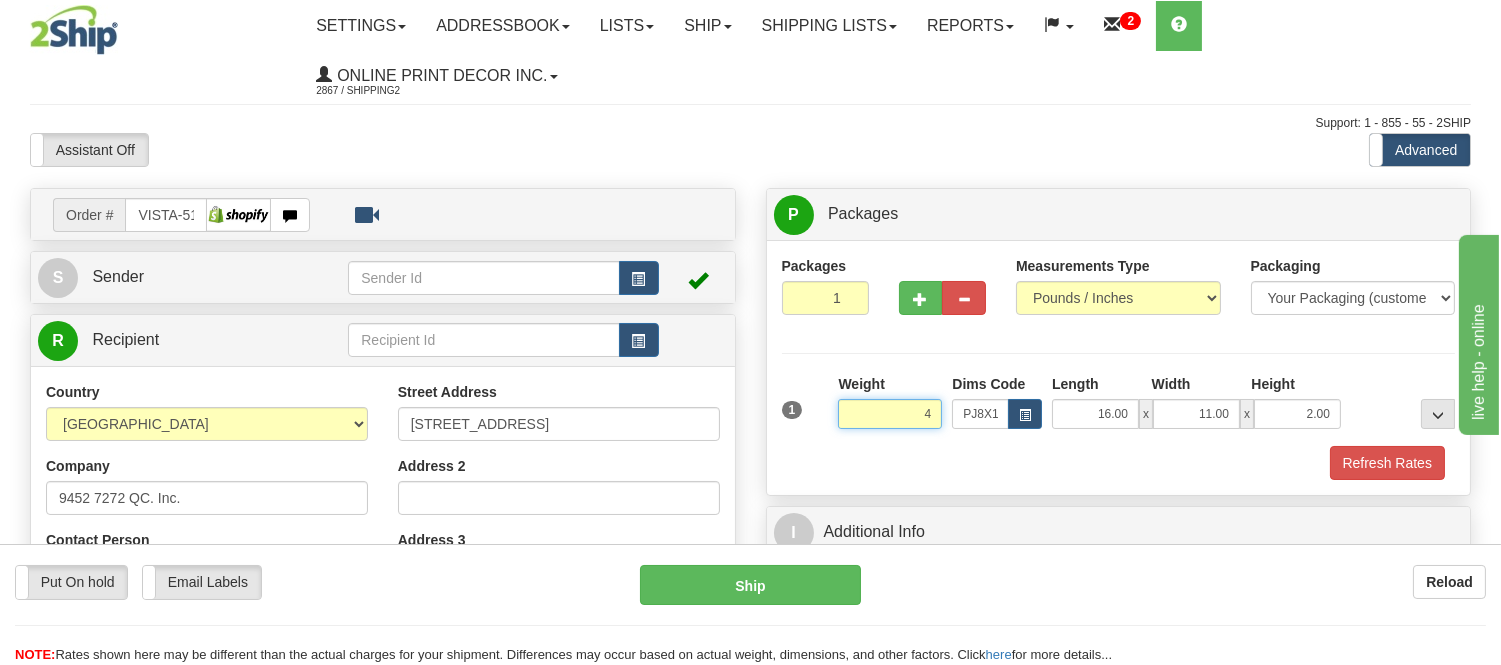 click on "Delete" at bounding box center (0, 0) 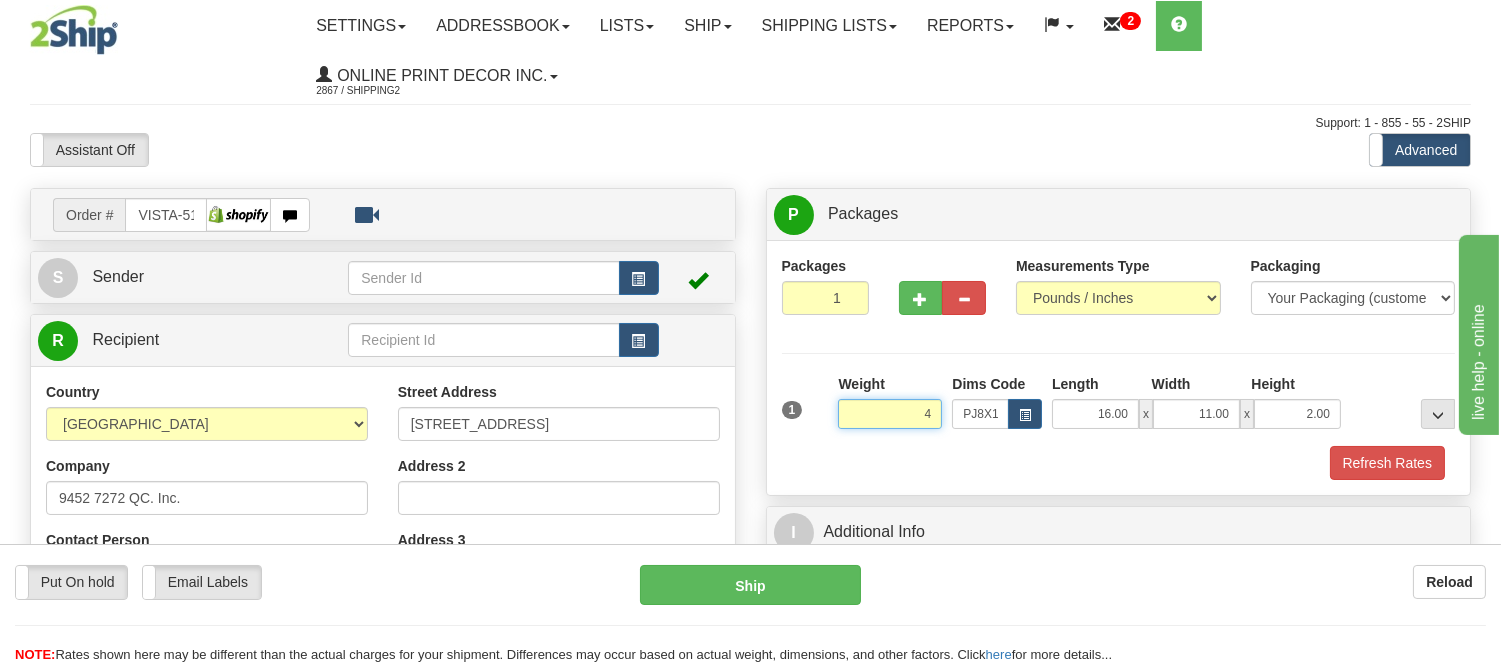 type on "4.00" 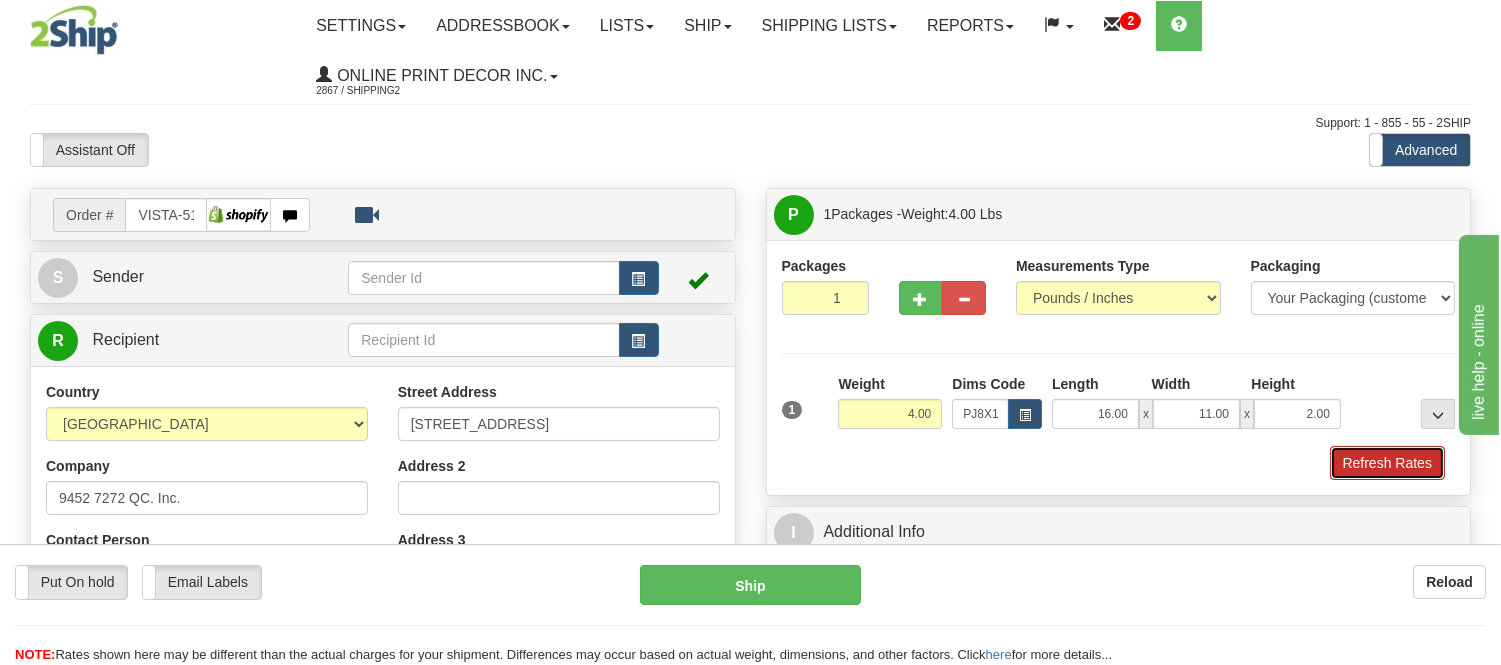 click on "Refresh Rates" at bounding box center (1387, 463) 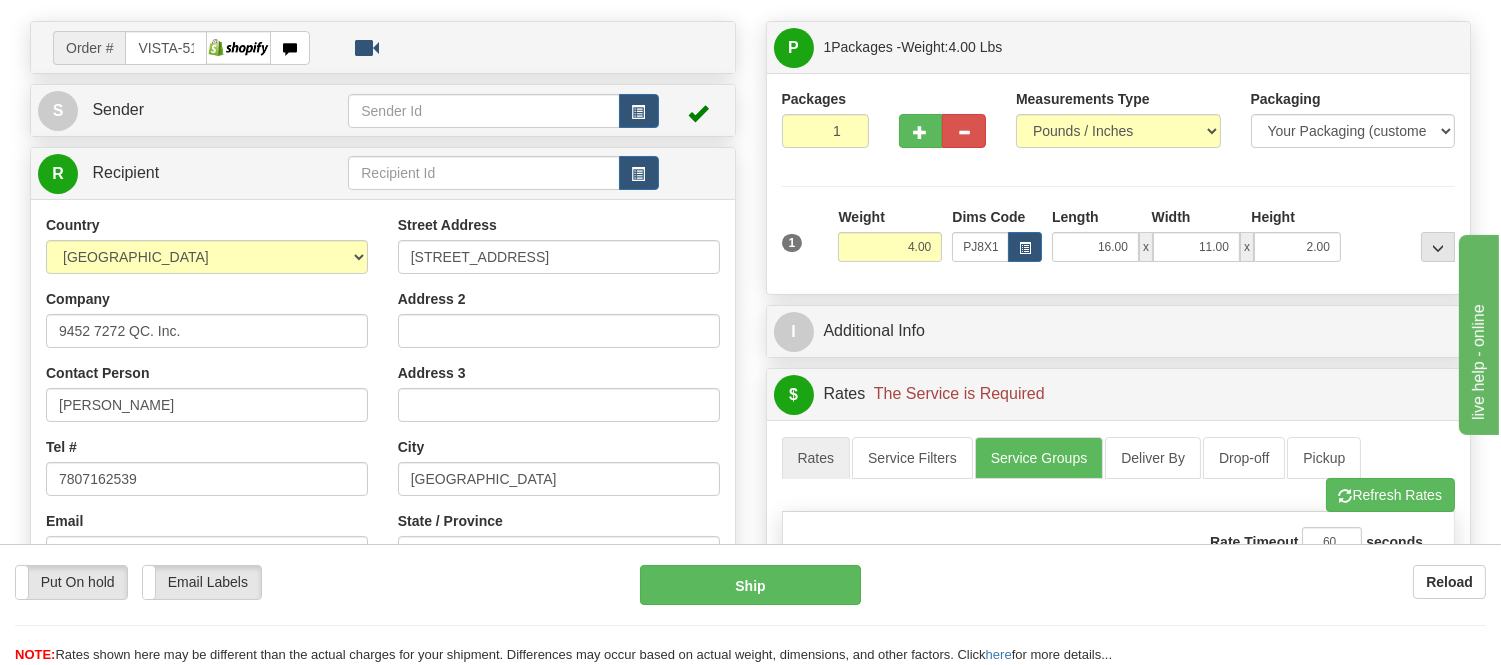 scroll, scrollTop: 174, scrollLeft: 0, axis: vertical 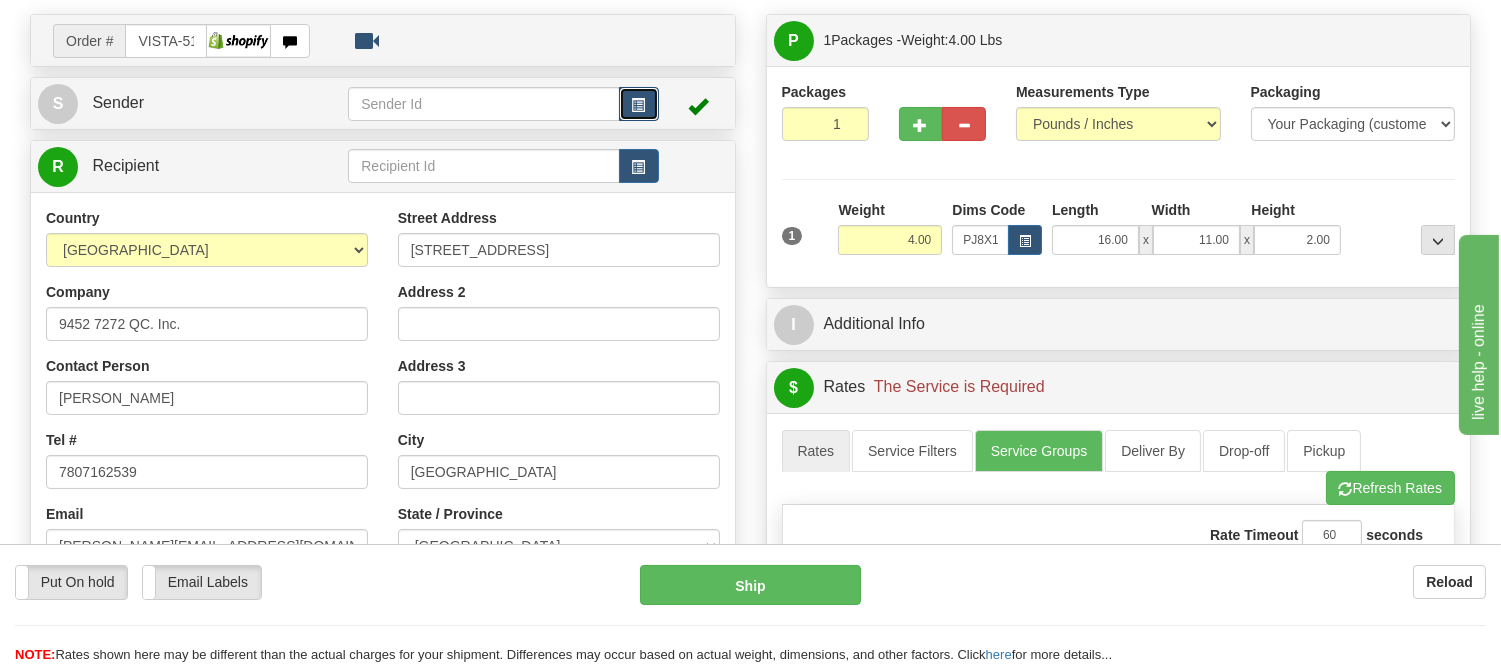 click at bounding box center (639, 104) 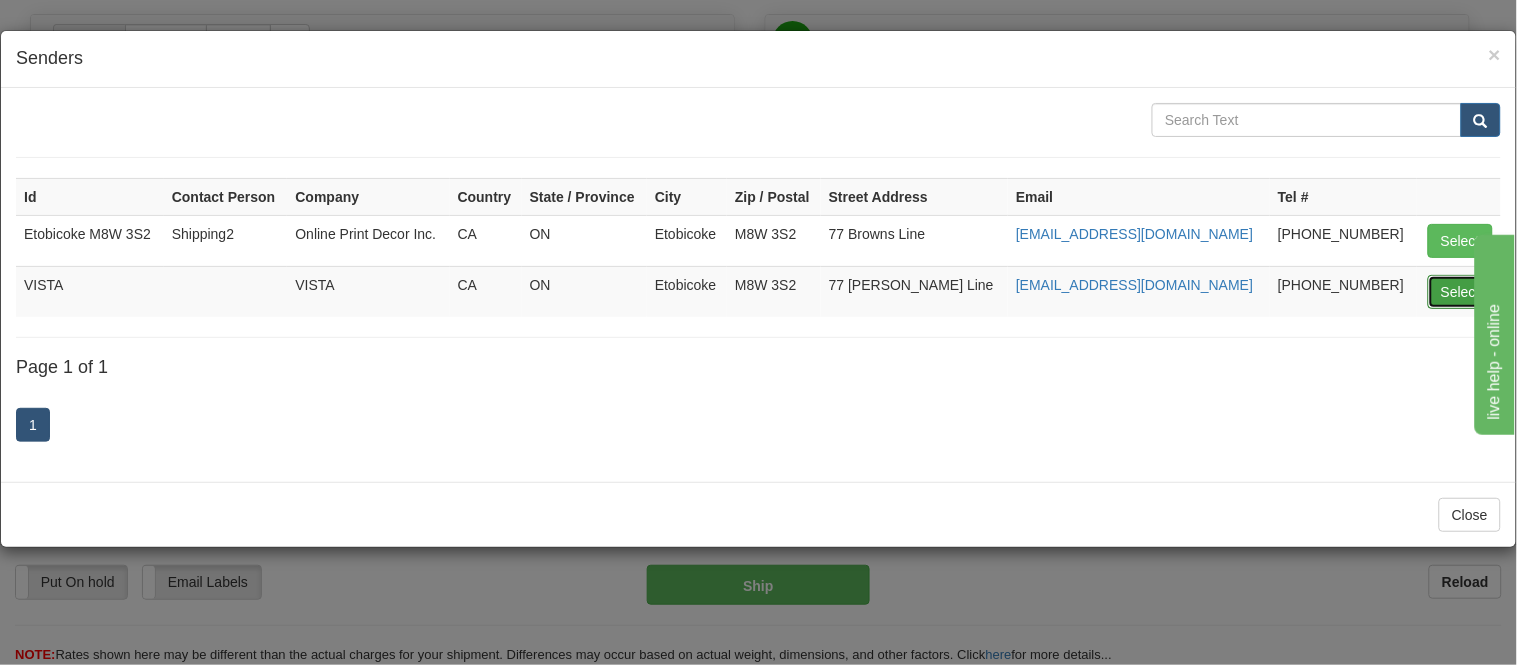 click on "Select" at bounding box center [1460, 292] 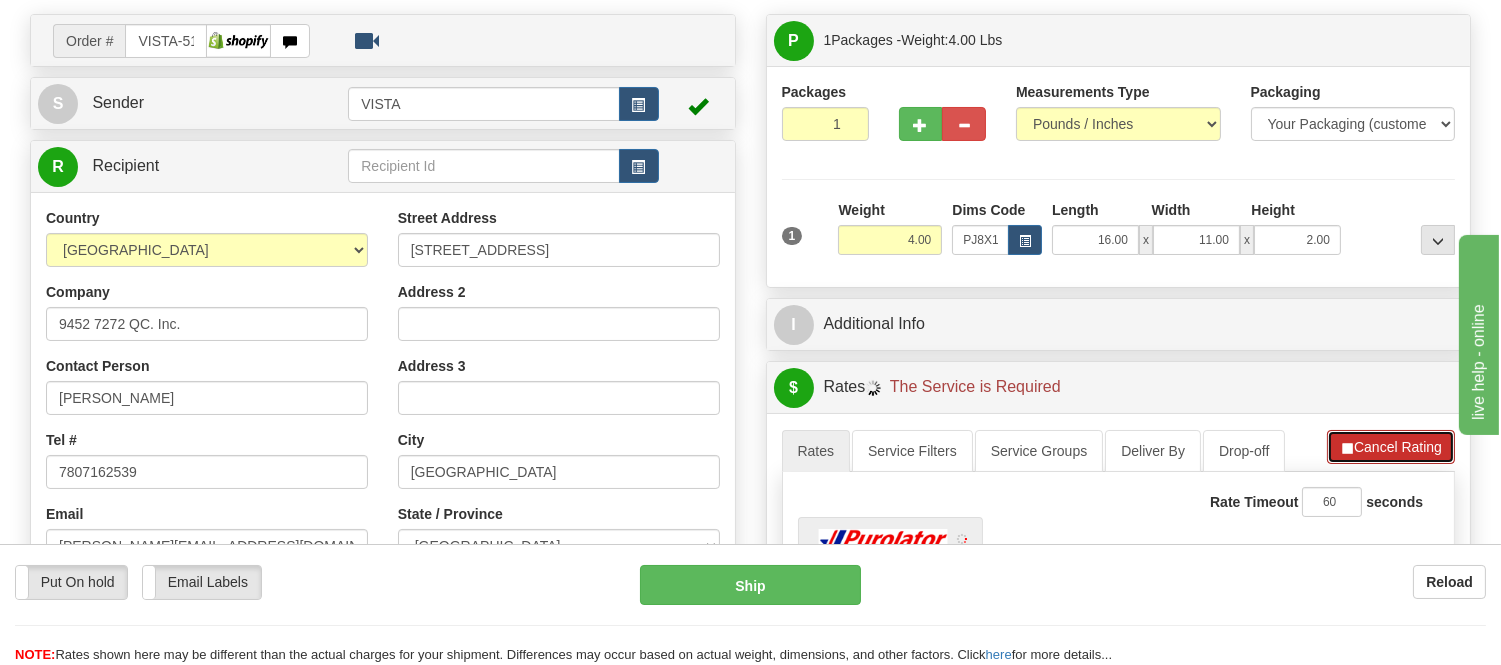 click on "Cancel Rating" at bounding box center (1391, 447) 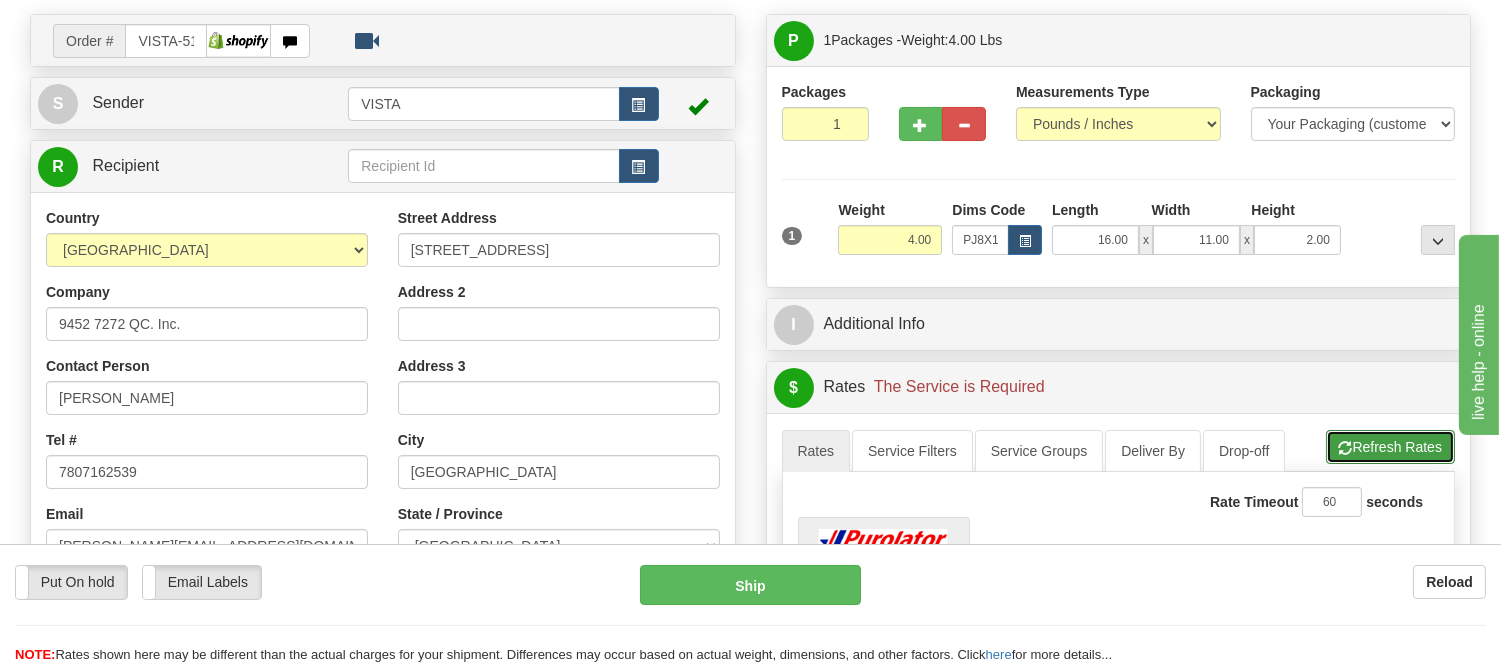 click on "Refresh Rates" at bounding box center [1390, 447] 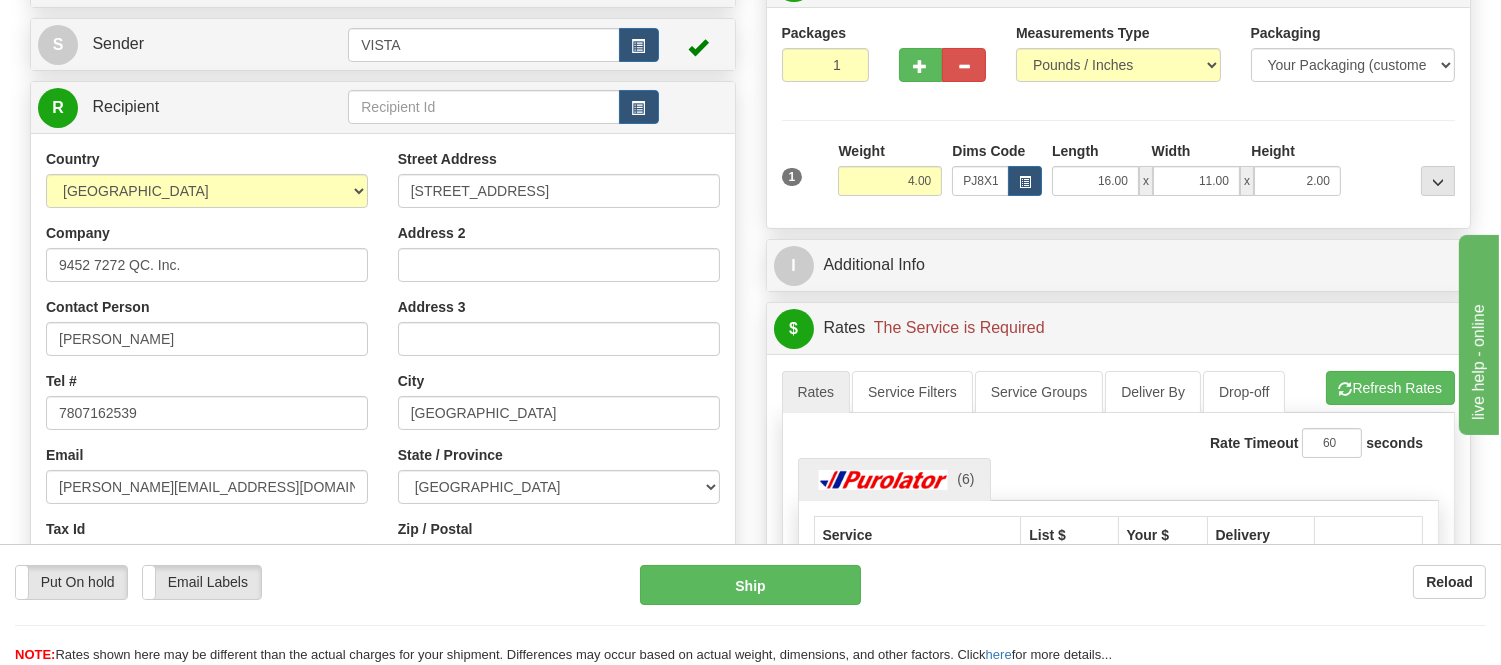 scroll, scrollTop: 285, scrollLeft: 0, axis: vertical 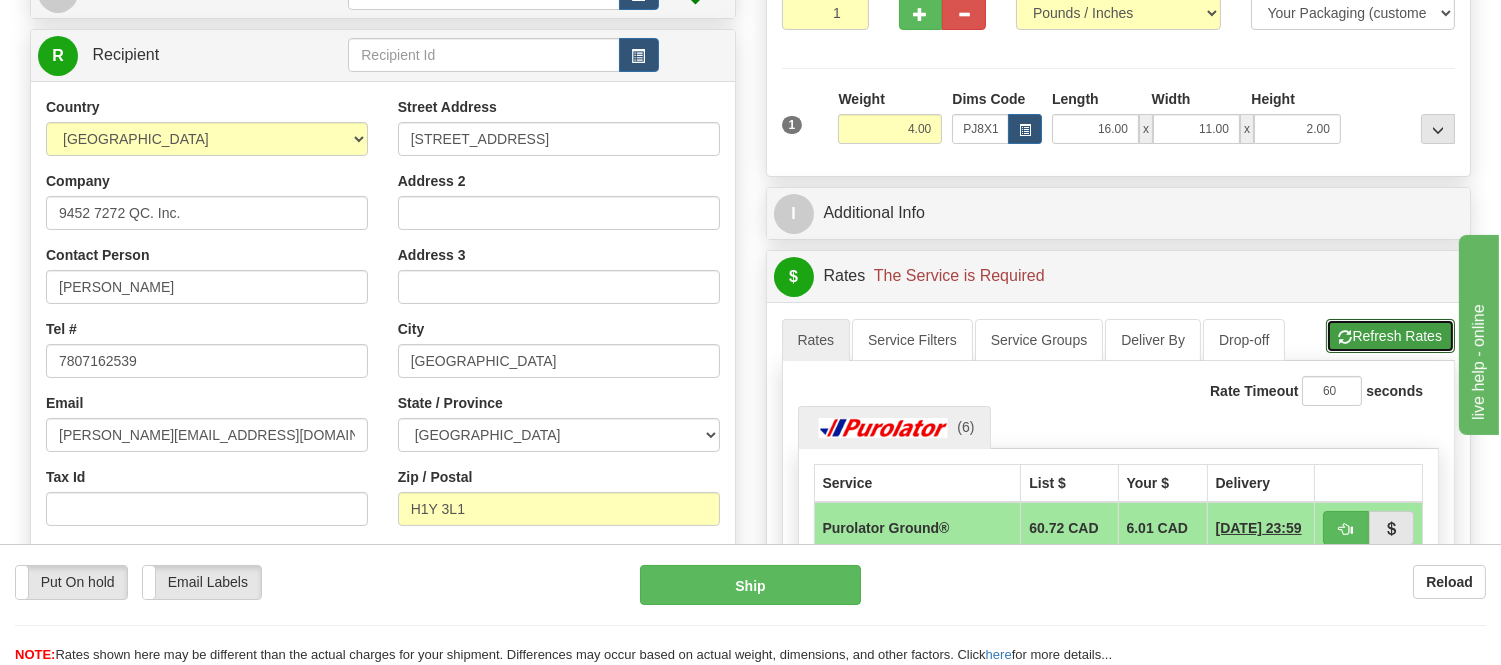 click on "Refresh Rates" at bounding box center [1390, 336] 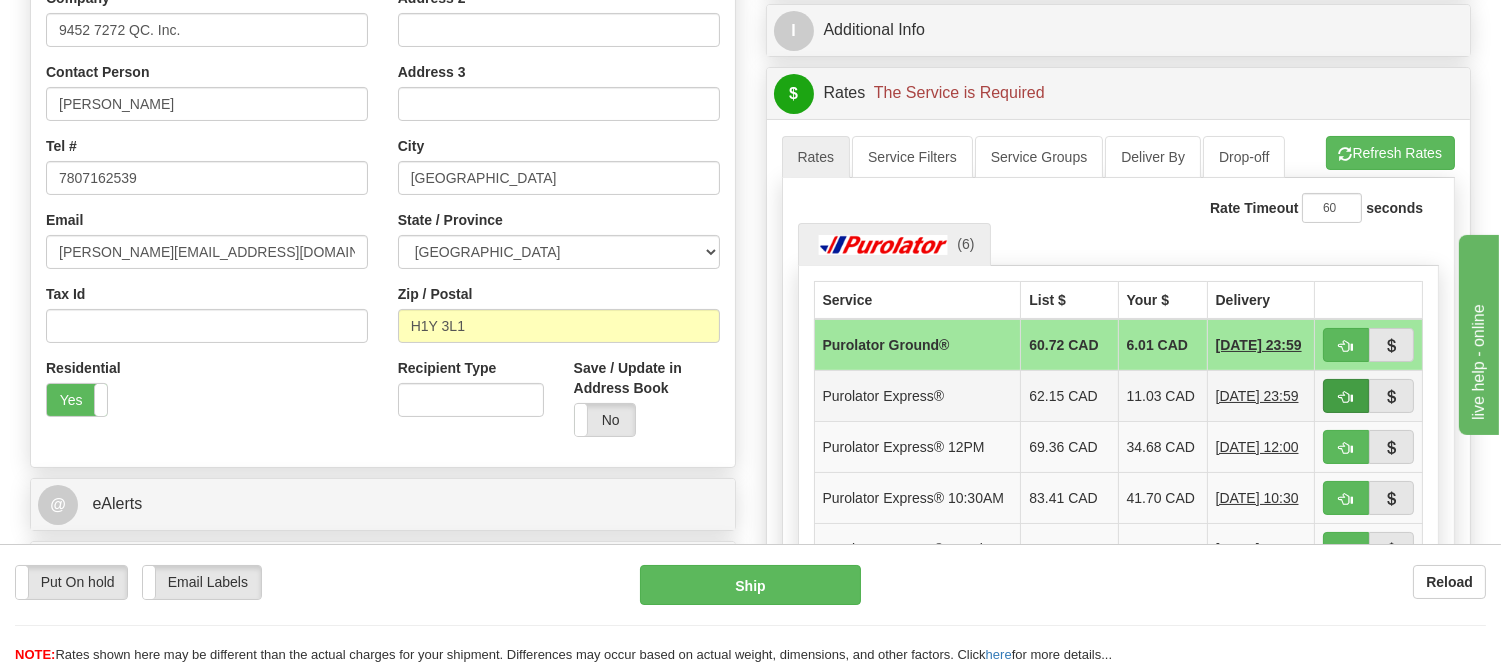 scroll, scrollTop: 507, scrollLeft: 0, axis: vertical 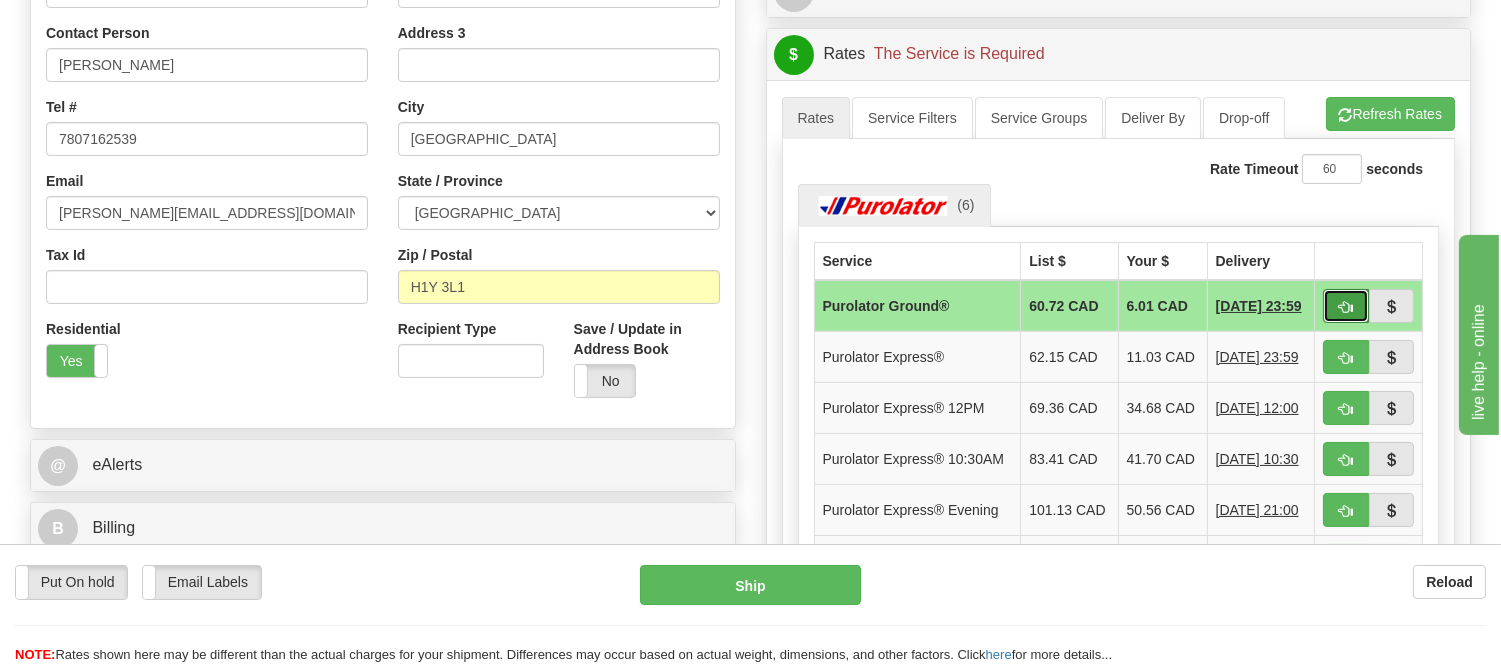 click at bounding box center [1346, 307] 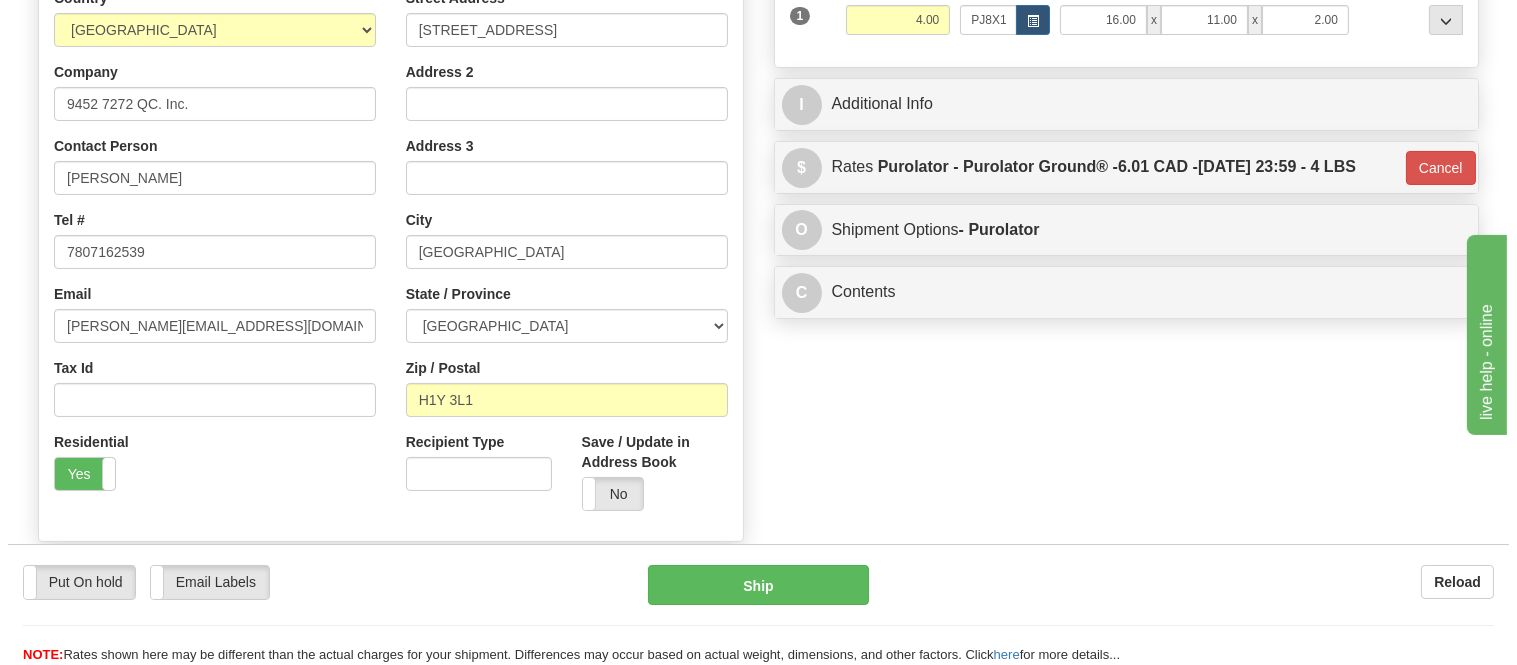 scroll, scrollTop: 174, scrollLeft: 0, axis: vertical 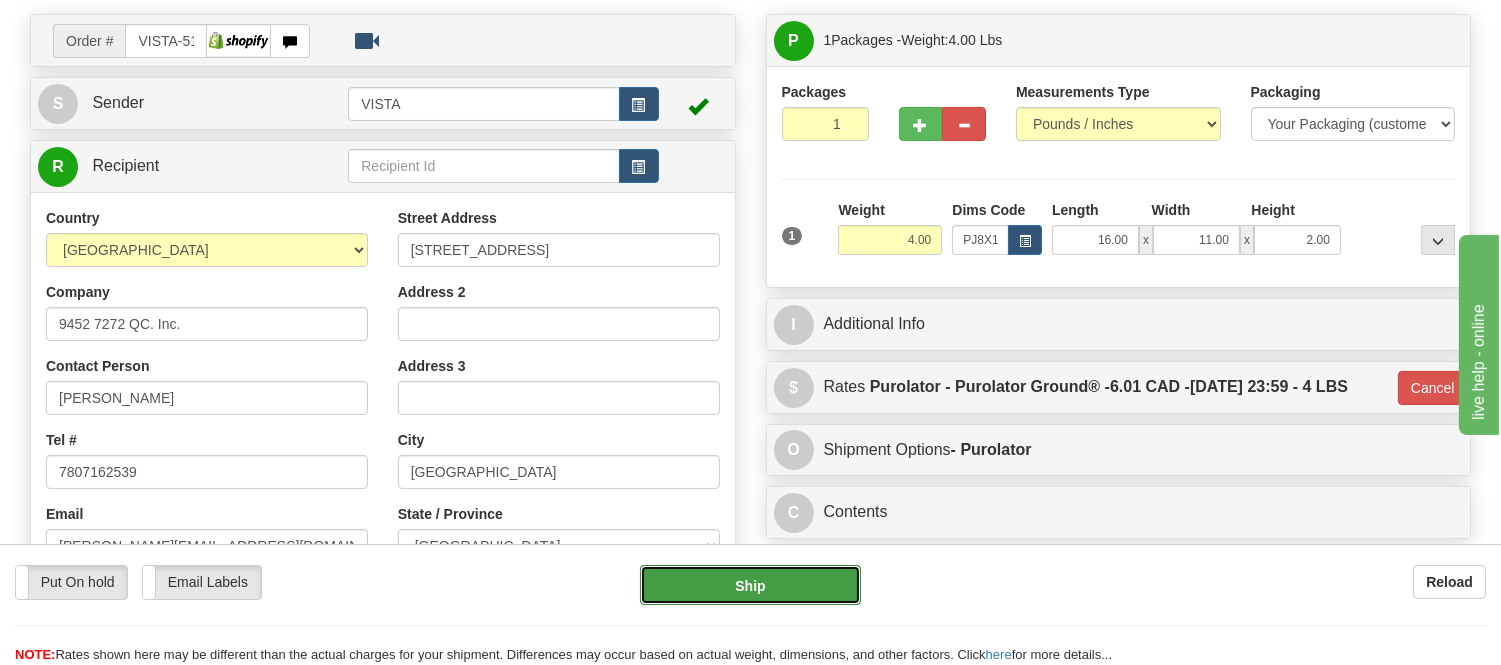 click on "Ship" at bounding box center (750, 585) 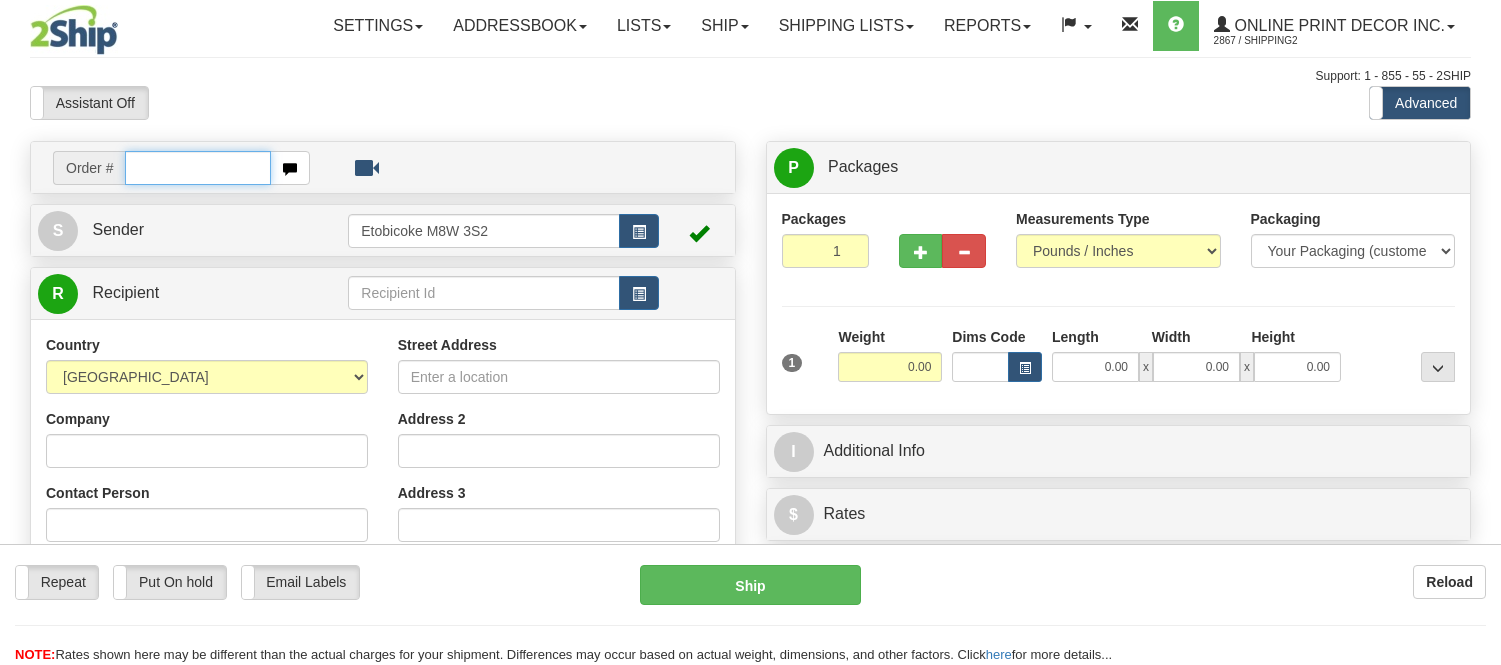 scroll, scrollTop: 0, scrollLeft: 0, axis: both 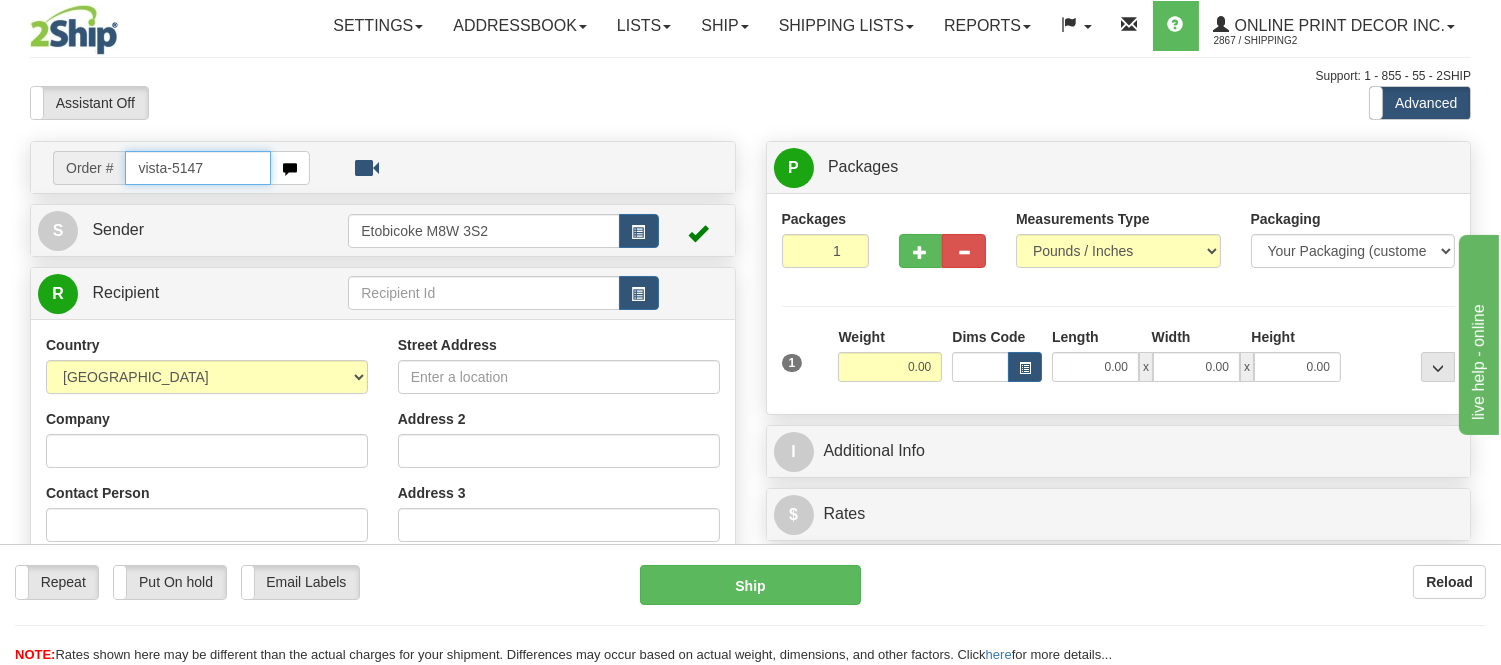 type on "vista-5147" 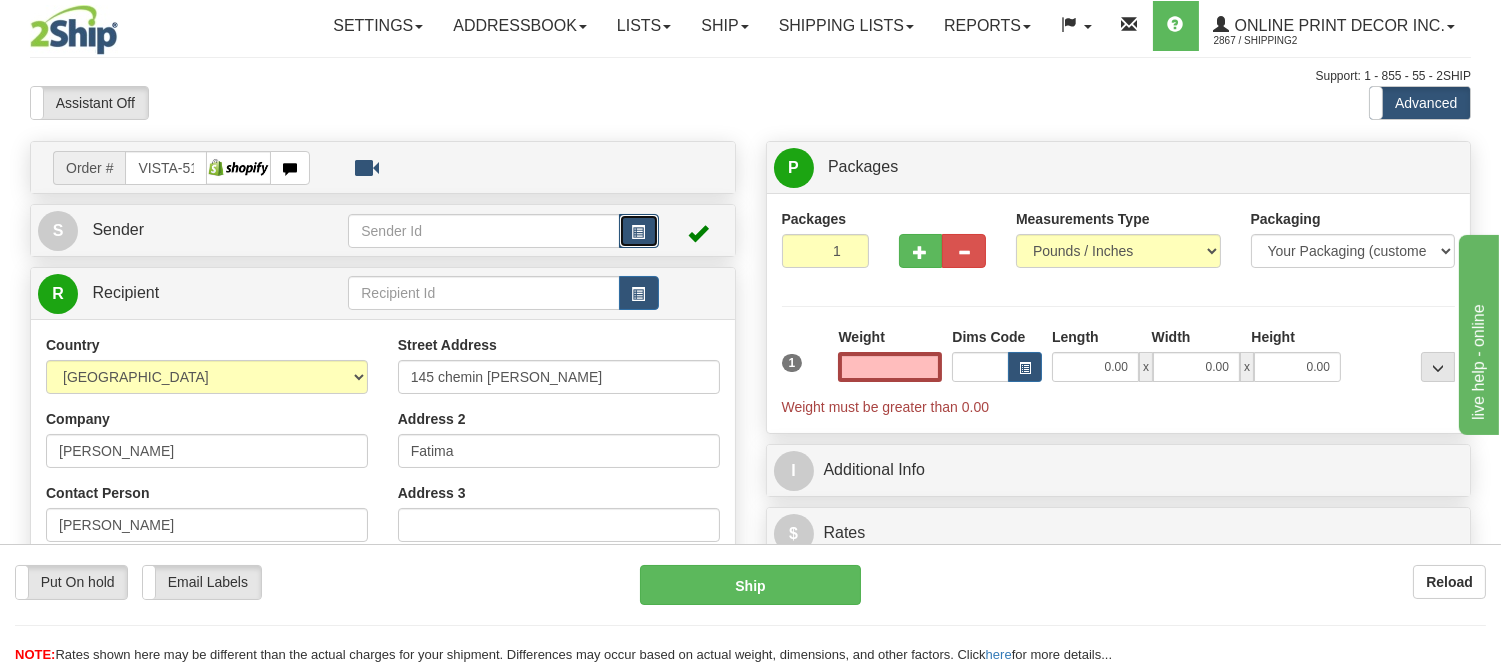 type on "0.00" 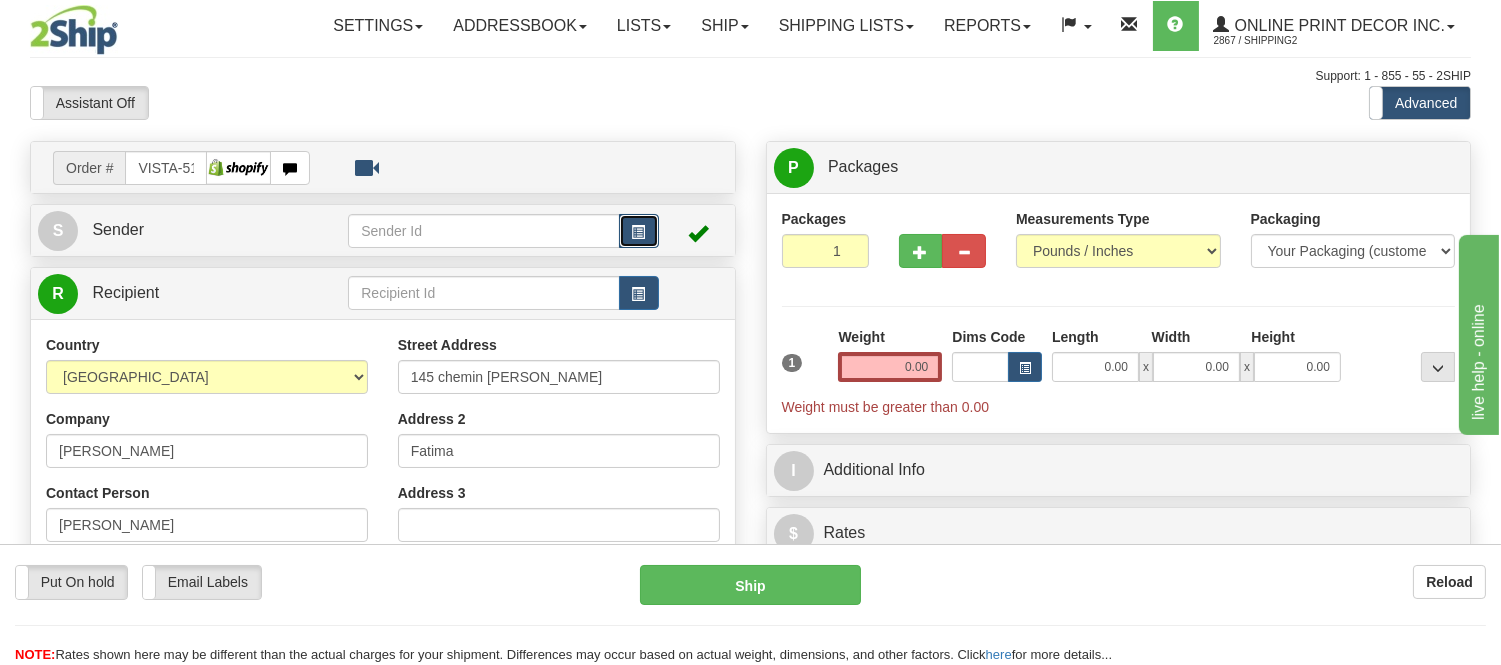 click at bounding box center [639, 231] 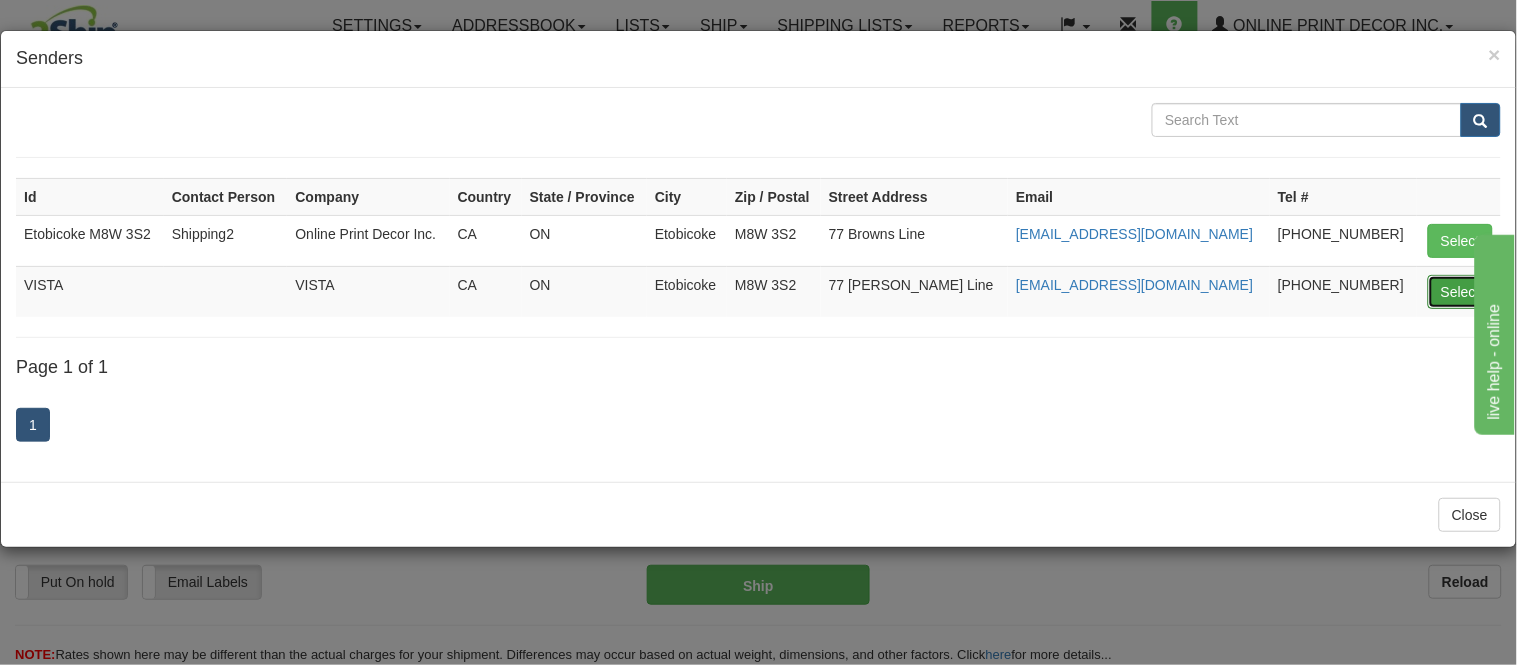 click on "Select" at bounding box center (1460, 292) 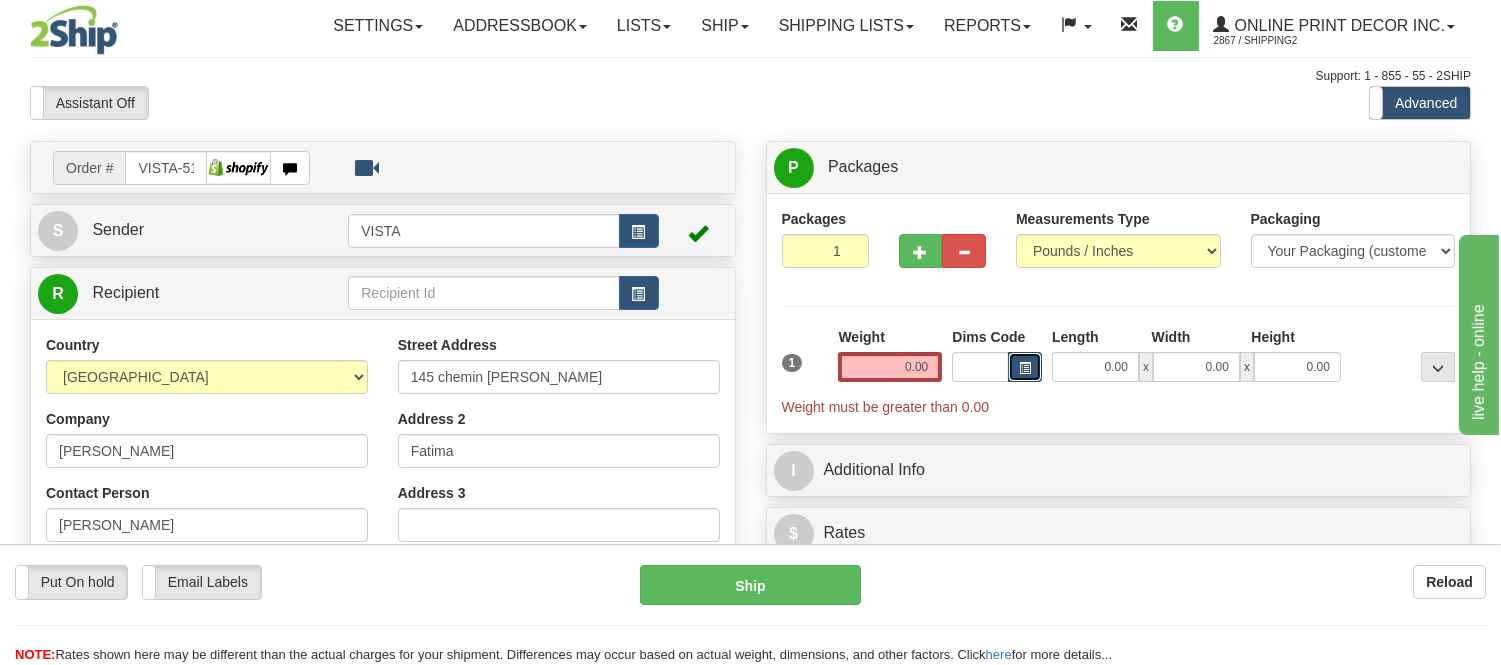 click at bounding box center [1025, 367] 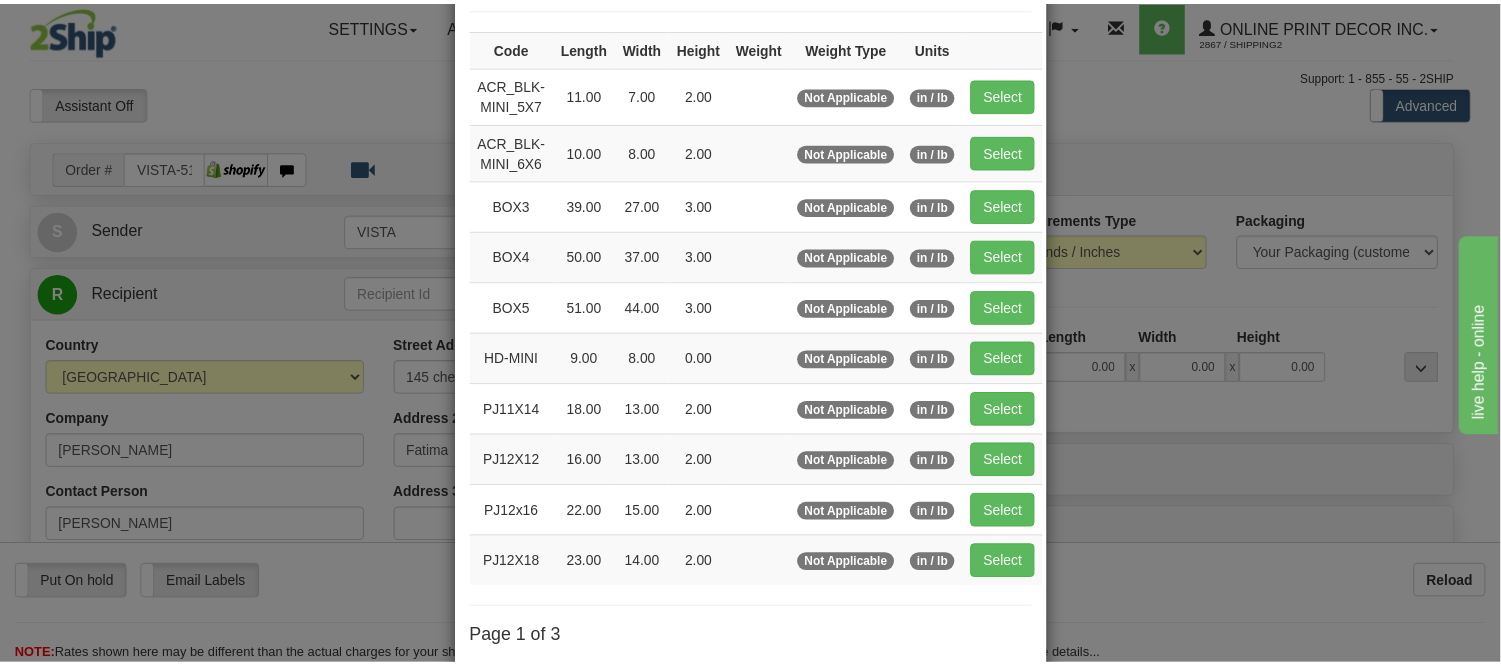 scroll, scrollTop: 111, scrollLeft: 0, axis: vertical 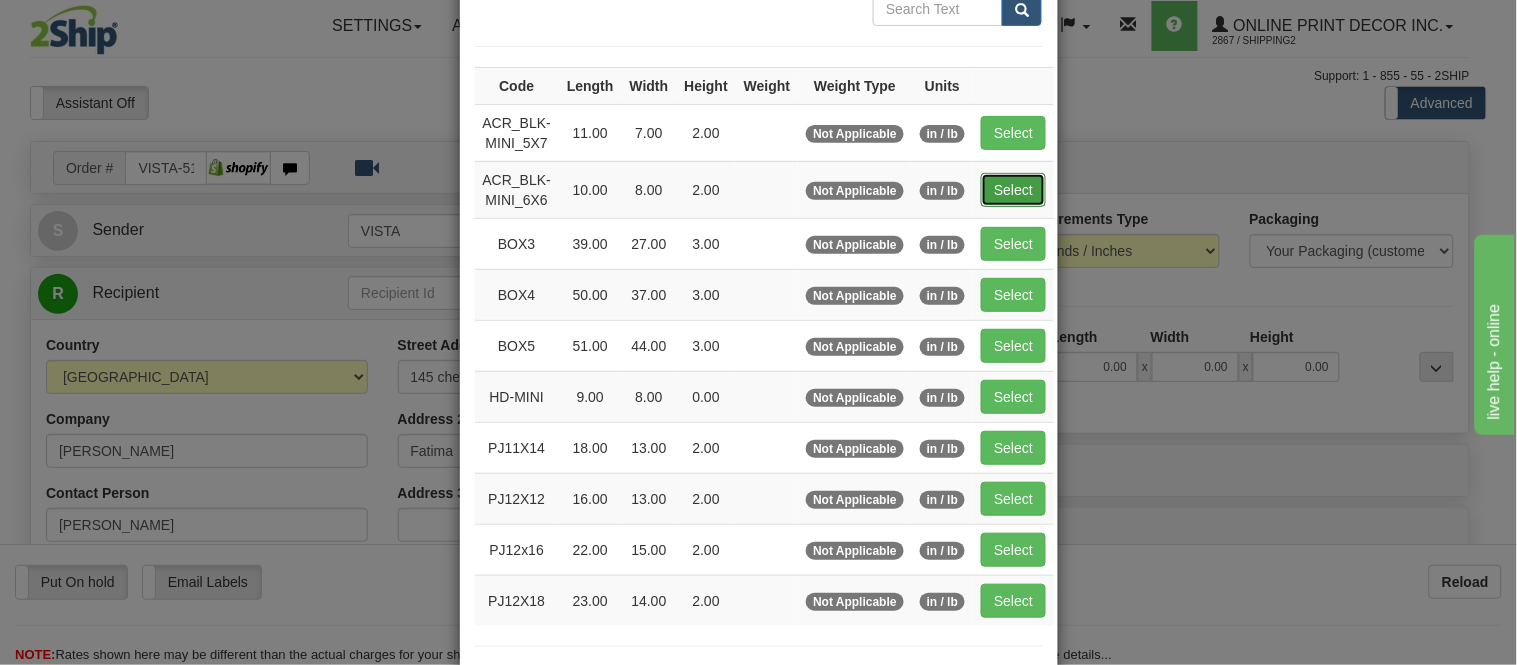 click on "Select" at bounding box center [1013, 190] 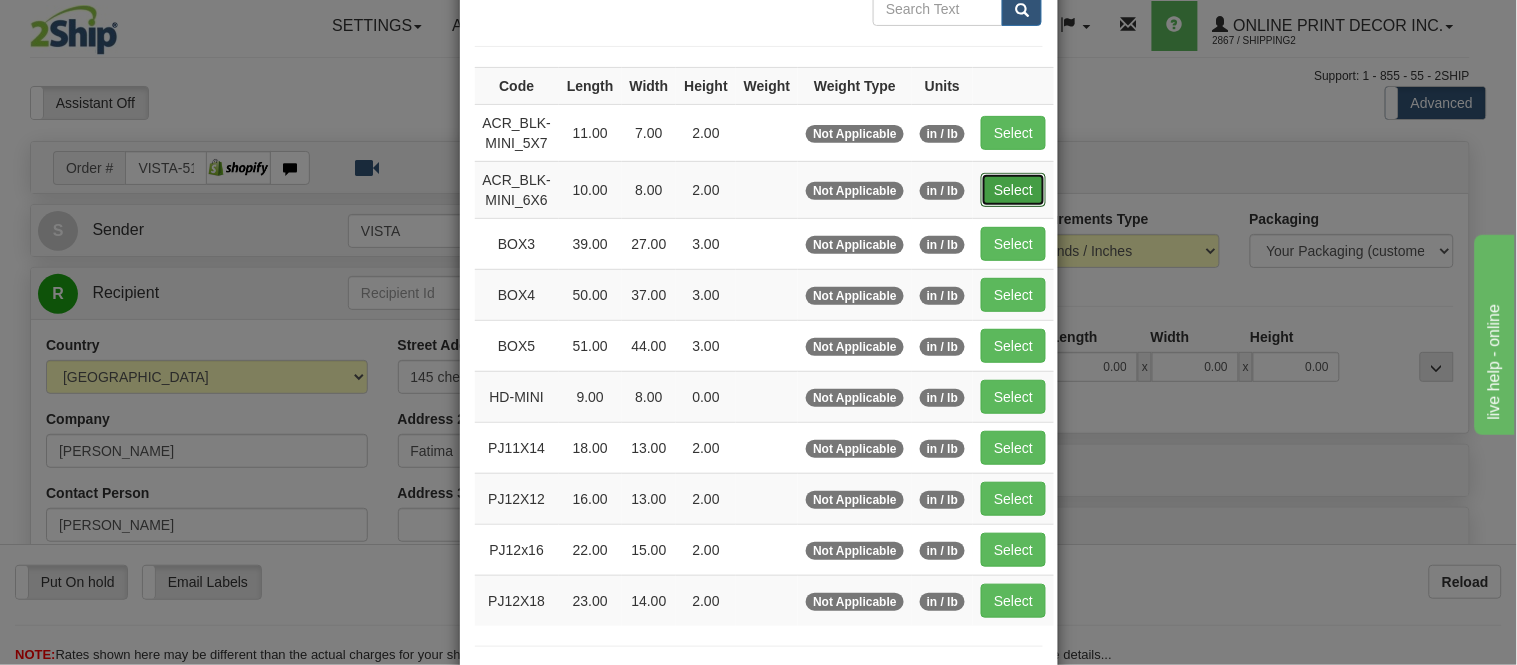 type on "10.00" 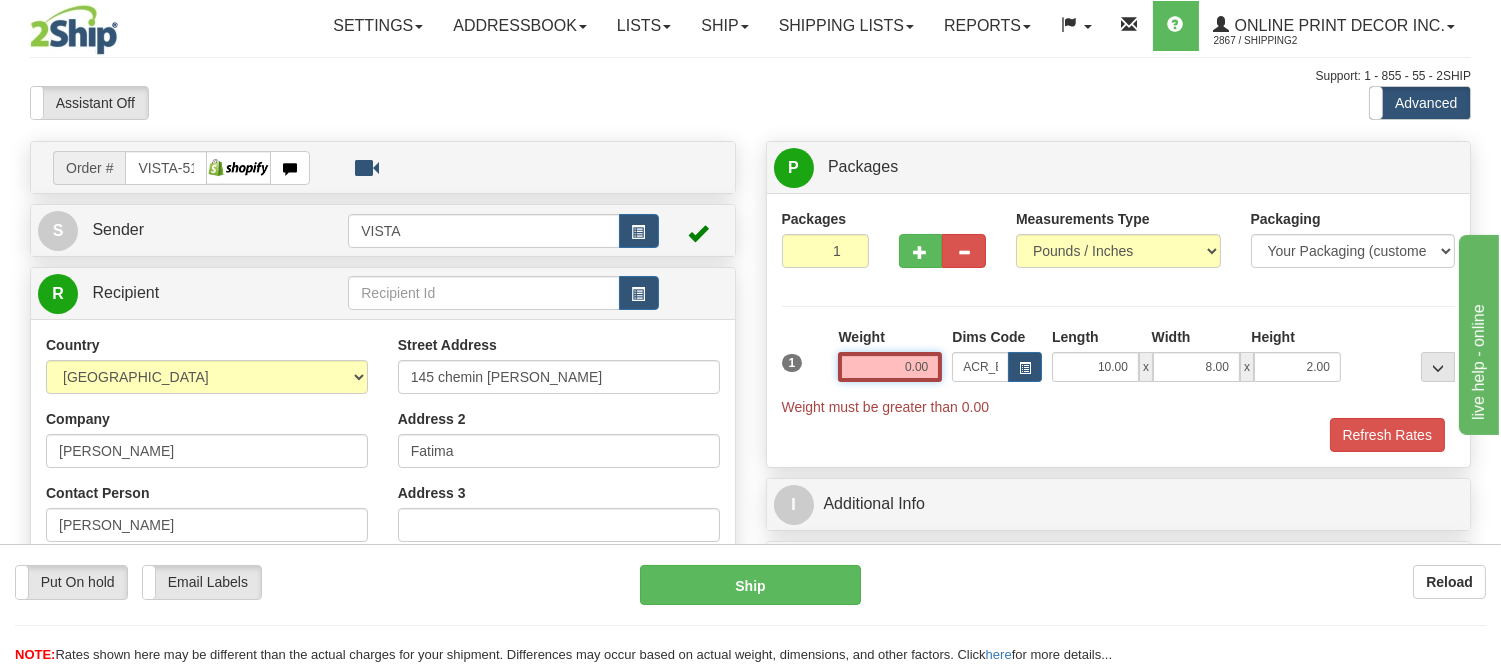 drag, startPoint x: 938, startPoint y: 362, endPoint x: 837, endPoint y: 366, distance: 101.07918 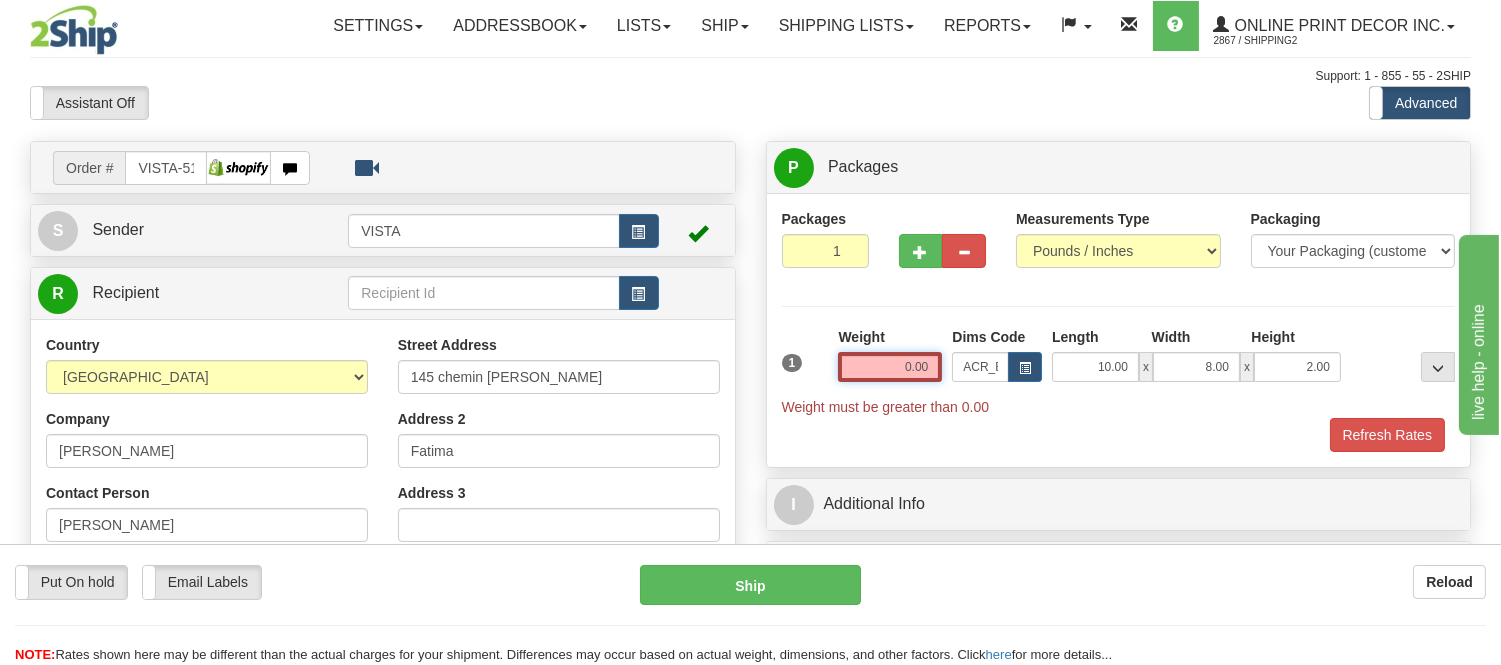 click on "0.00" at bounding box center (890, 367) 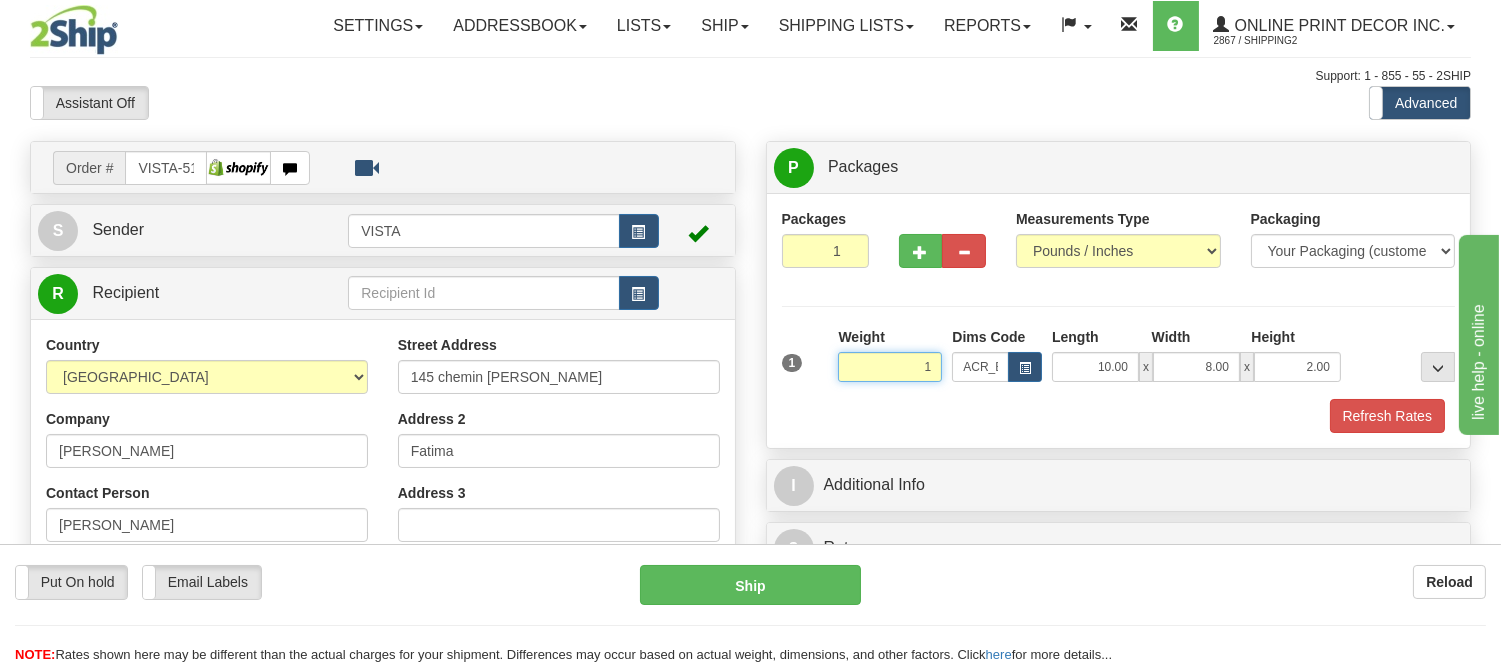 click on "Delete" at bounding box center (0, 0) 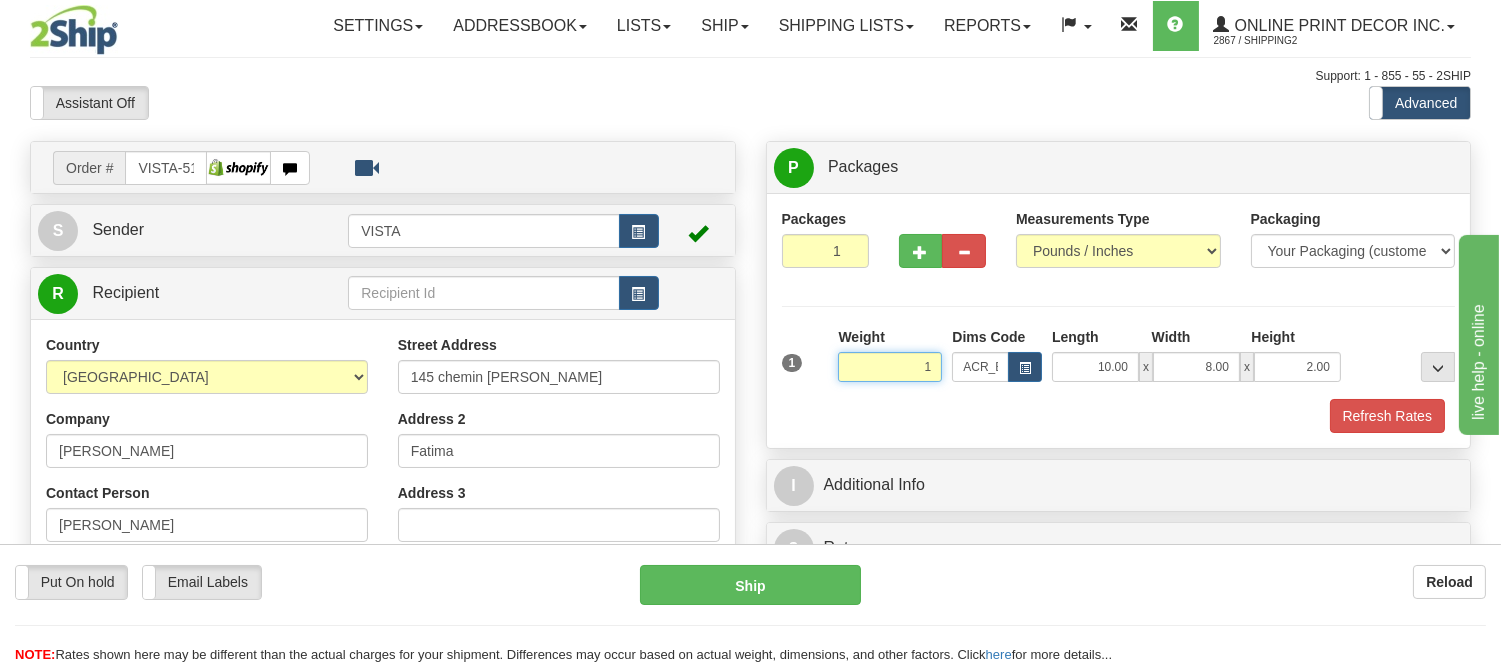 type on "1.00" 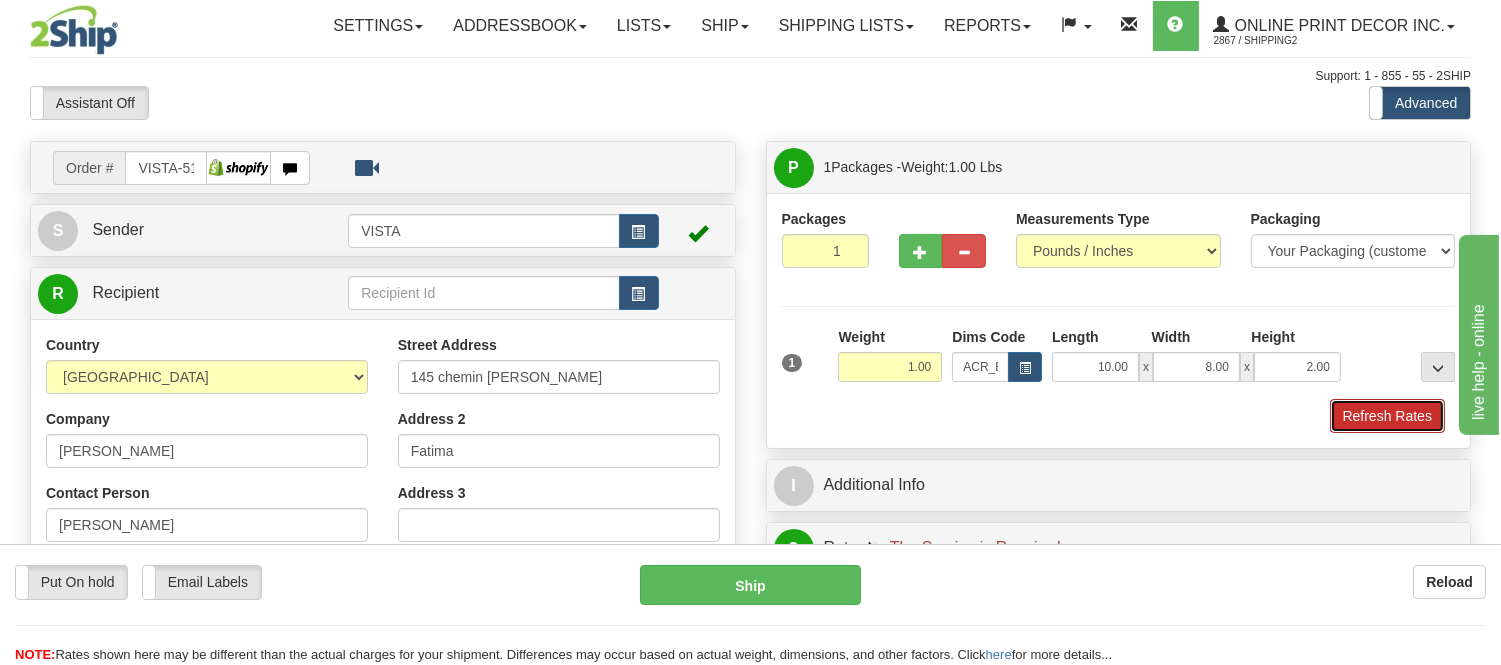 click on "Refresh Rates" at bounding box center [1387, 416] 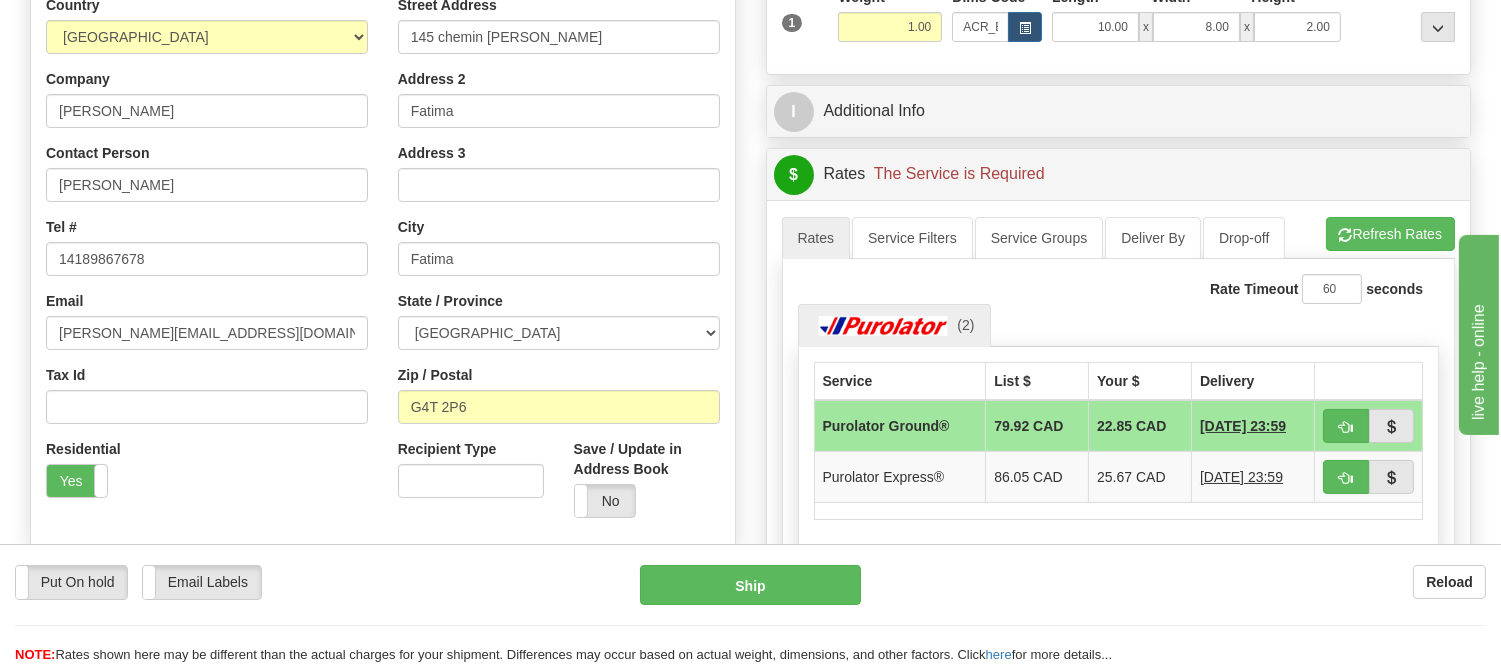 scroll, scrollTop: 393, scrollLeft: 0, axis: vertical 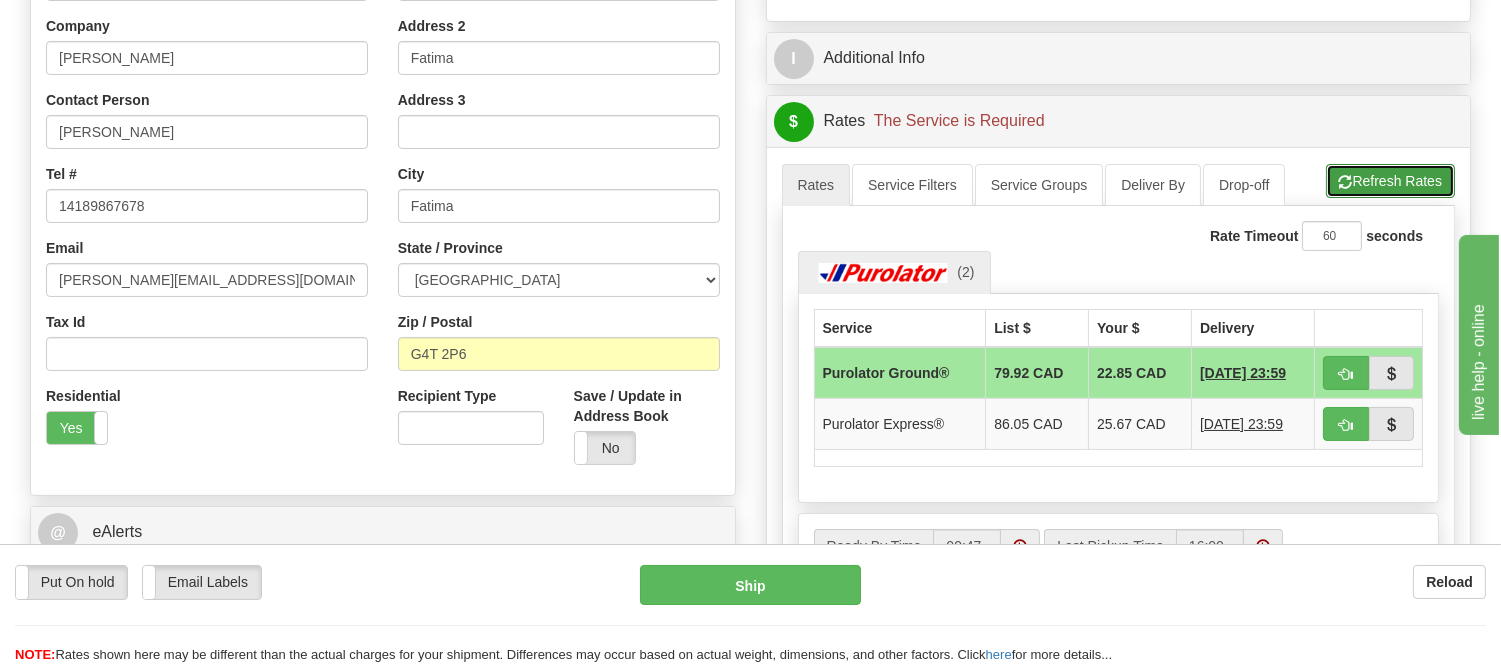click on "Refresh Rates" at bounding box center [1390, 181] 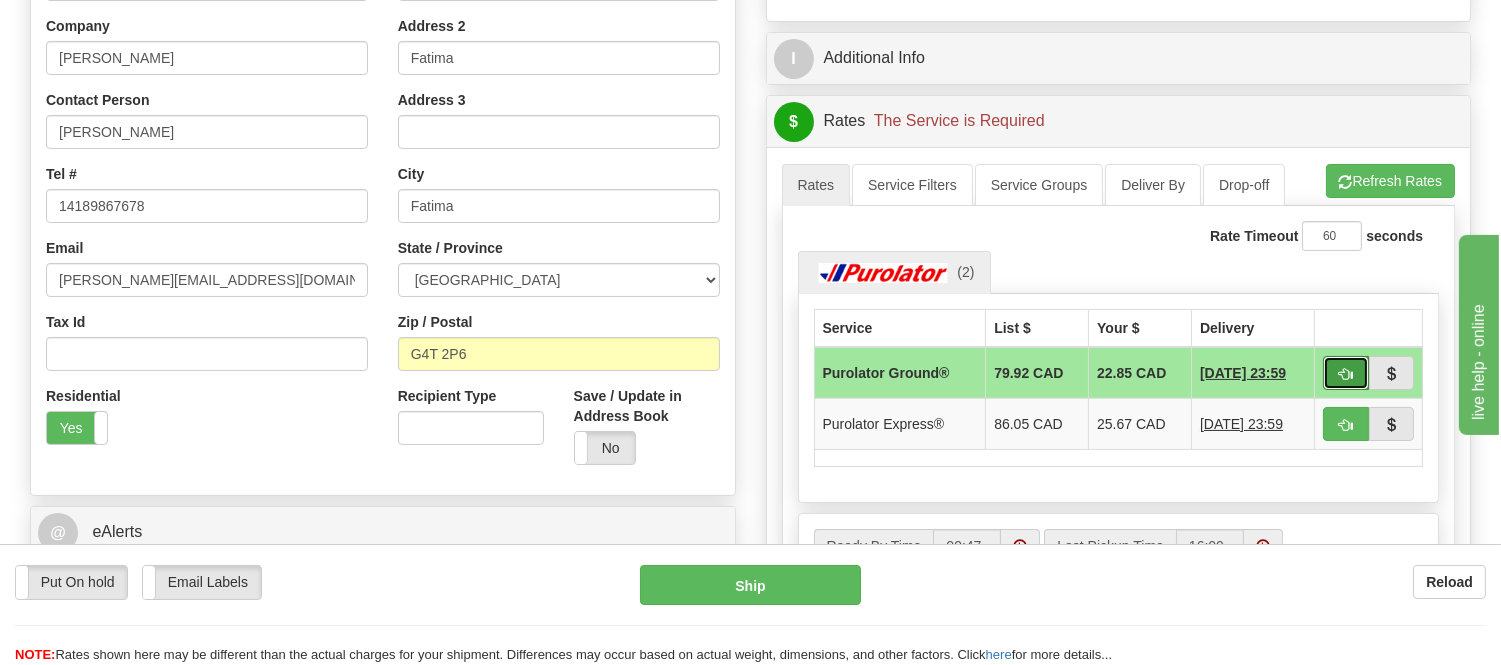 click at bounding box center [1346, 374] 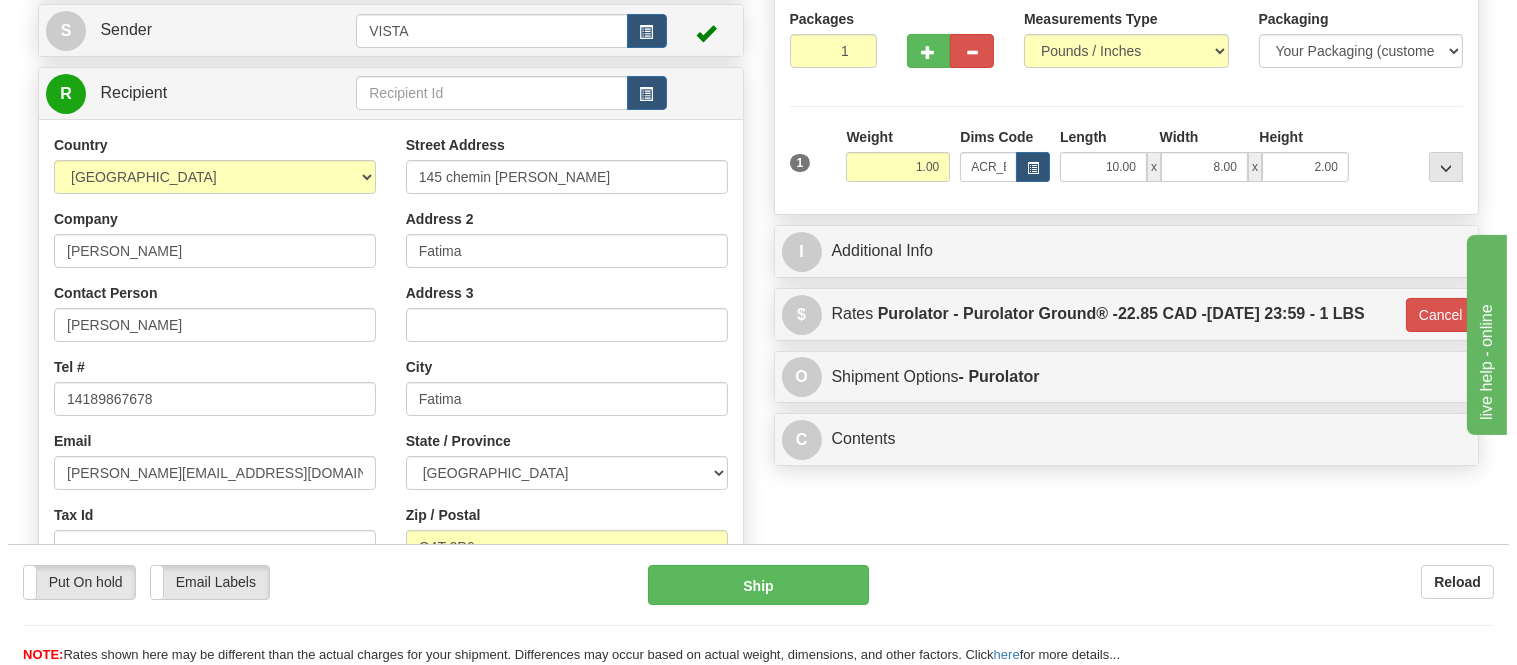 scroll, scrollTop: 60, scrollLeft: 0, axis: vertical 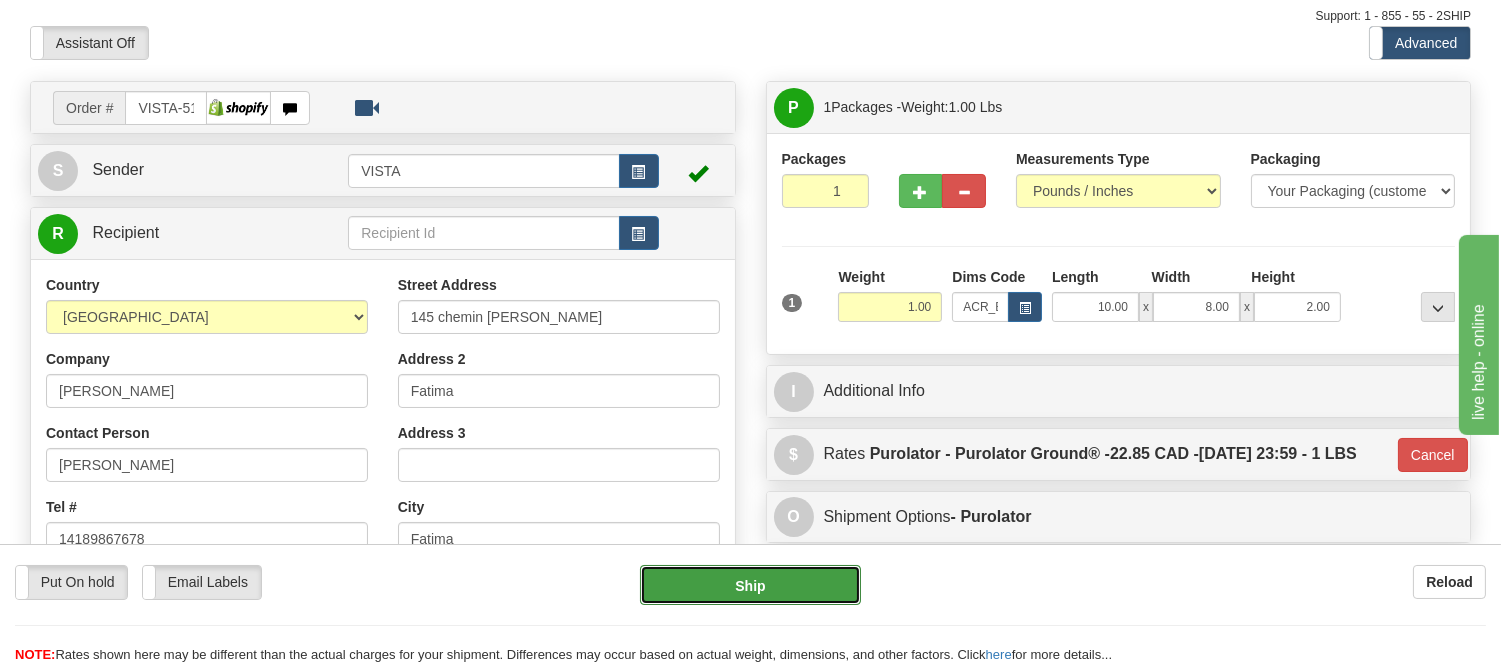 click on "Ship" at bounding box center (750, 585) 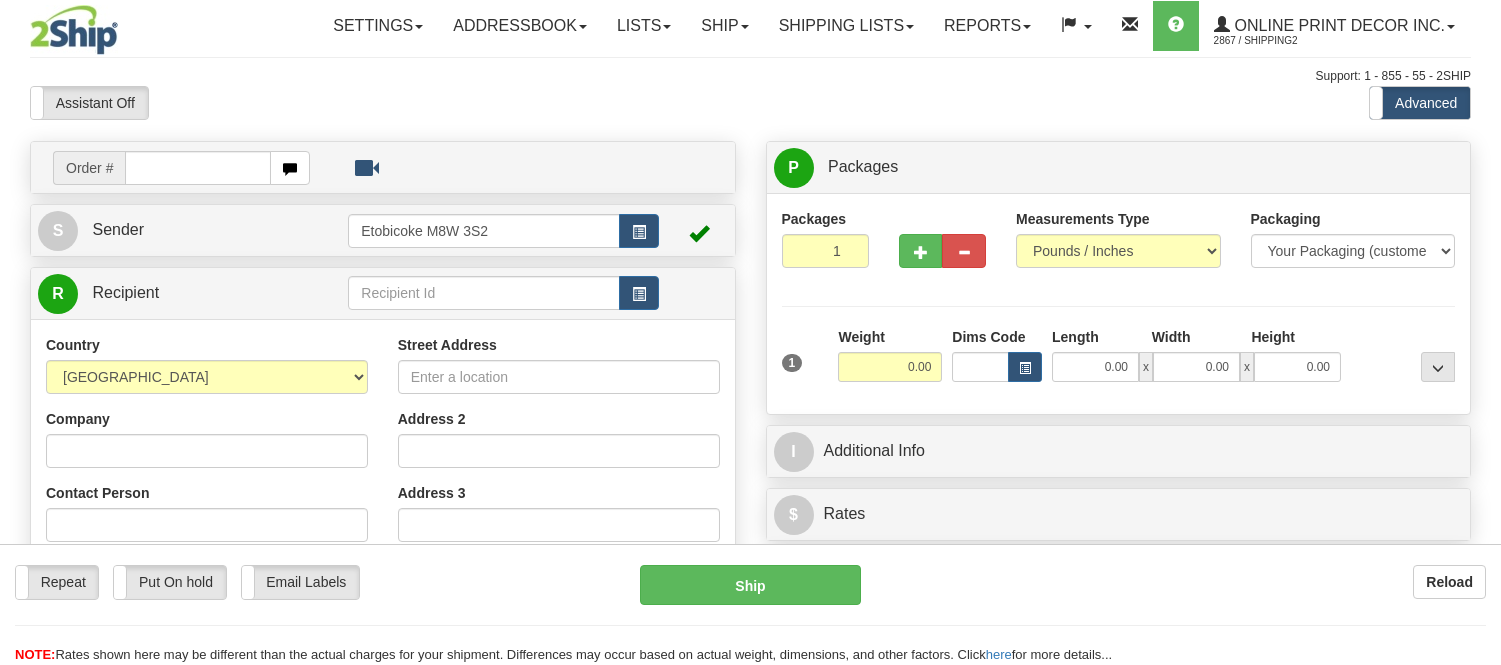 scroll, scrollTop: 0, scrollLeft: 0, axis: both 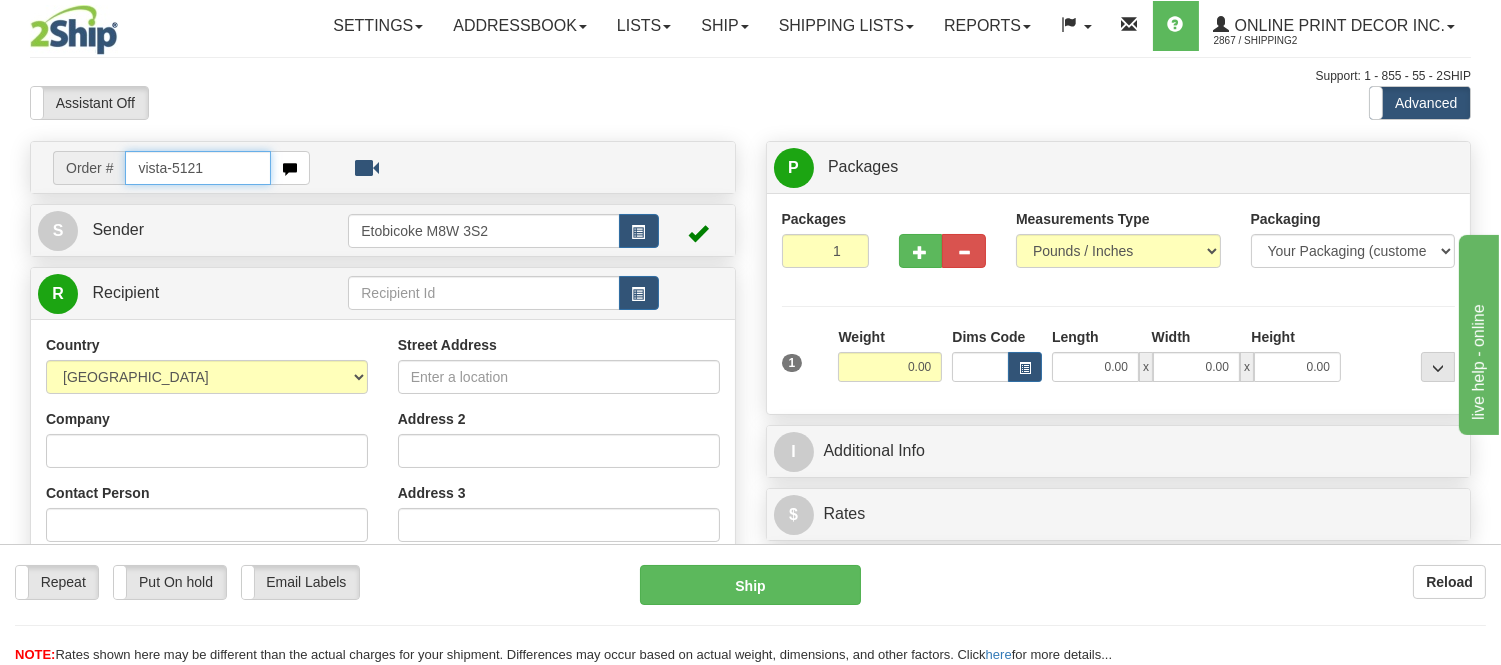 type on "vista-5121" 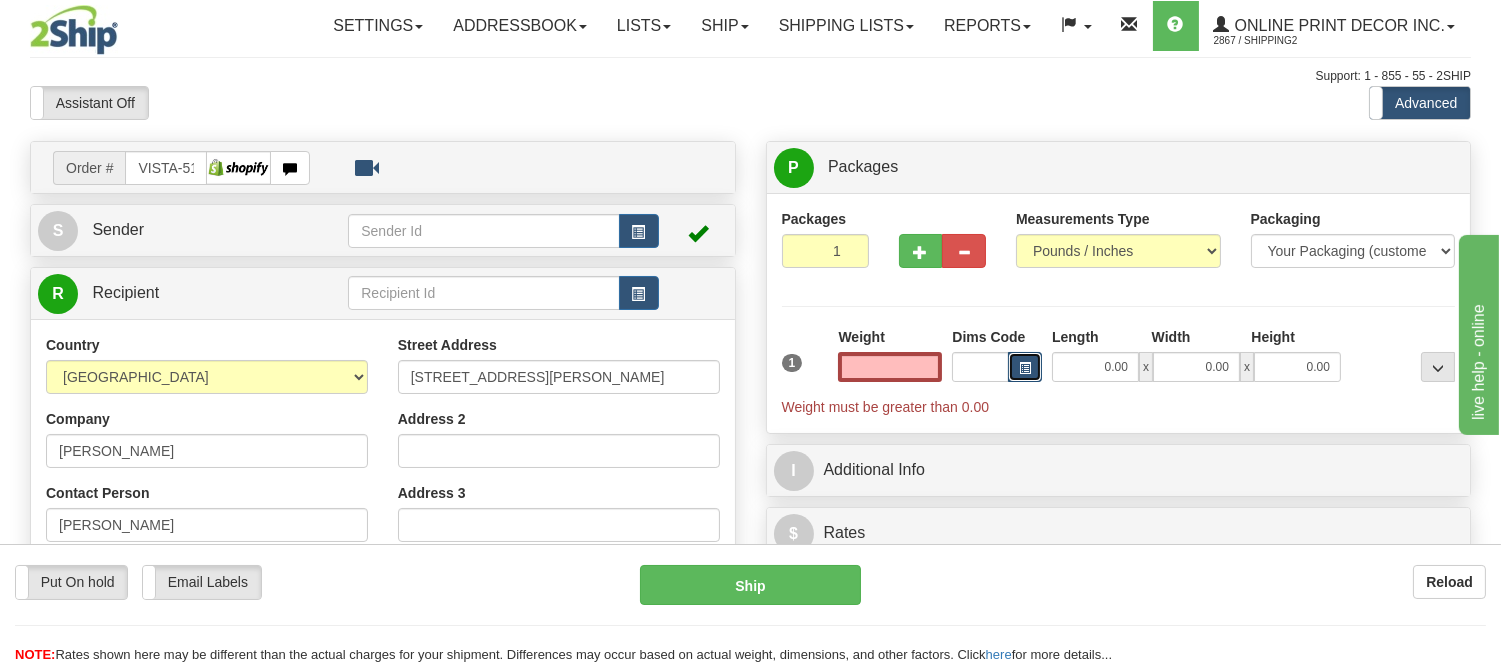 type on "0.00" 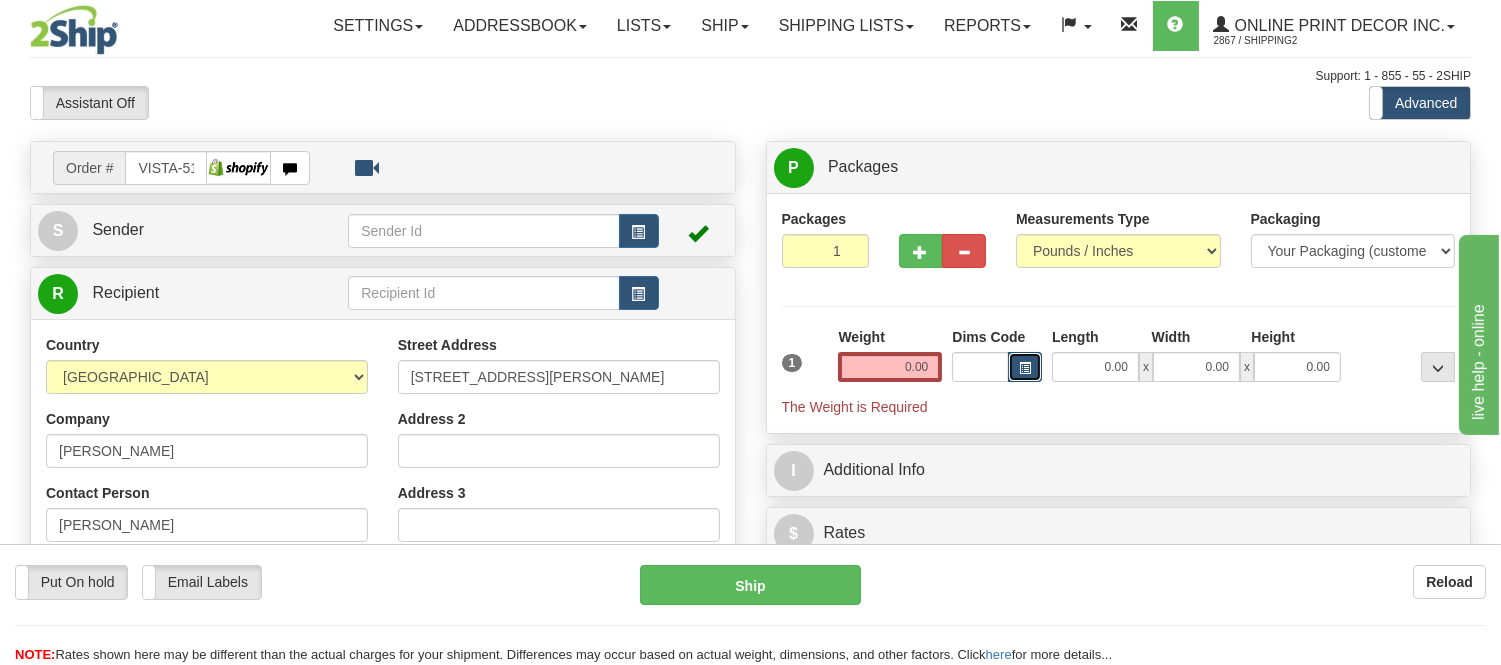 click at bounding box center (1025, 368) 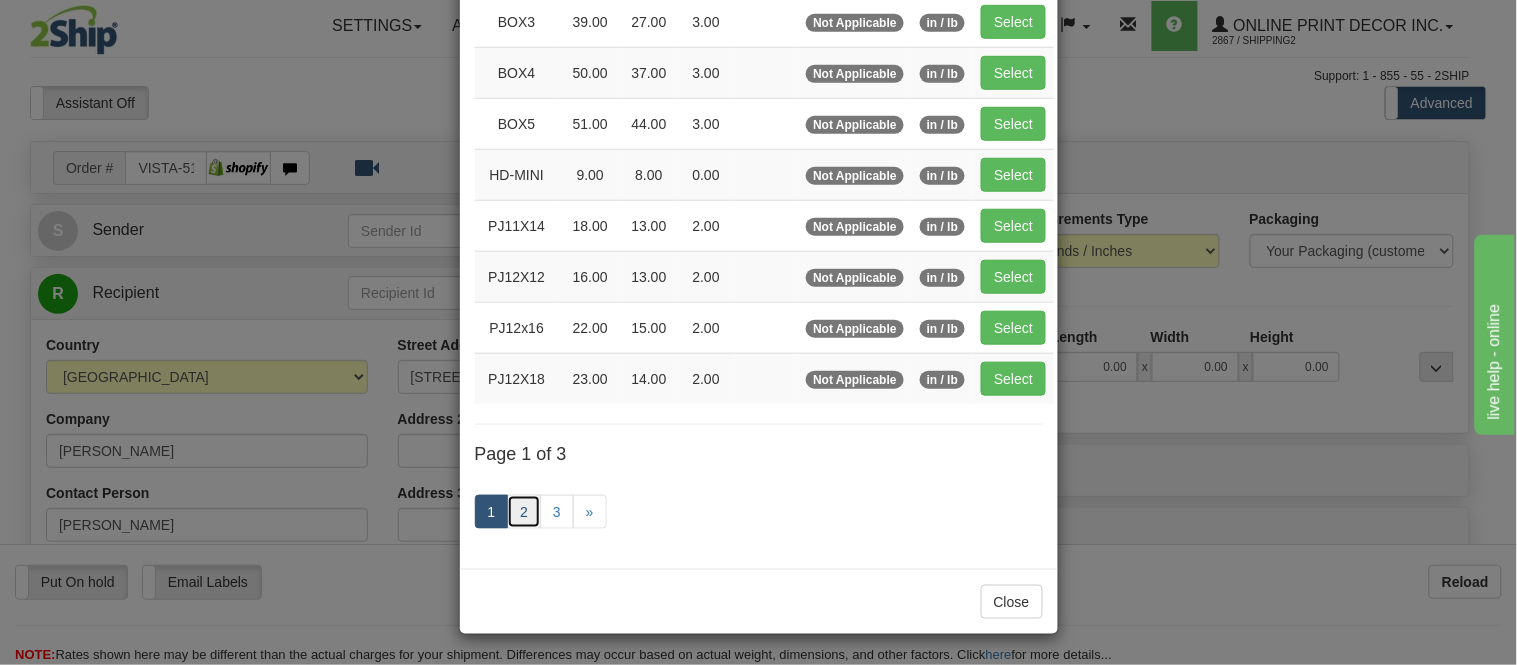 click on "2" at bounding box center (524, 512) 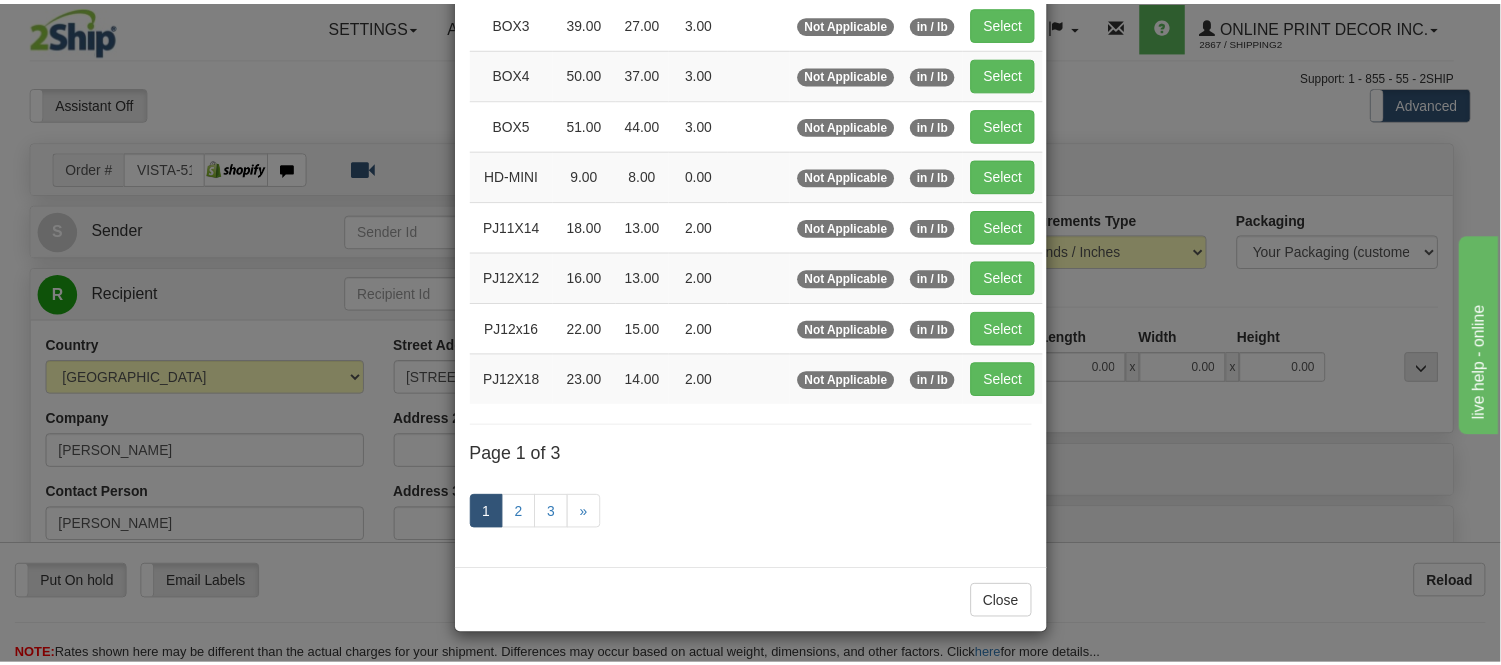scroll, scrollTop: 325, scrollLeft: 0, axis: vertical 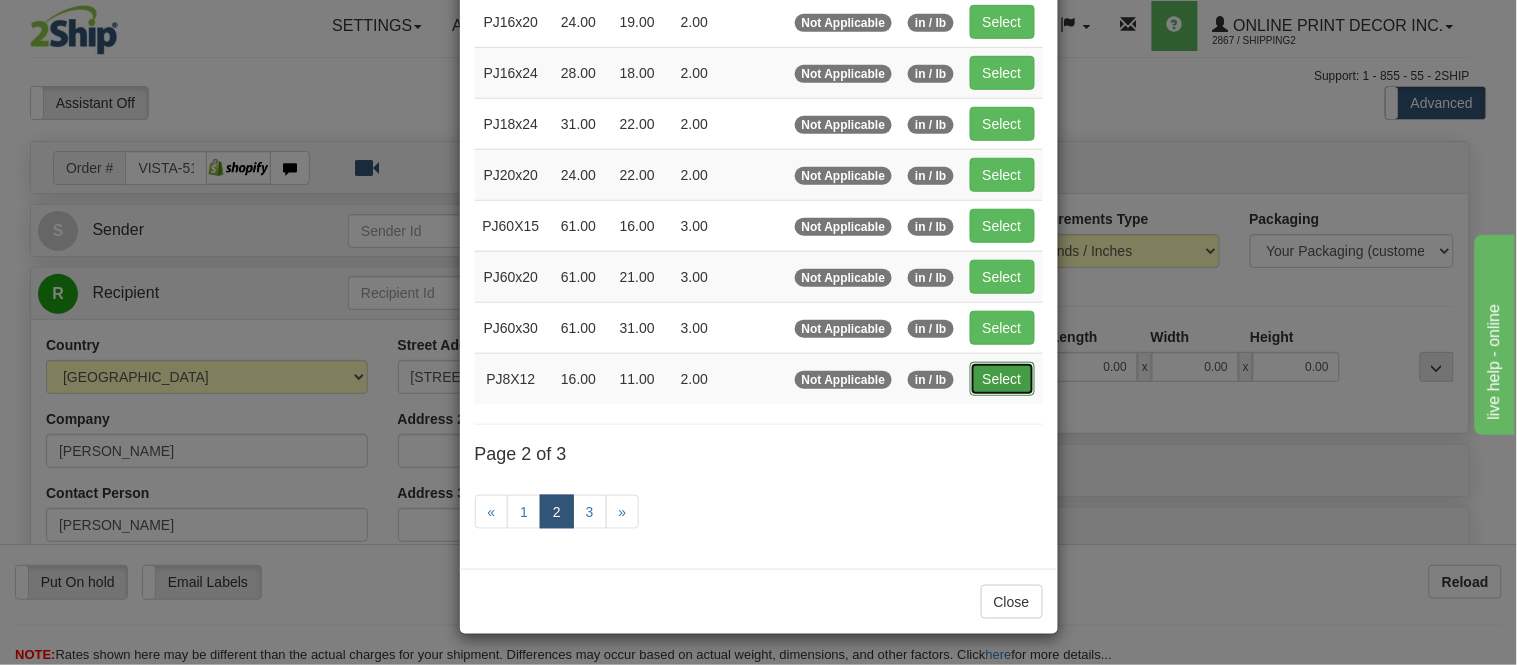 click on "Select" at bounding box center (1002, 379) 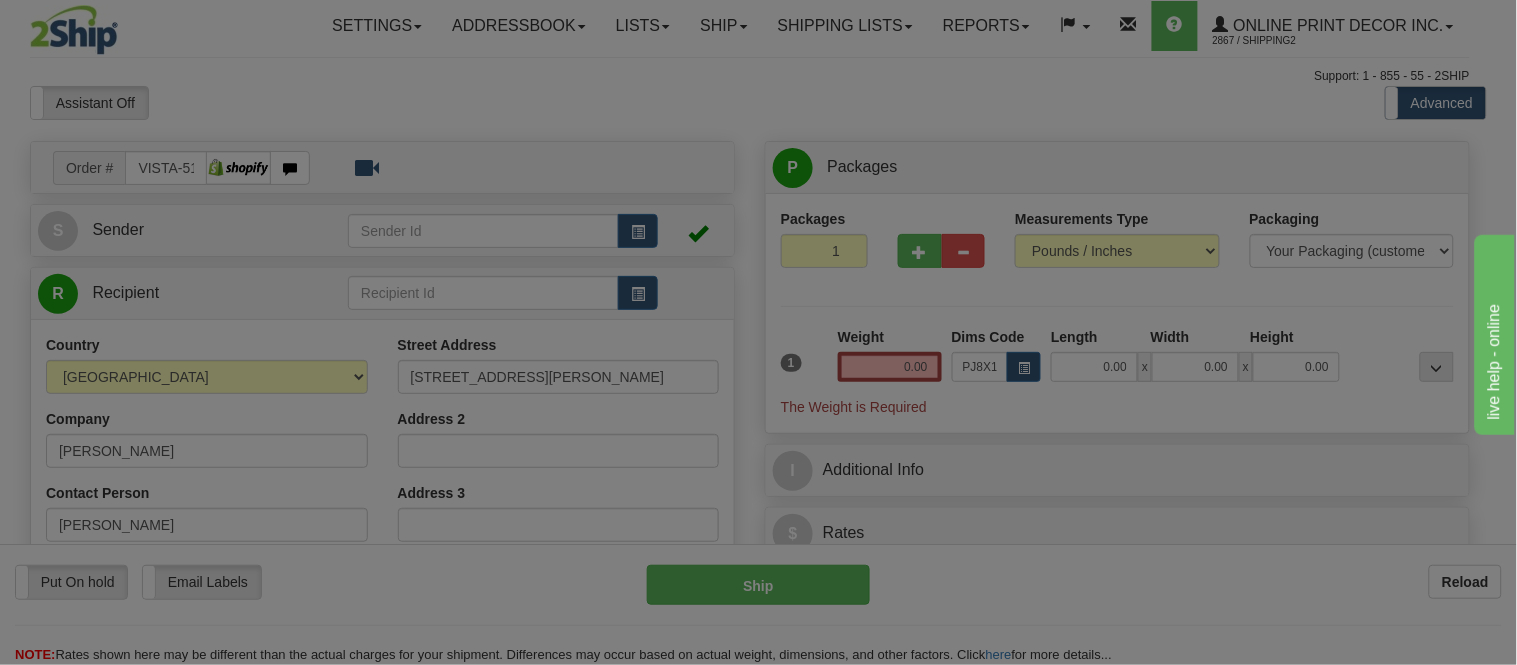 type on "16.00" 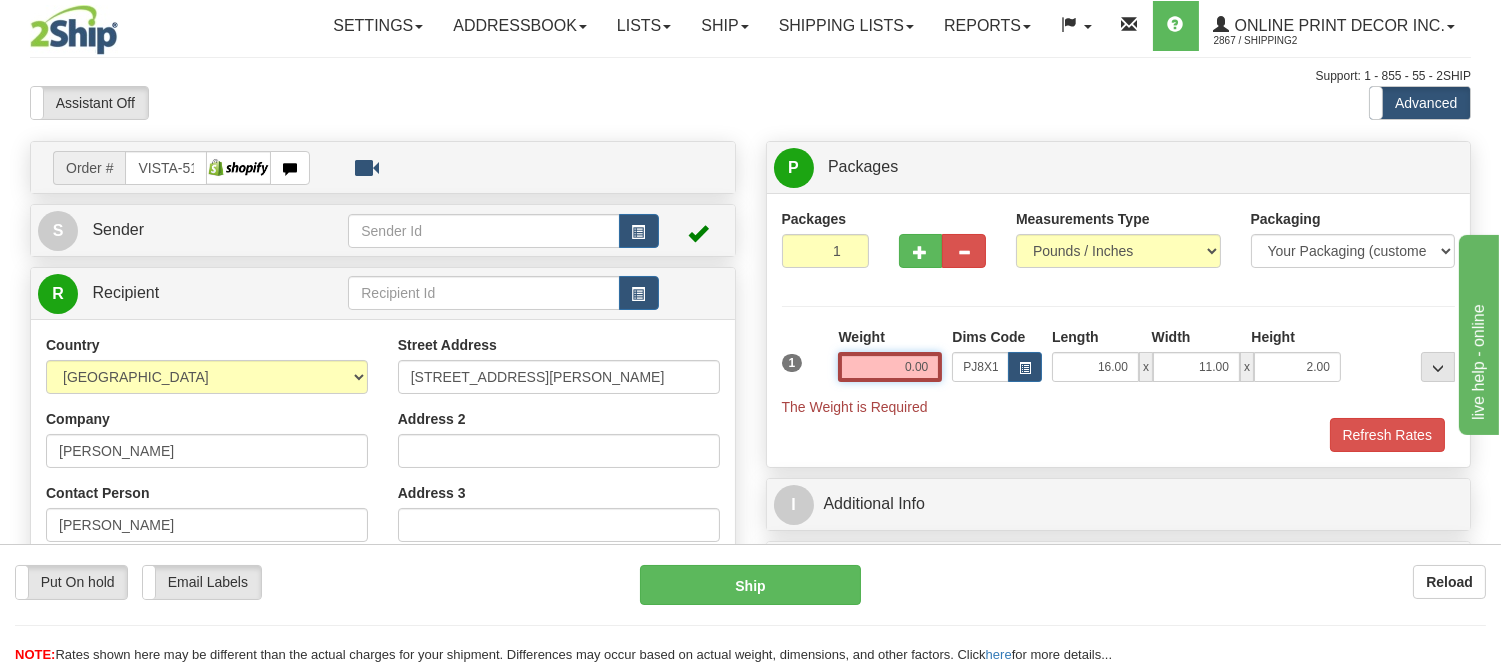 drag, startPoint x: 938, startPoint y: 358, endPoint x: 823, endPoint y: 378, distance: 116.72617 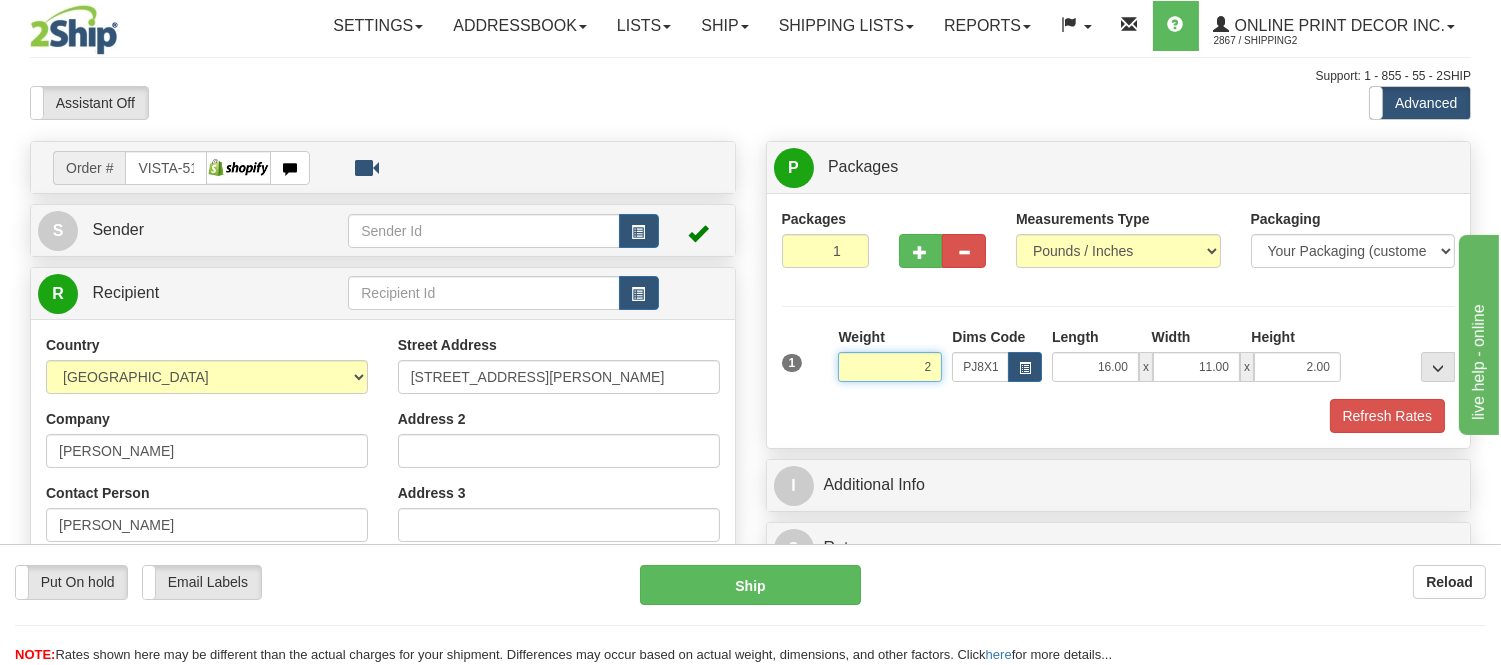 click on "Delete" at bounding box center (0, 0) 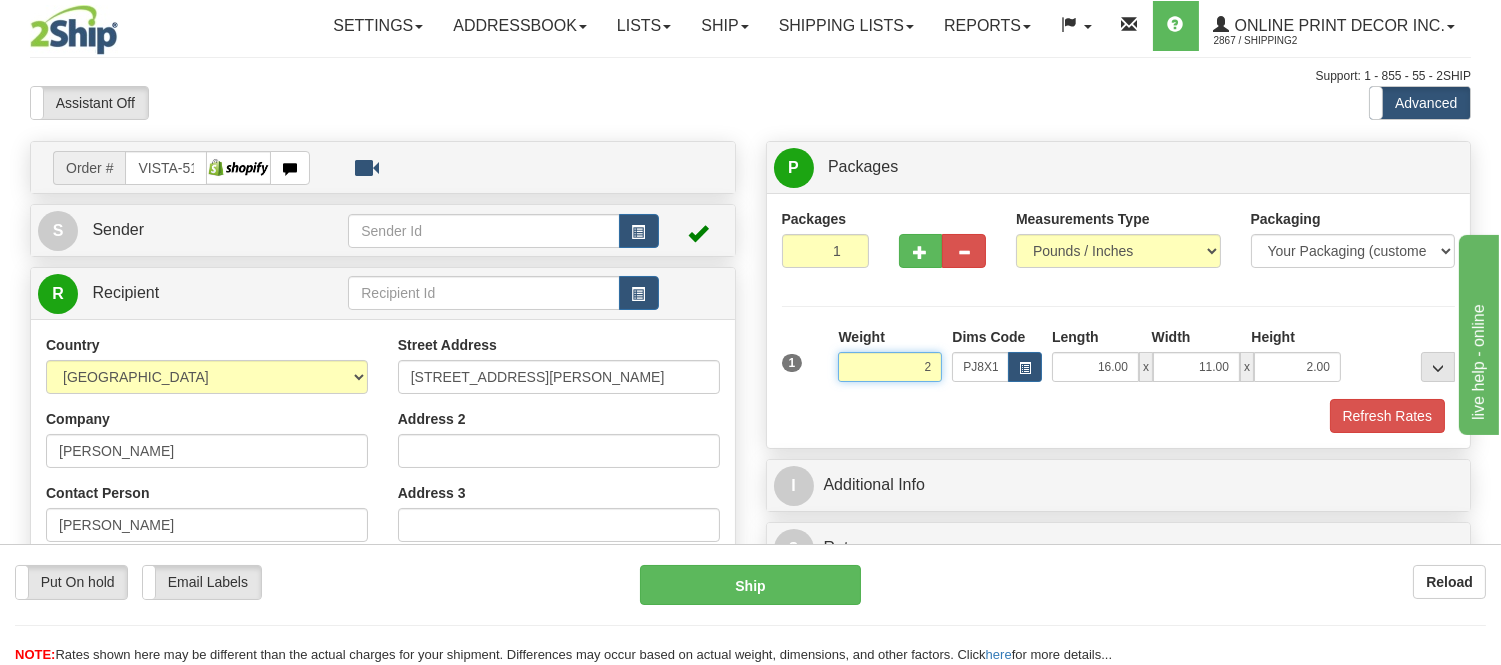 type on "2.00" 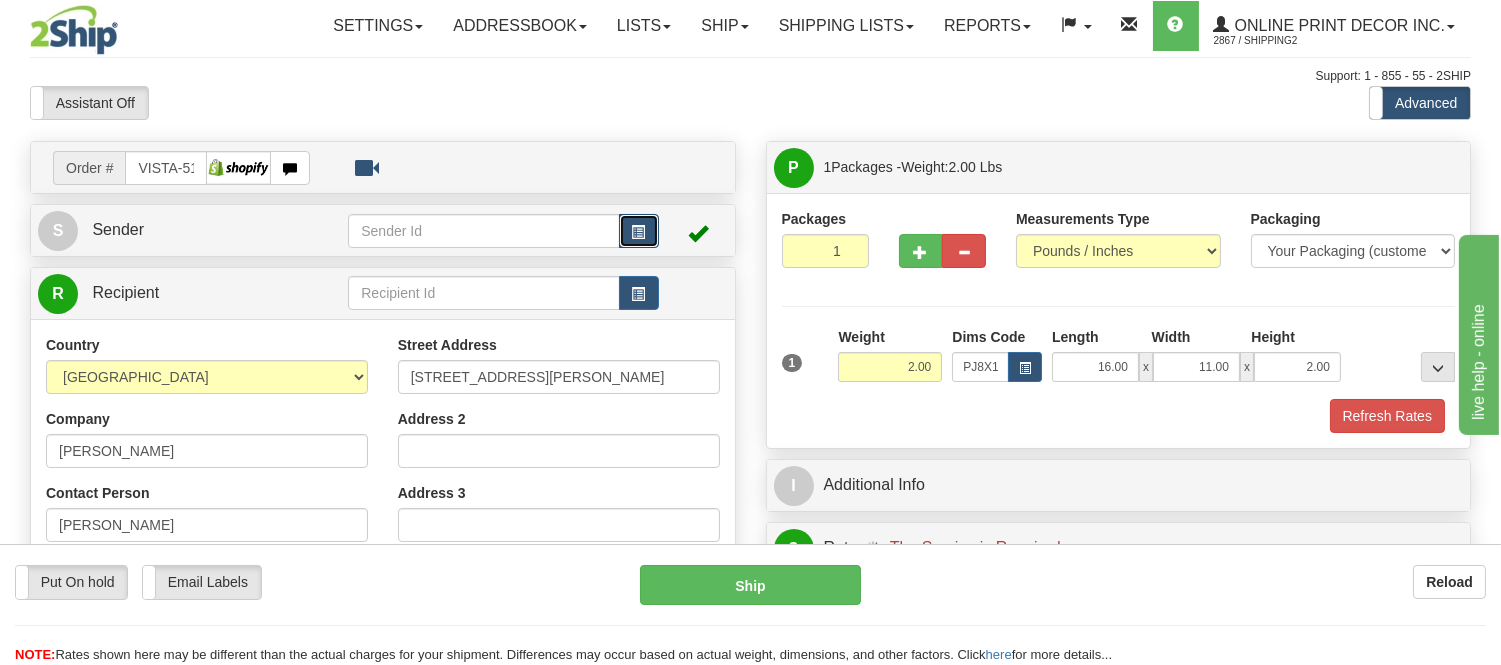 click at bounding box center (639, 231) 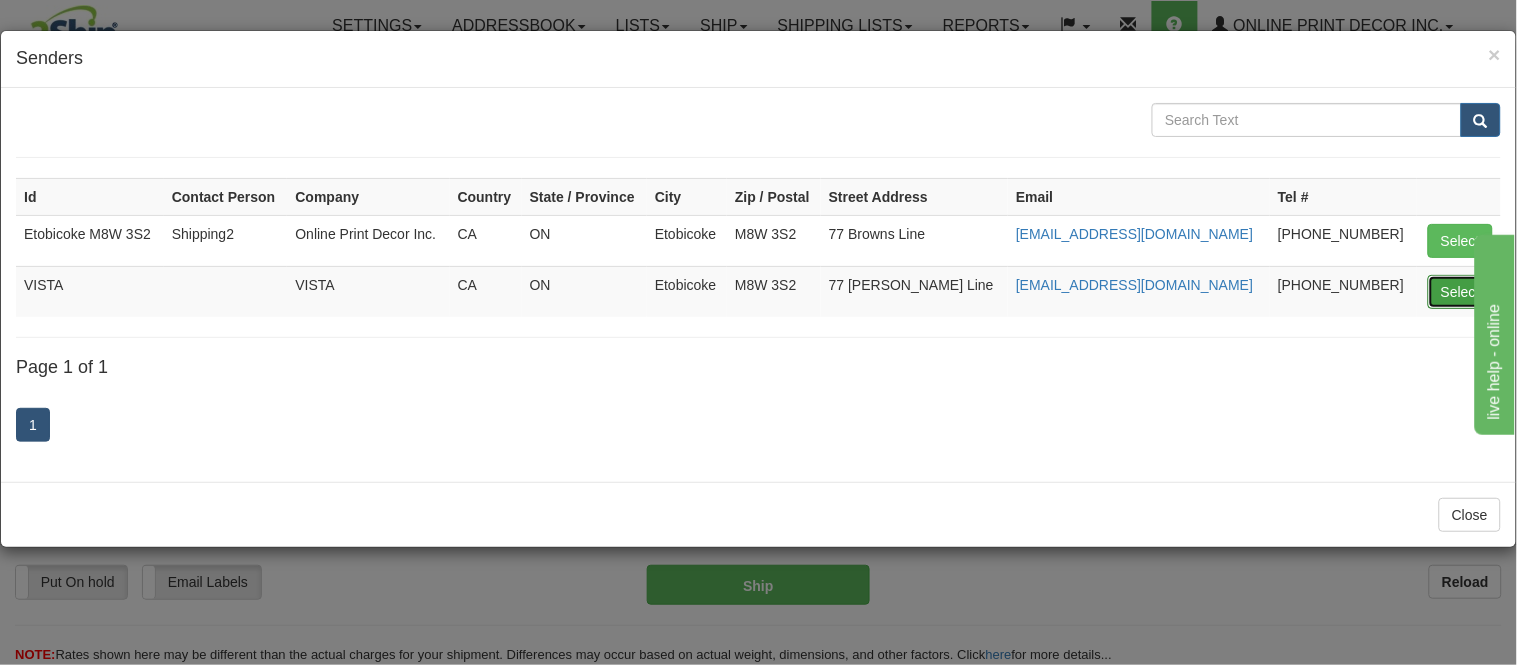 click on "Select" at bounding box center [1460, 292] 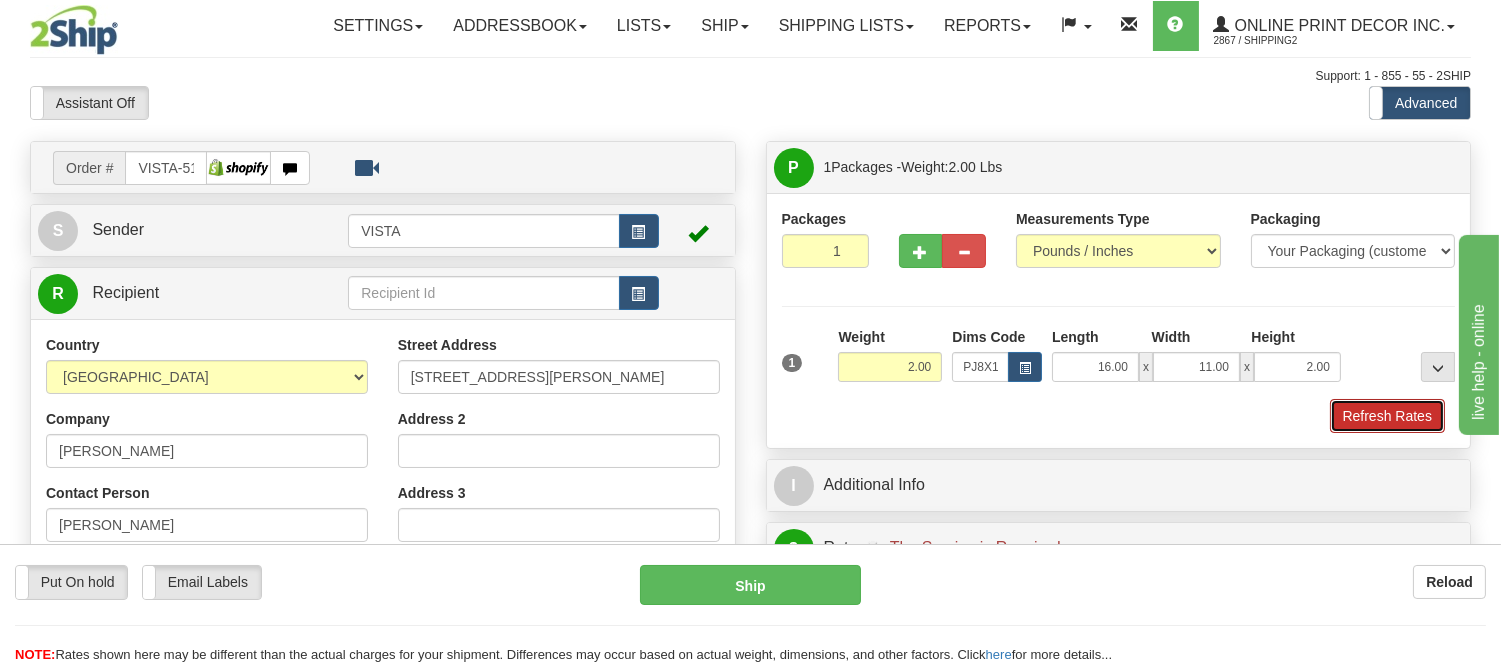 click on "Refresh Rates" at bounding box center (1387, 416) 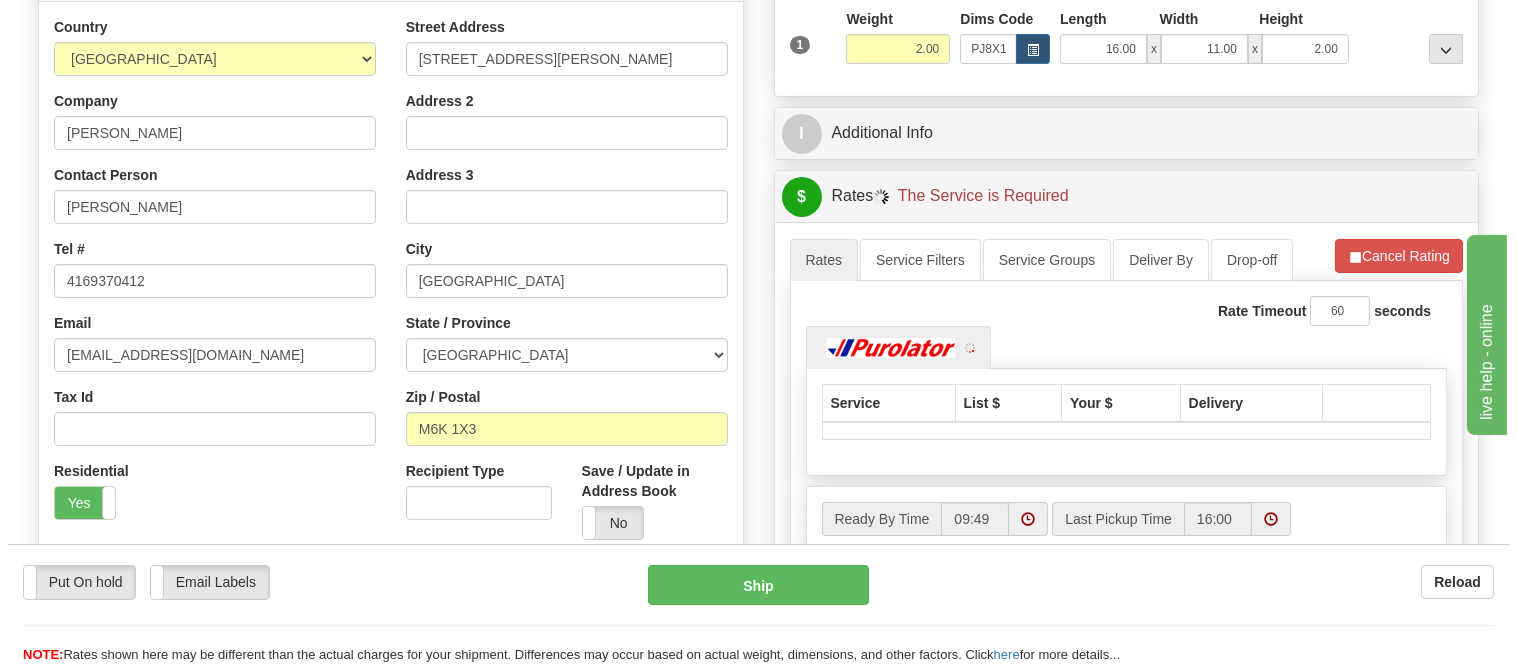 scroll, scrollTop: 344, scrollLeft: 0, axis: vertical 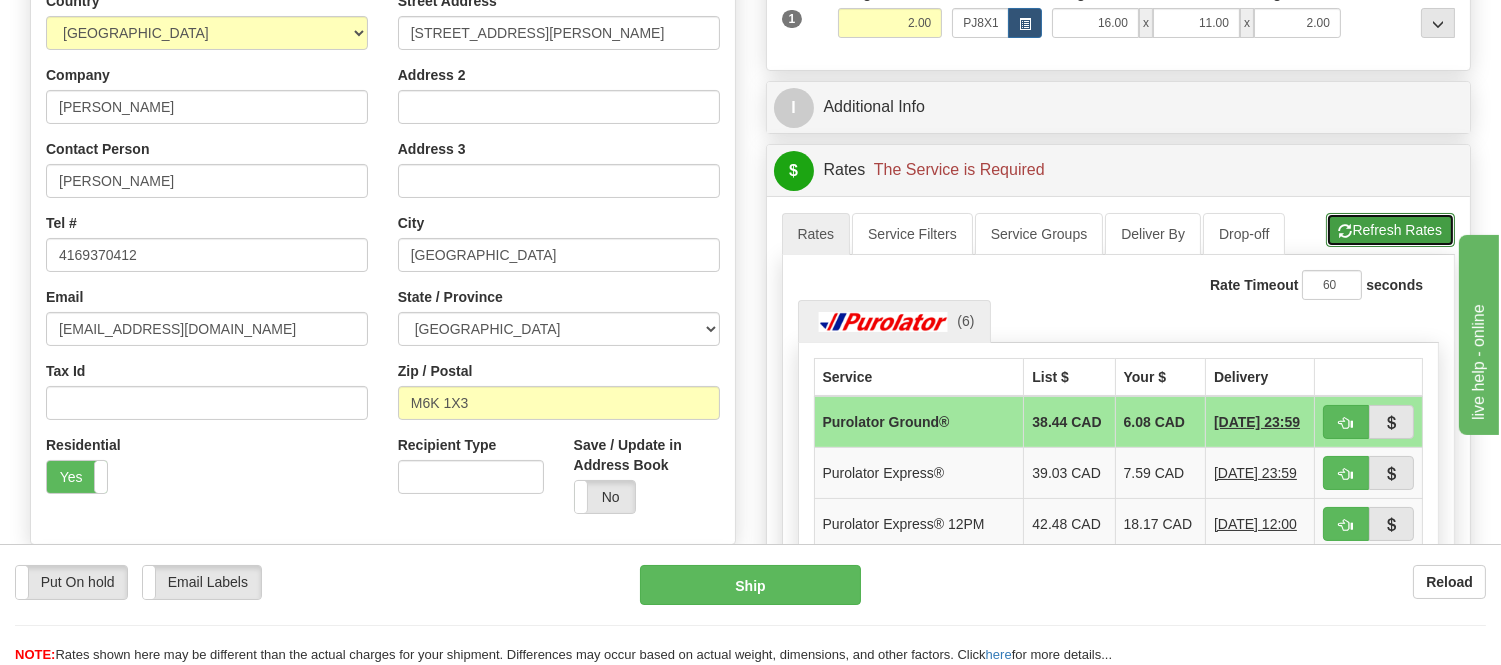 click on "Refresh Rates" at bounding box center (1390, 230) 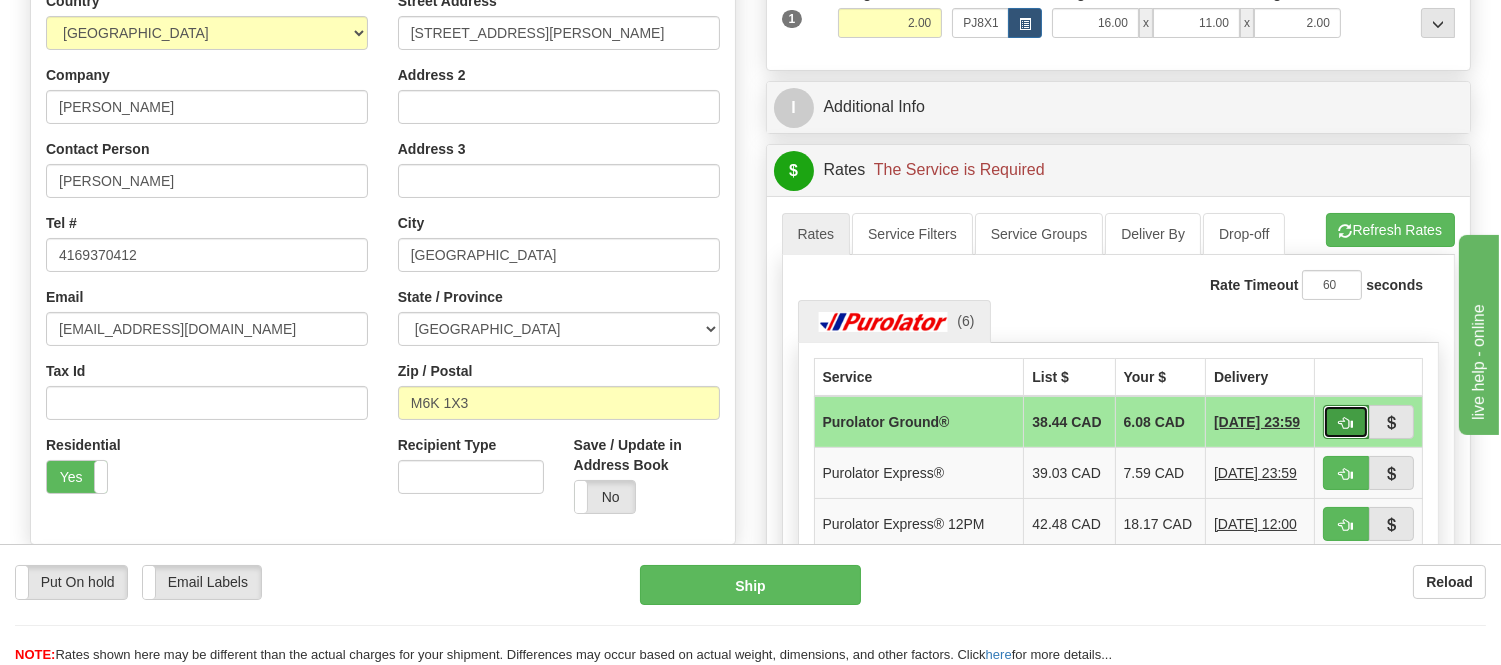 click at bounding box center [1346, 422] 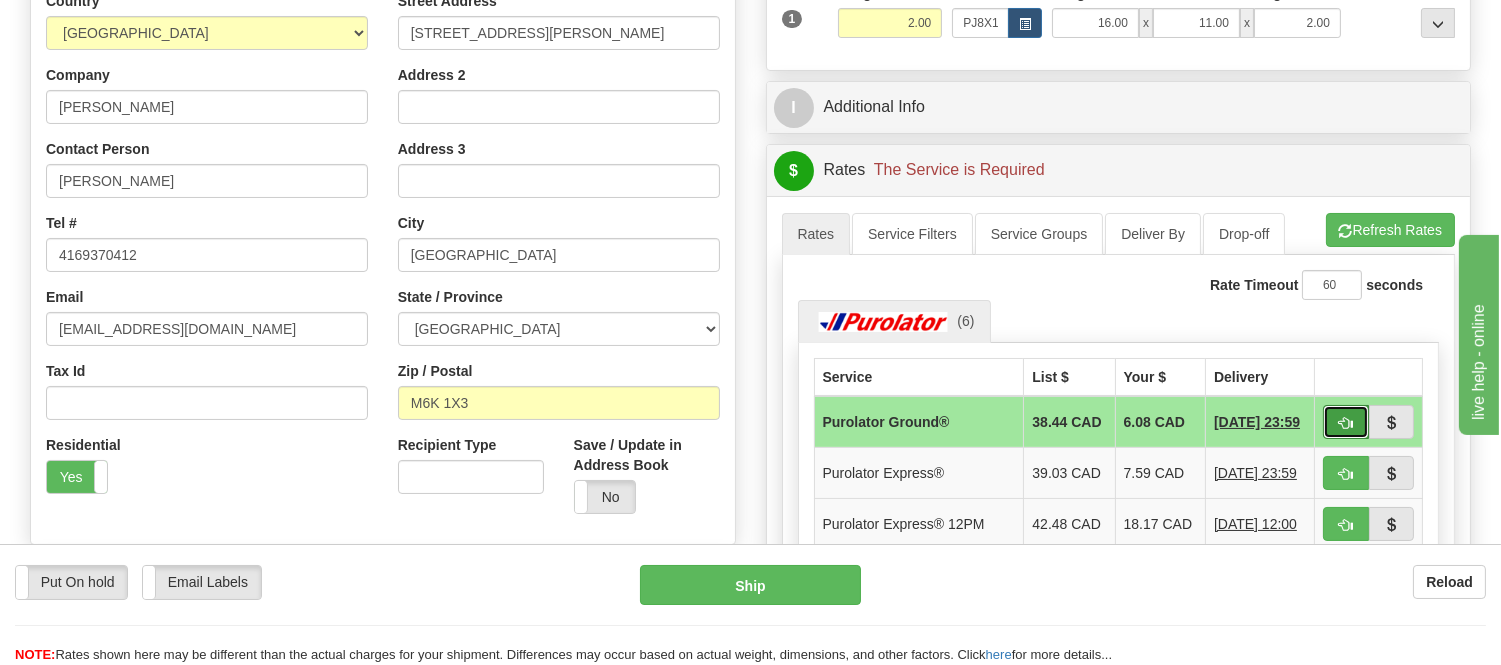 type on "260" 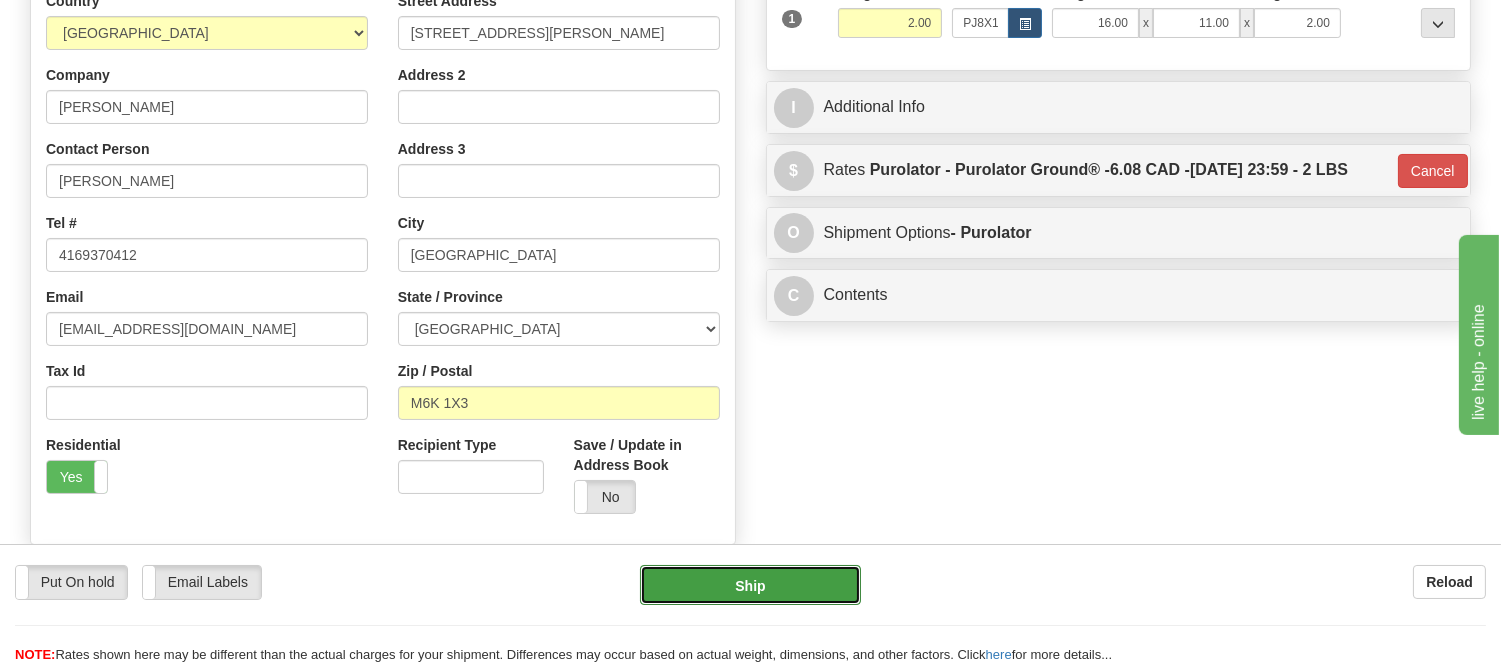 click on "Ship" at bounding box center (750, 585) 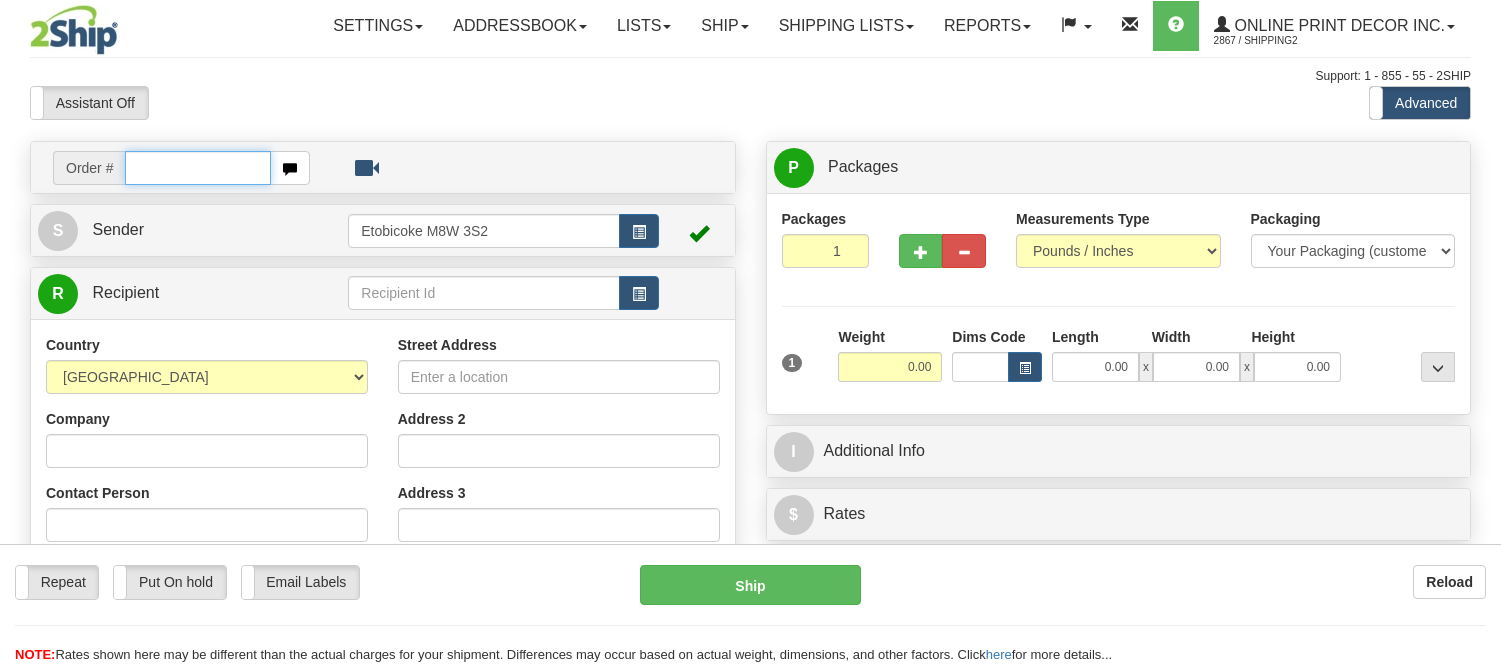 scroll, scrollTop: 0, scrollLeft: 0, axis: both 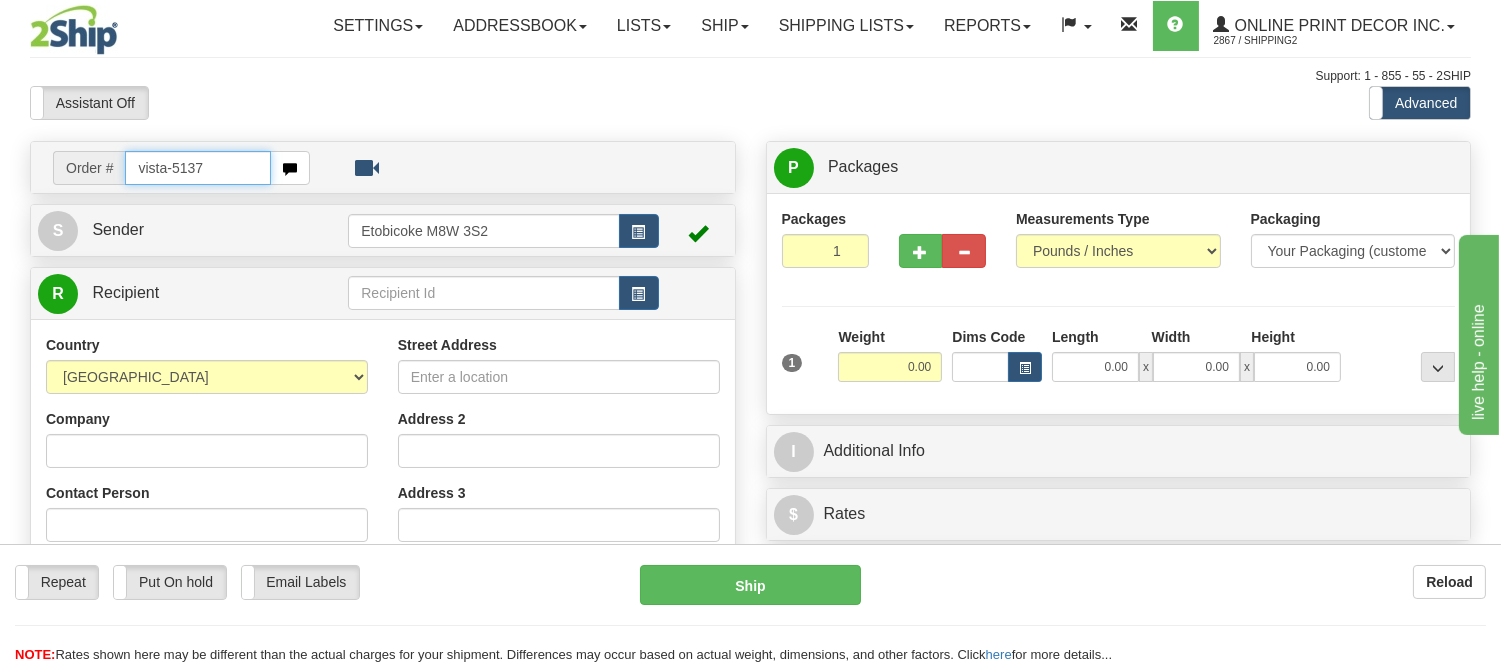 type on "vista-5137" 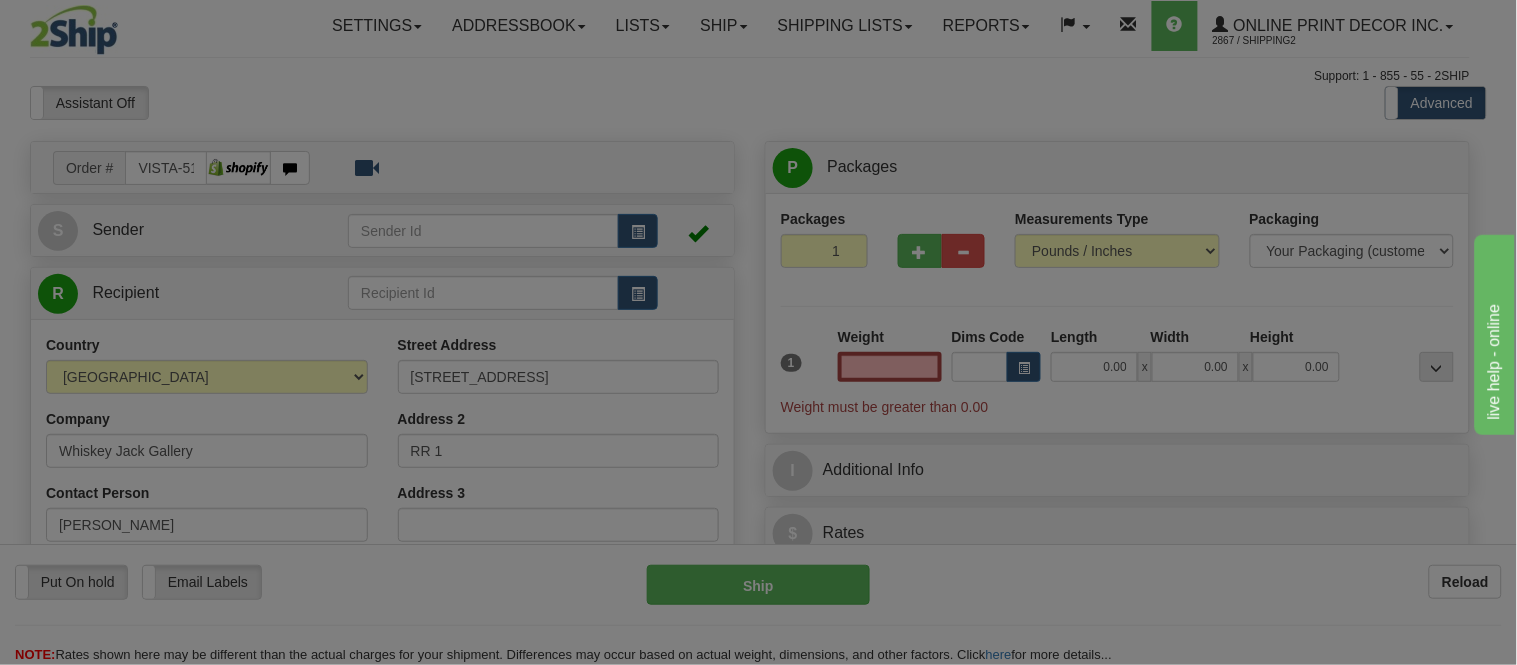 type on "0.00" 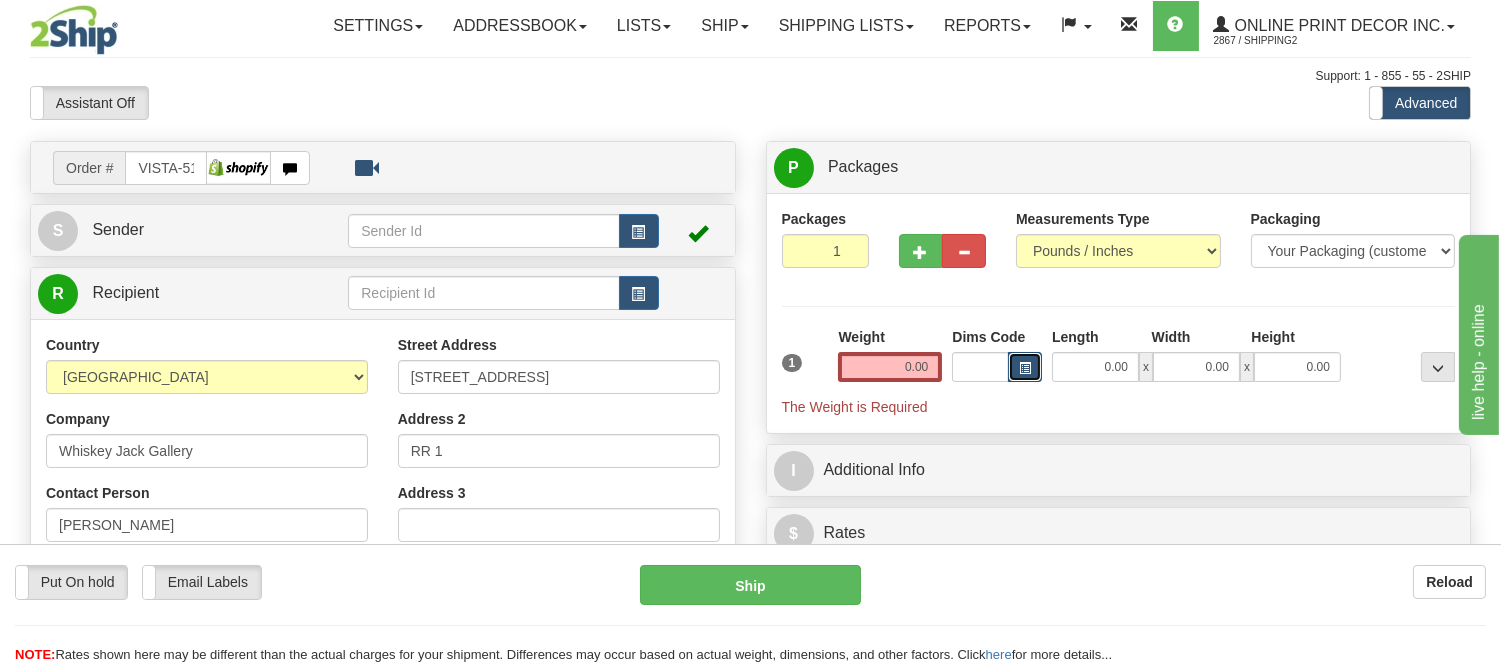 click at bounding box center (1025, 368) 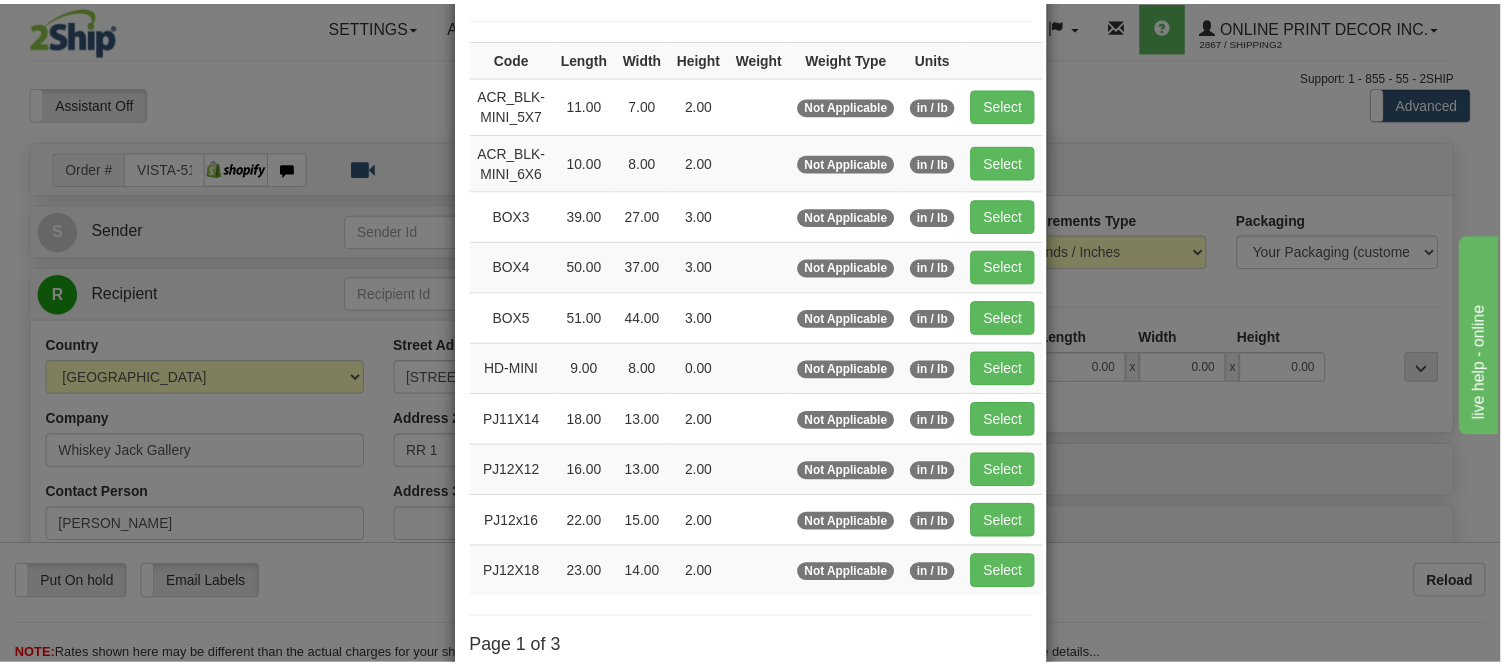 scroll, scrollTop: 222, scrollLeft: 0, axis: vertical 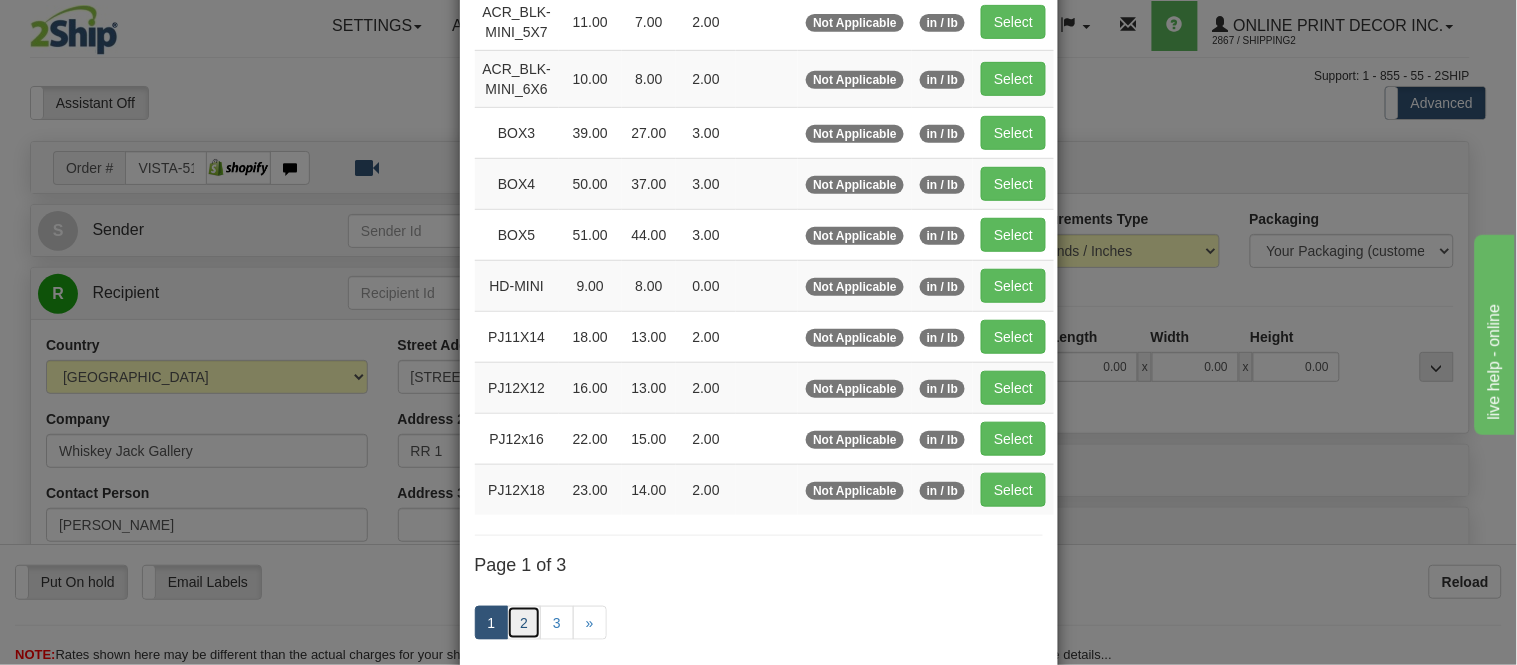 click on "2" at bounding box center (524, 623) 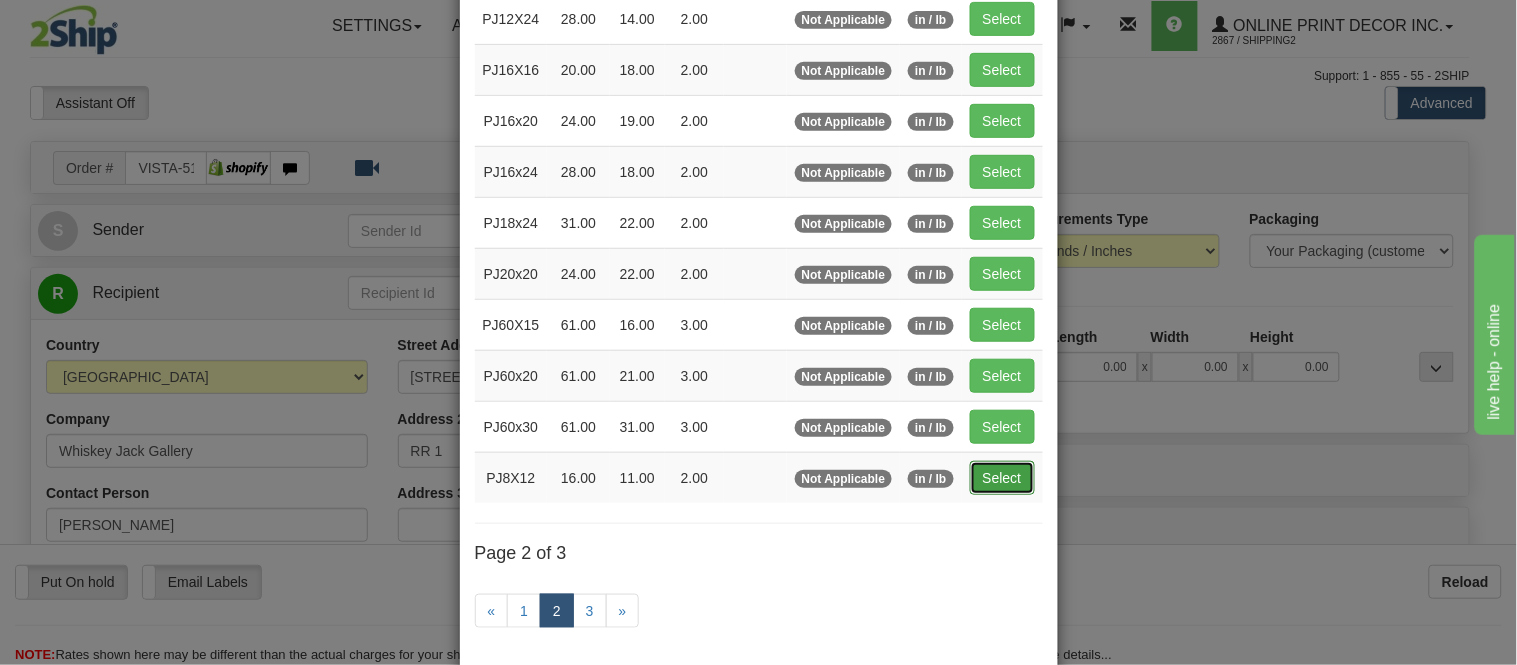 click on "Select" at bounding box center [1002, 478] 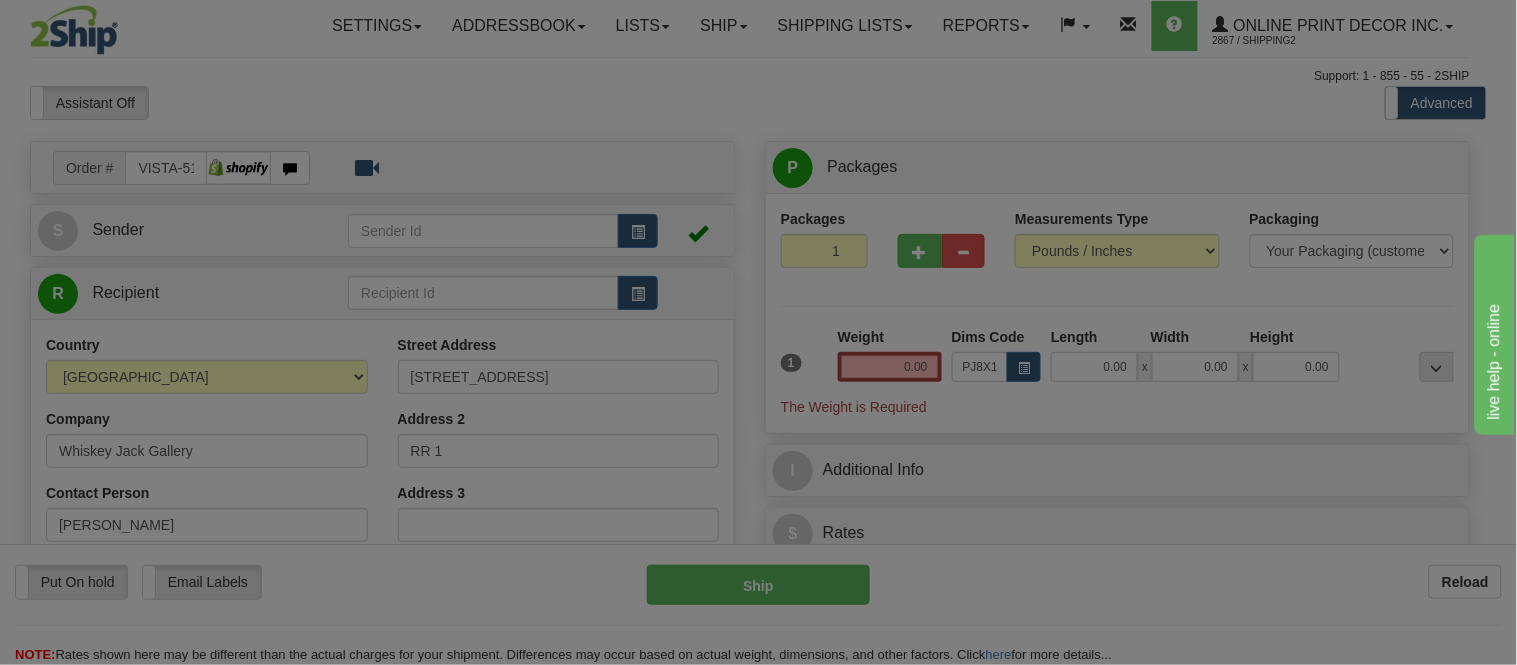 type on "16.00" 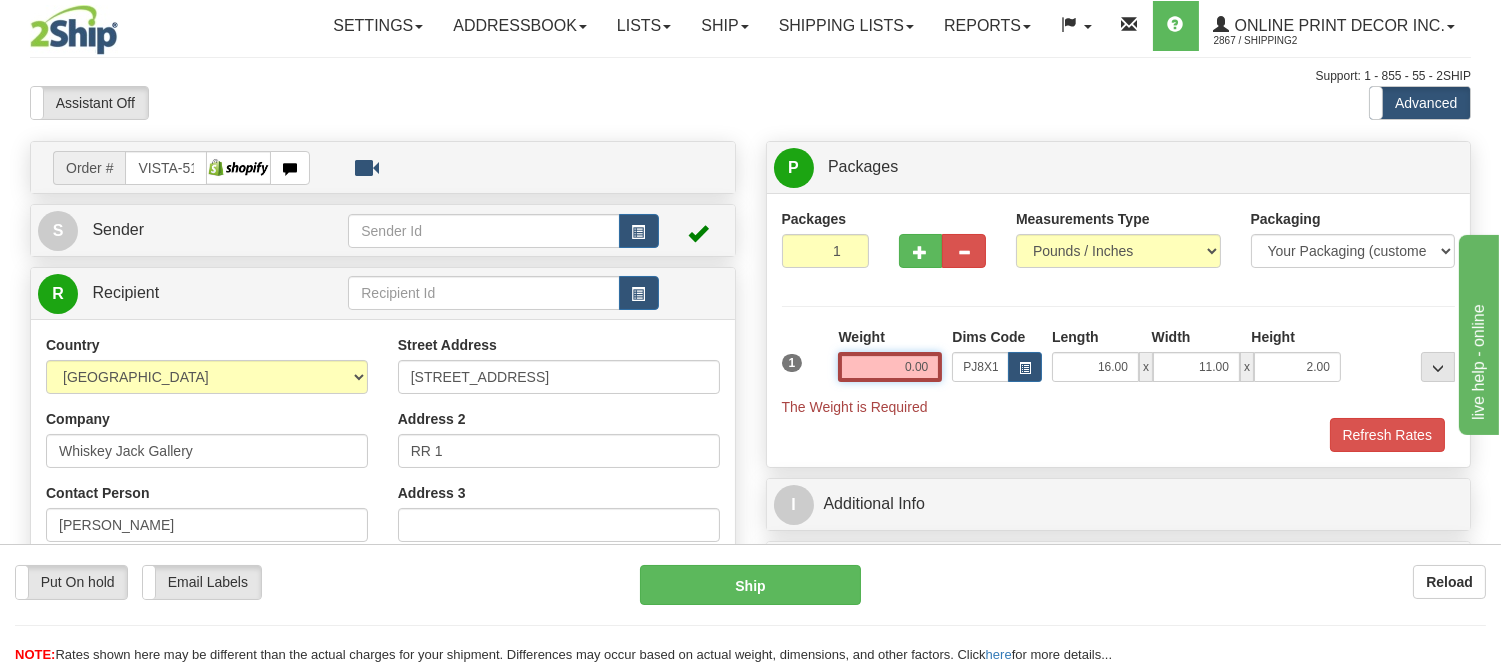 drag, startPoint x: 935, startPoint y: 370, endPoint x: 826, endPoint y: 368, distance: 109.01835 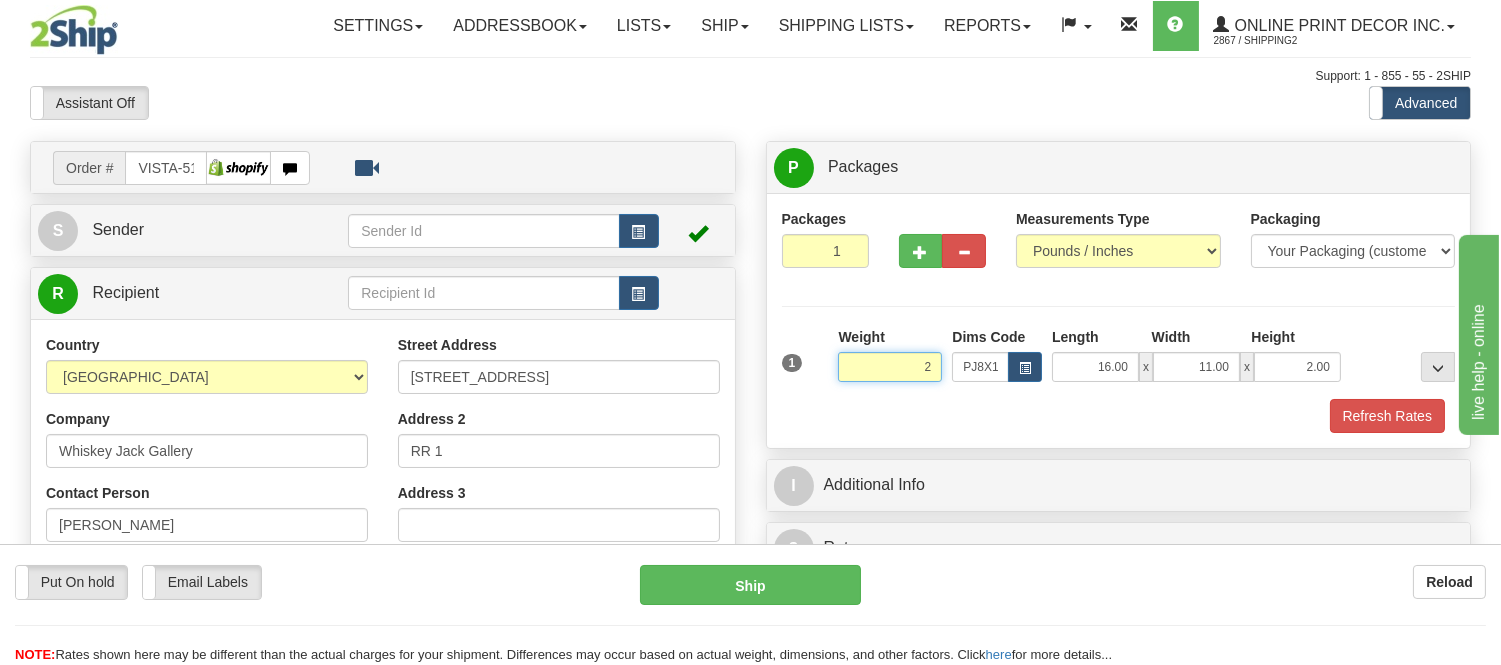 click on "Delete" at bounding box center [0, 0] 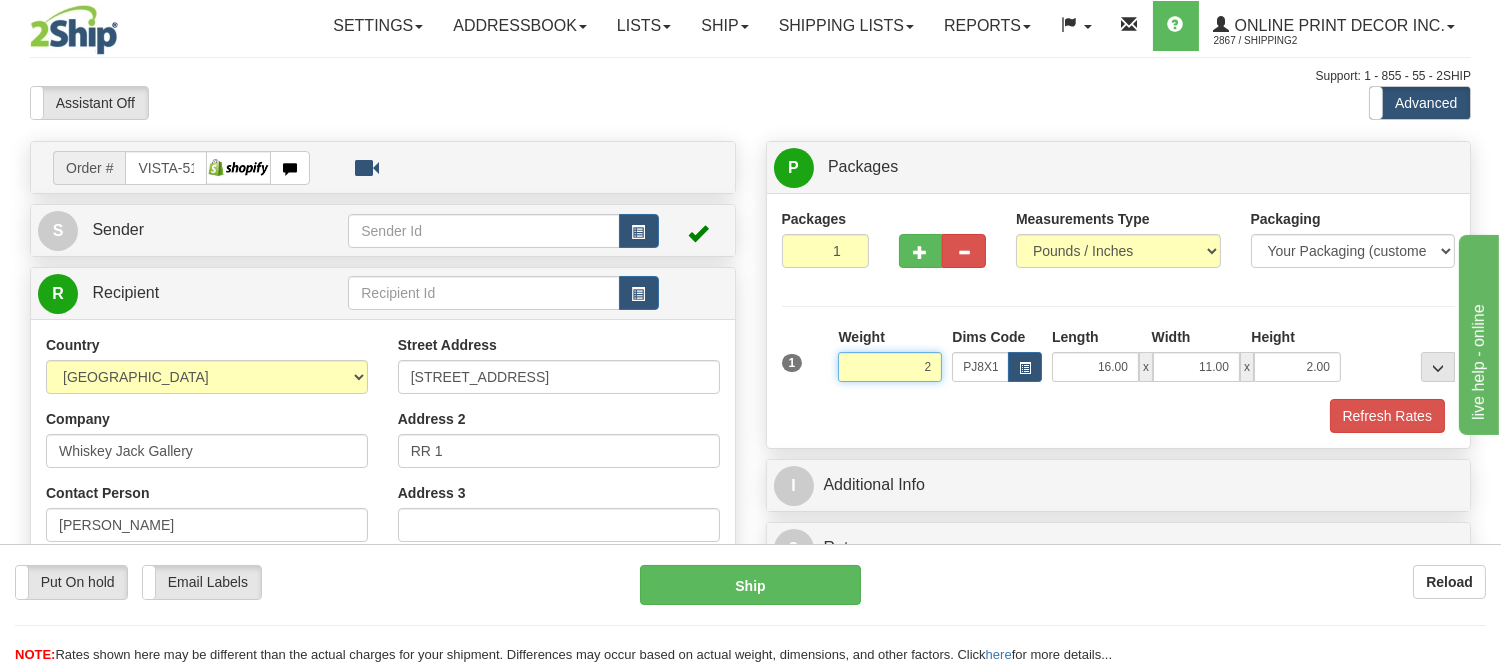 type on "2.00" 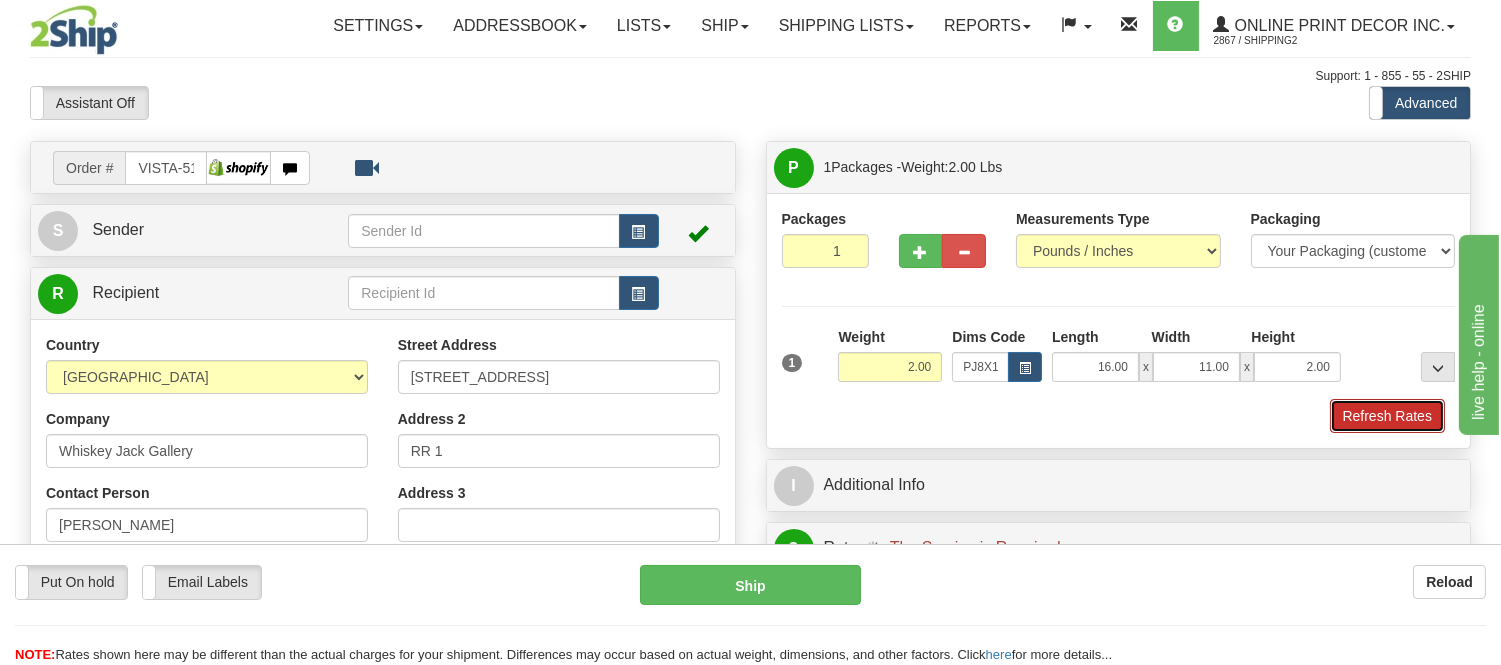 click on "Refresh Rates" at bounding box center (1387, 416) 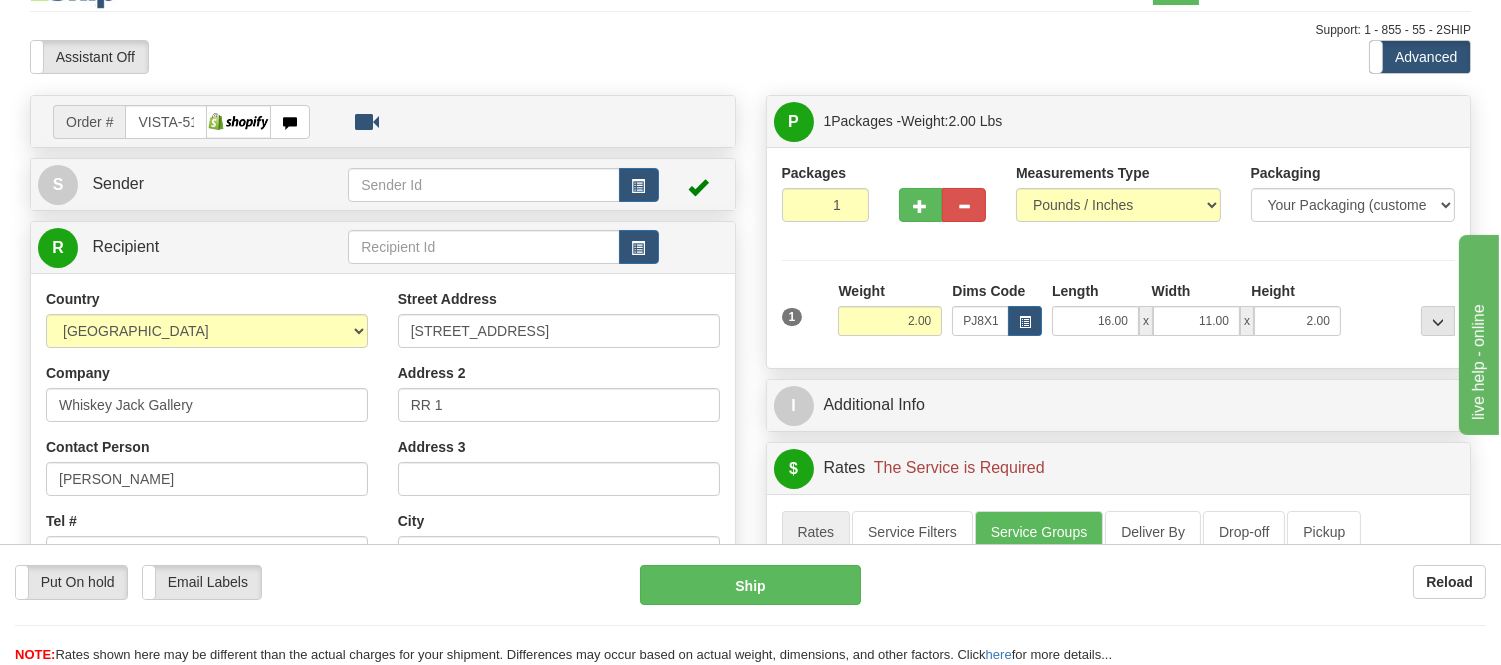 scroll, scrollTop: 34, scrollLeft: 0, axis: vertical 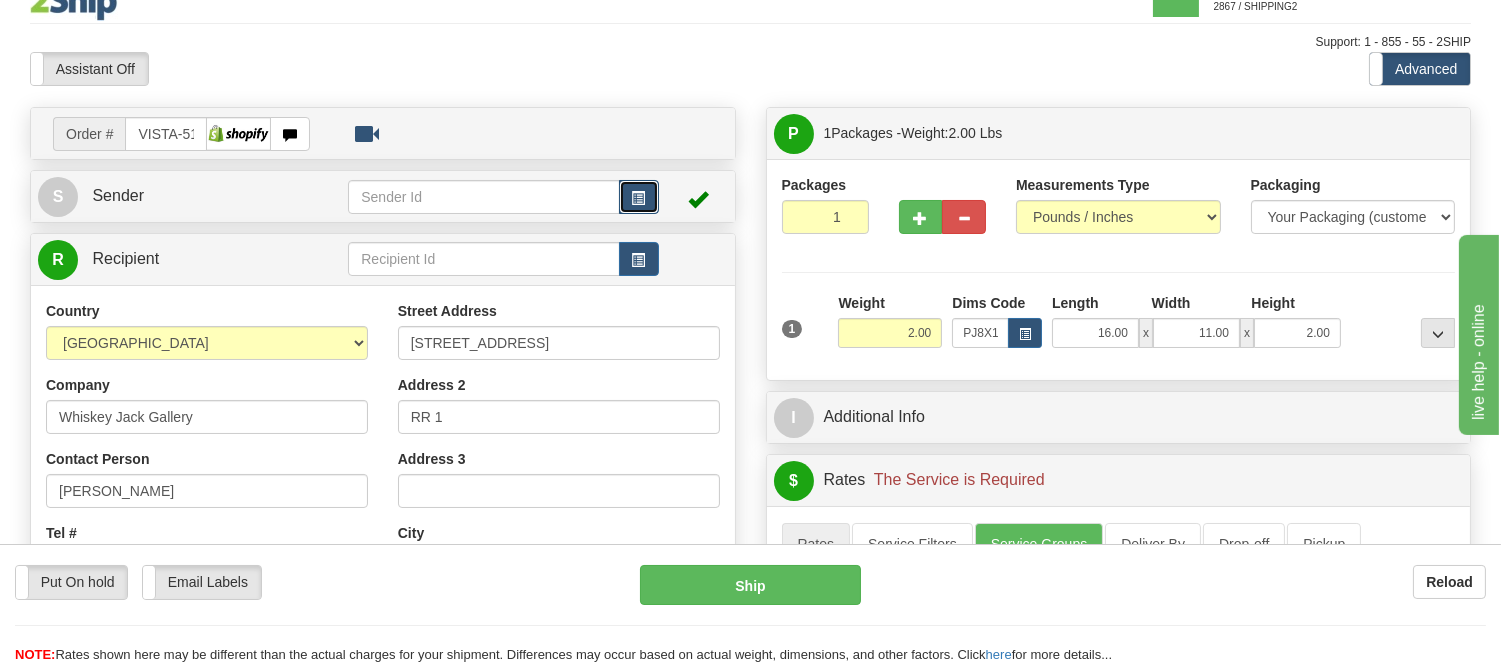 click at bounding box center [639, 197] 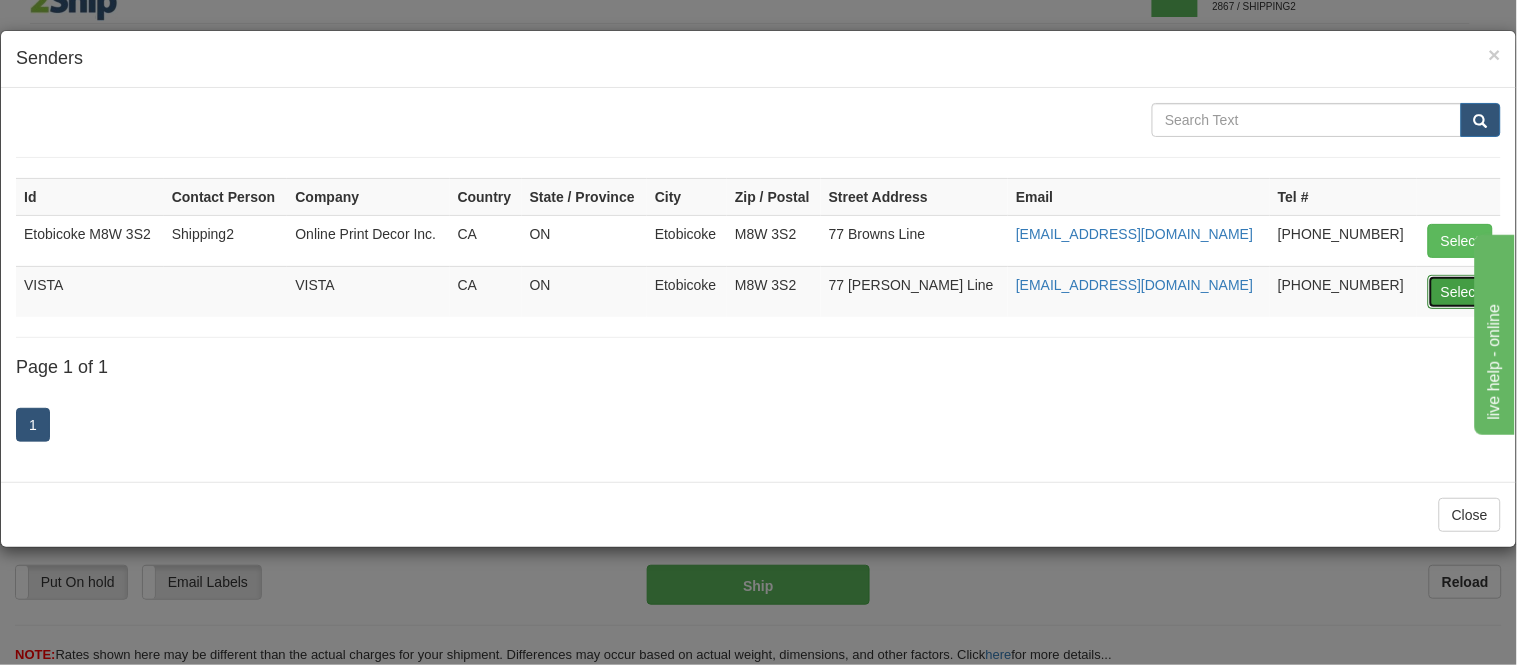 click on "Select" at bounding box center (1460, 292) 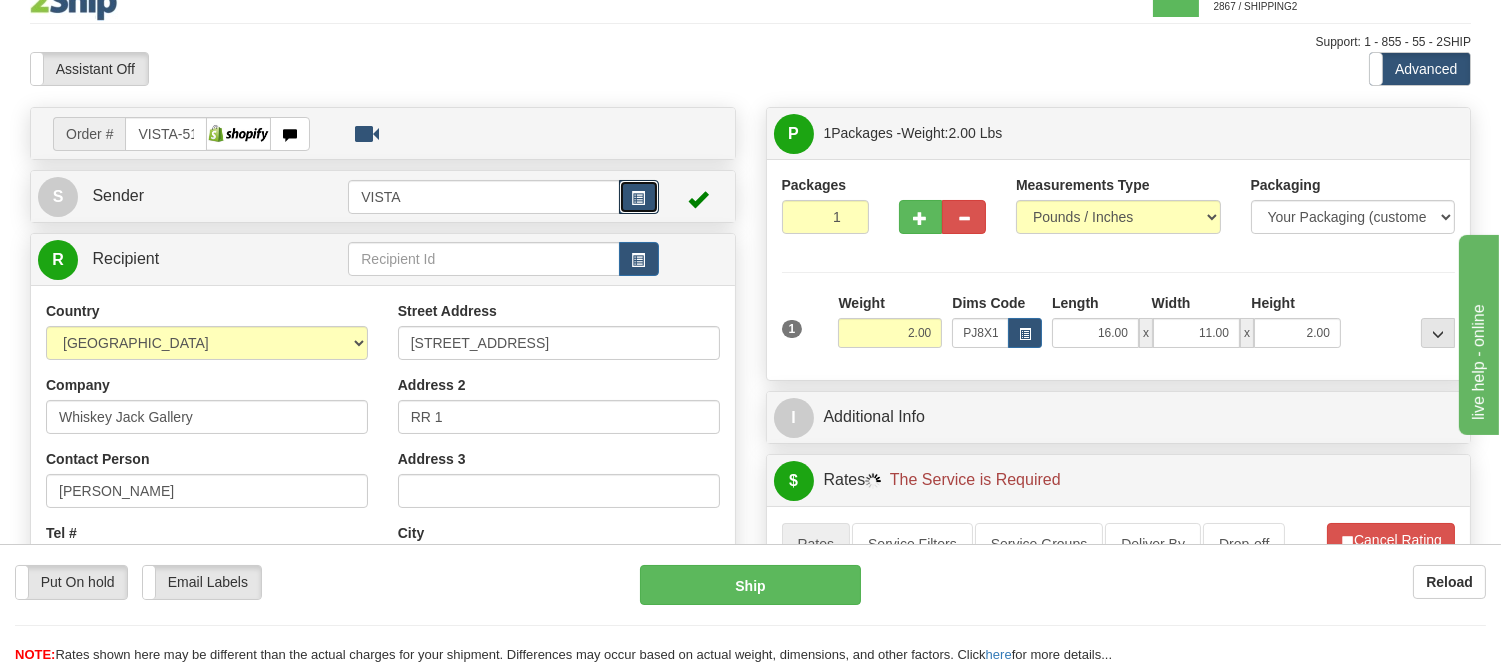 scroll, scrollTop: 256, scrollLeft: 0, axis: vertical 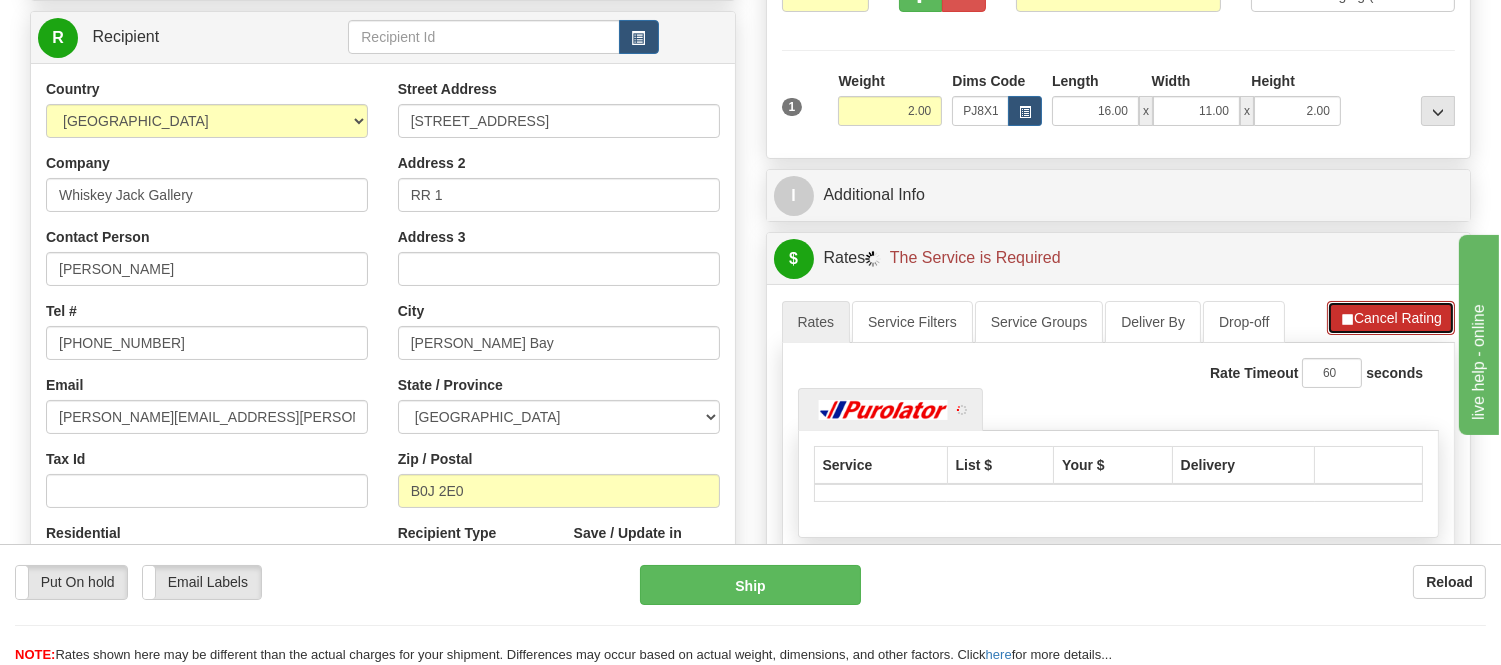 click on "Cancel Rating" at bounding box center [1391, 318] 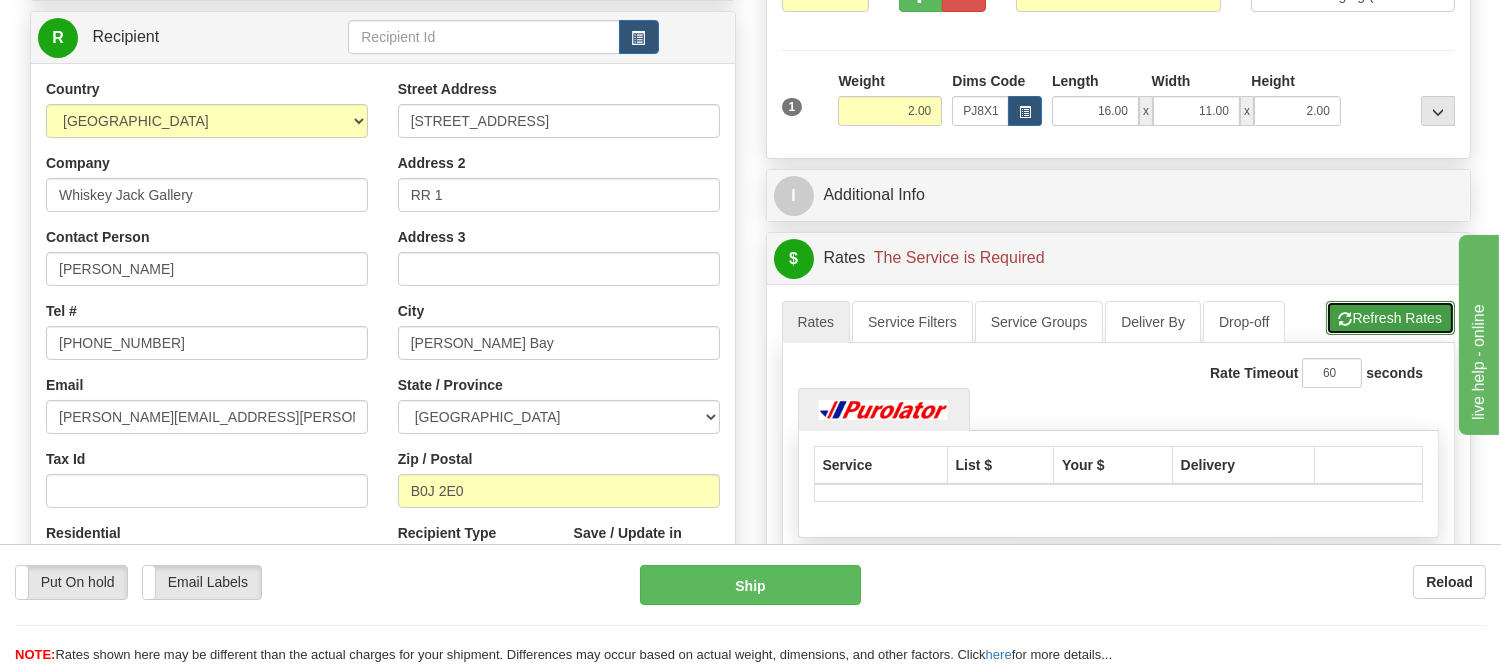 click on "Refresh Rates" at bounding box center (1390, 318) 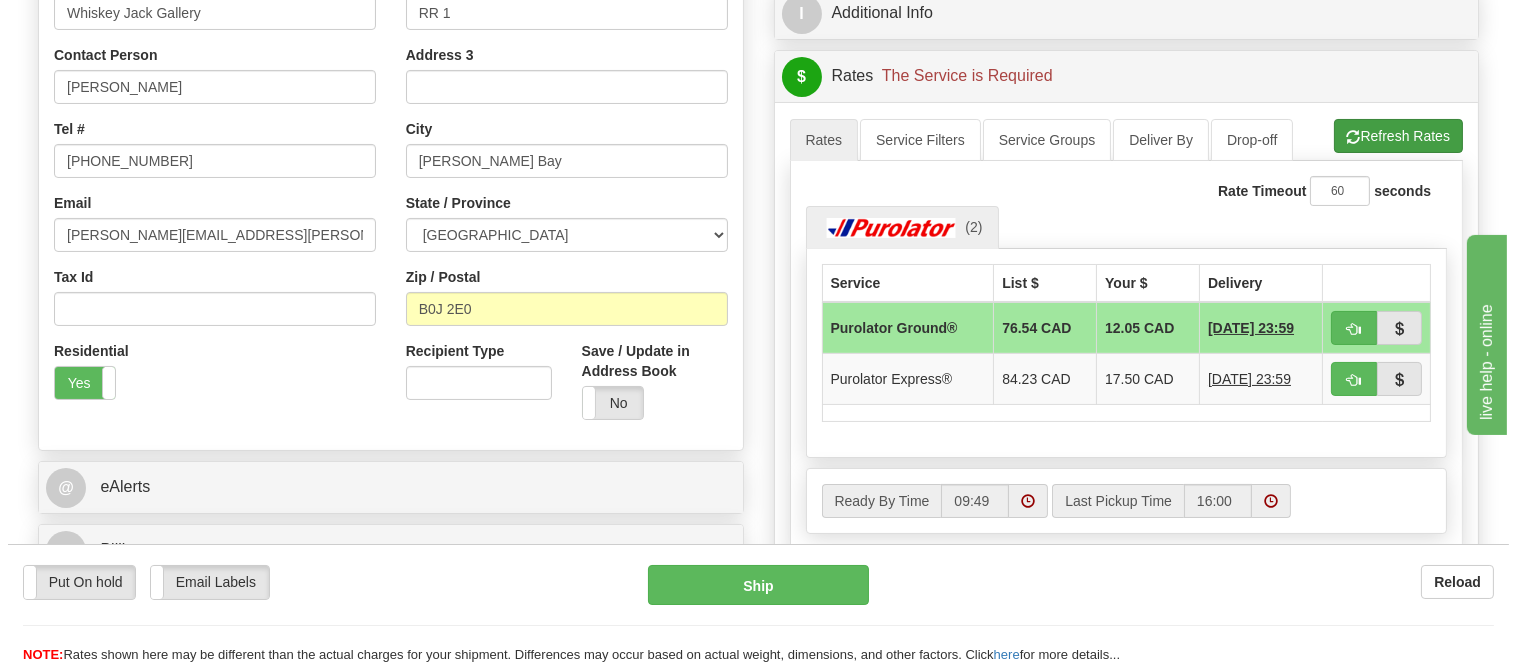 scroll, scrollTop: 478, scrollLeft: 0, axis: vertical 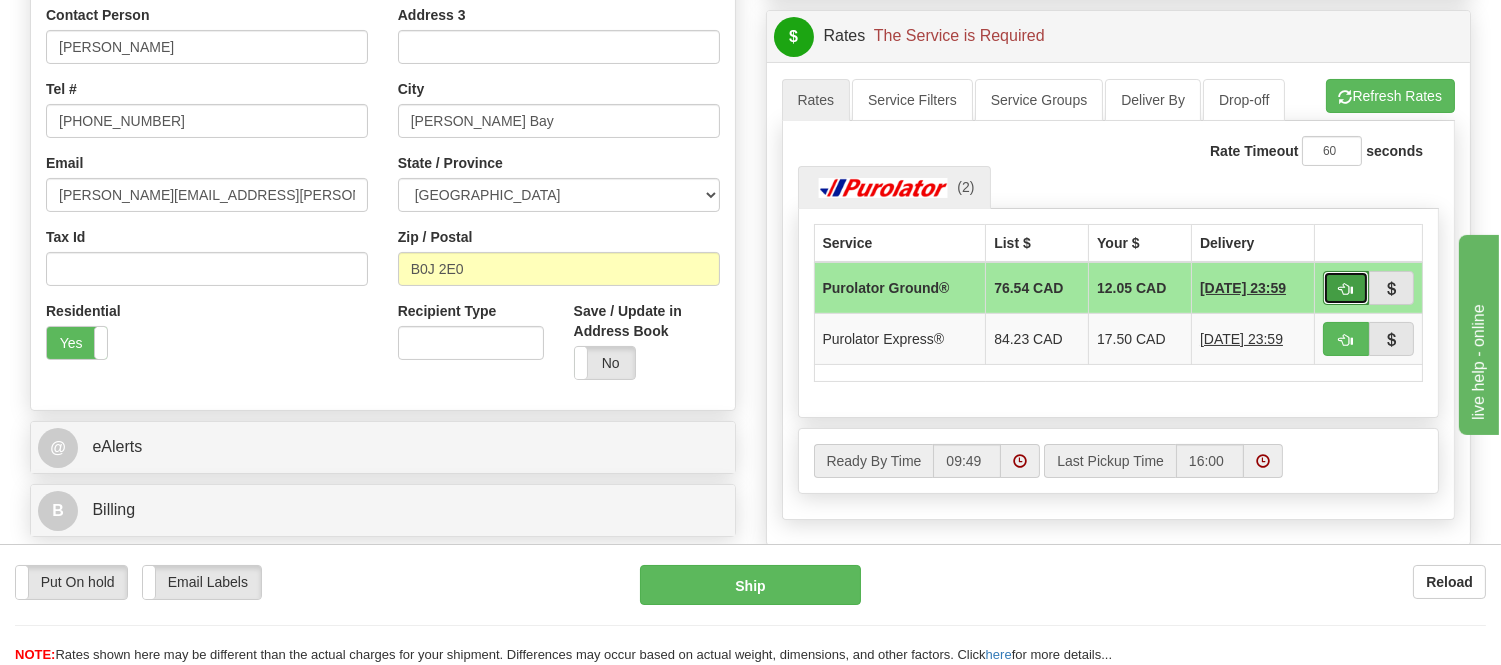 click at bounding box center [1346, 288] 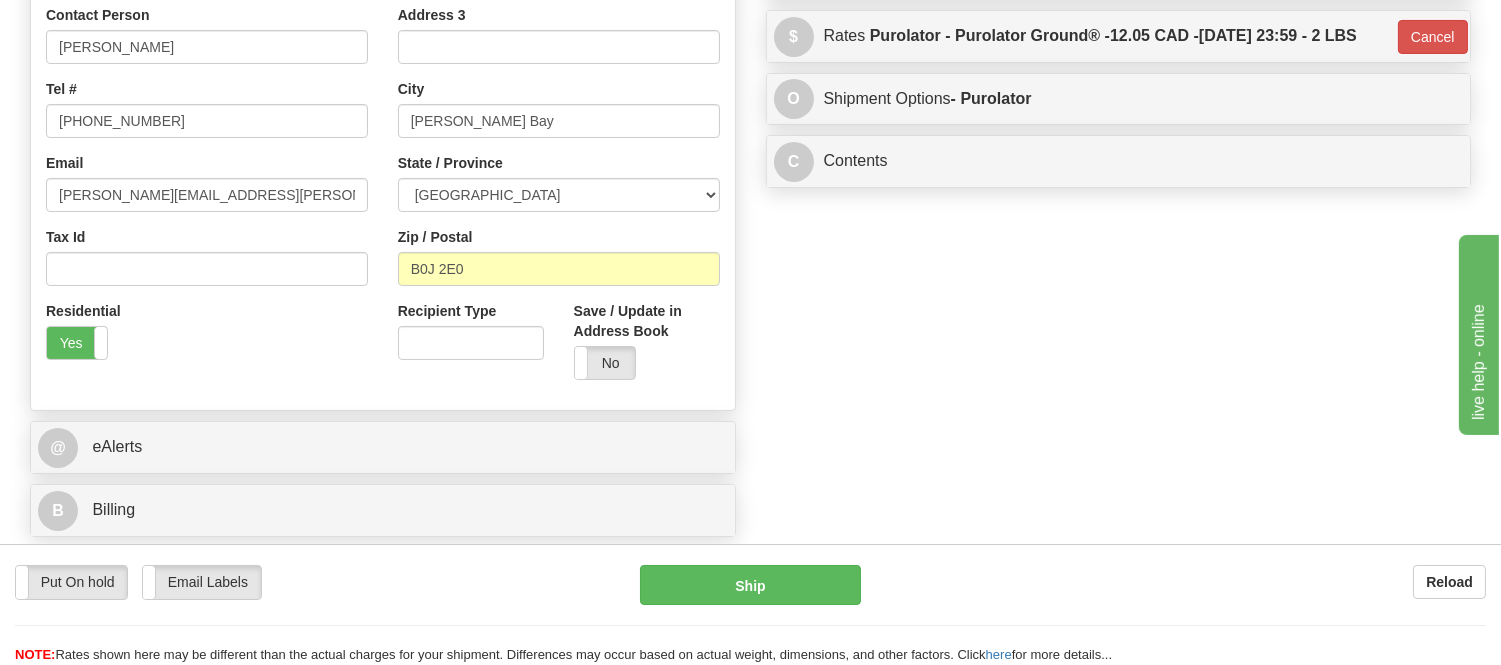 click on "Put On hold Put On hold
Email Labels Email Labels
Edit
Reload
Ship" at bounding box center (750, 615) 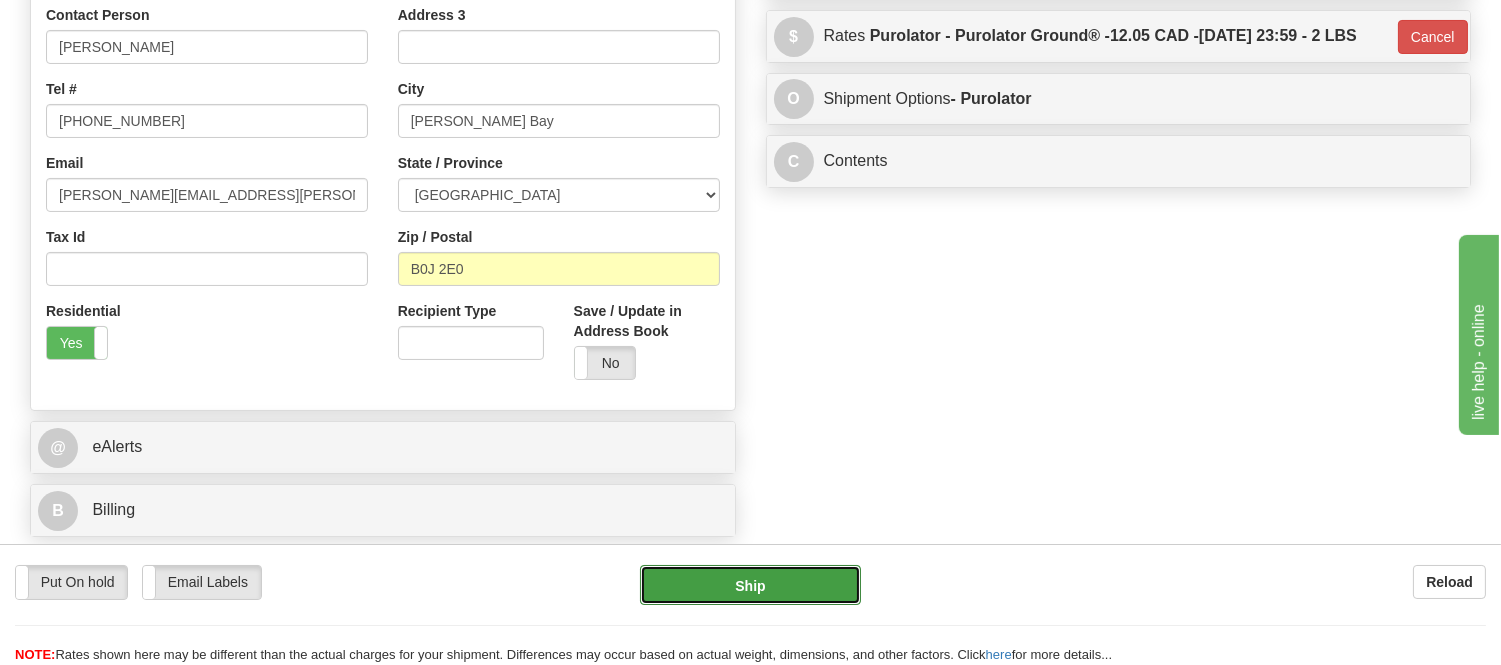 click on "Ship" at bounding box center [750, 585] 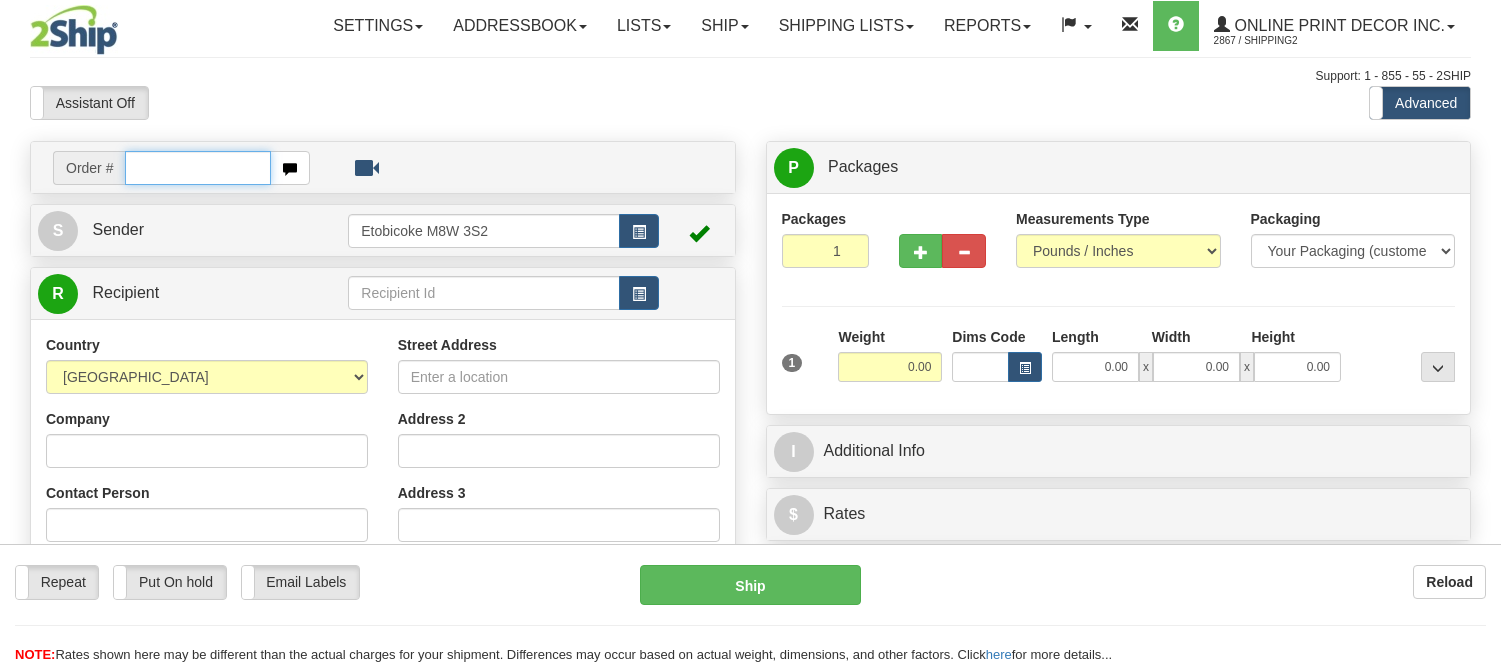 scroll, scrollTop: 0, scrollLeft: 0, axis: both 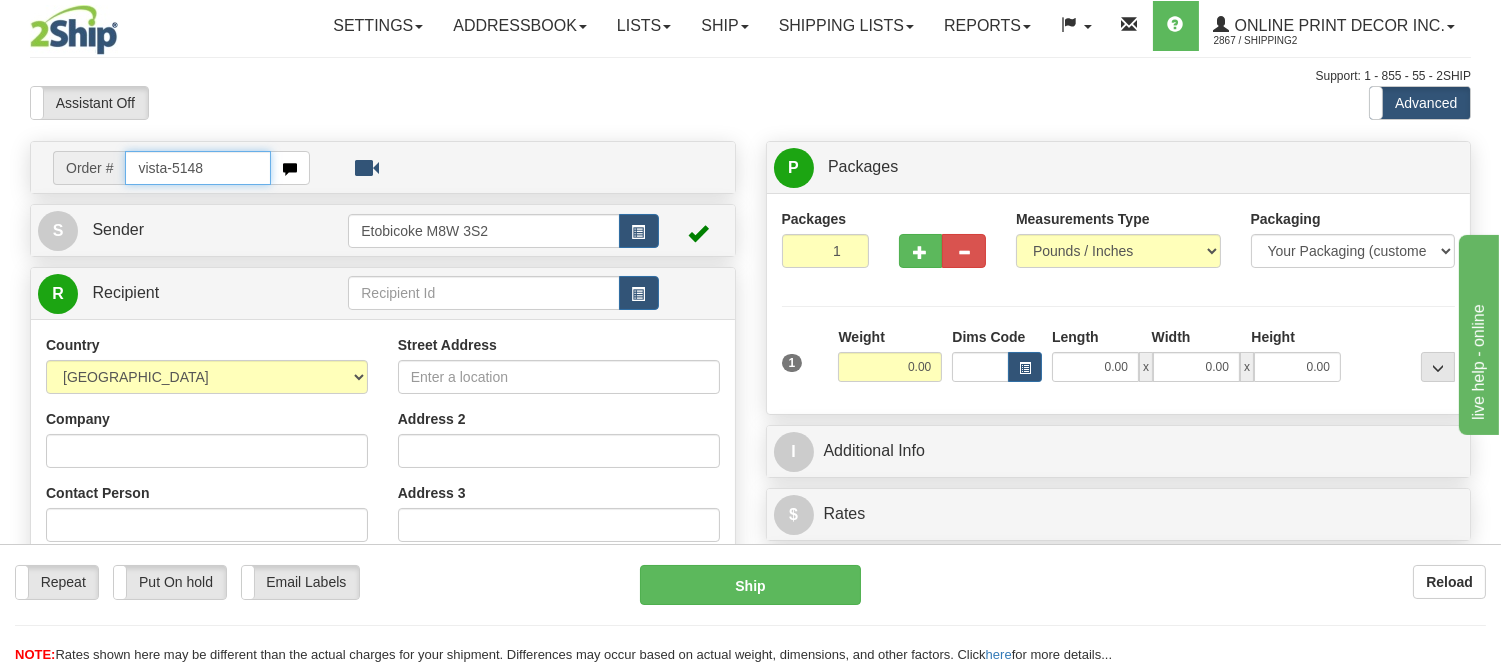 type on "vista-5148" 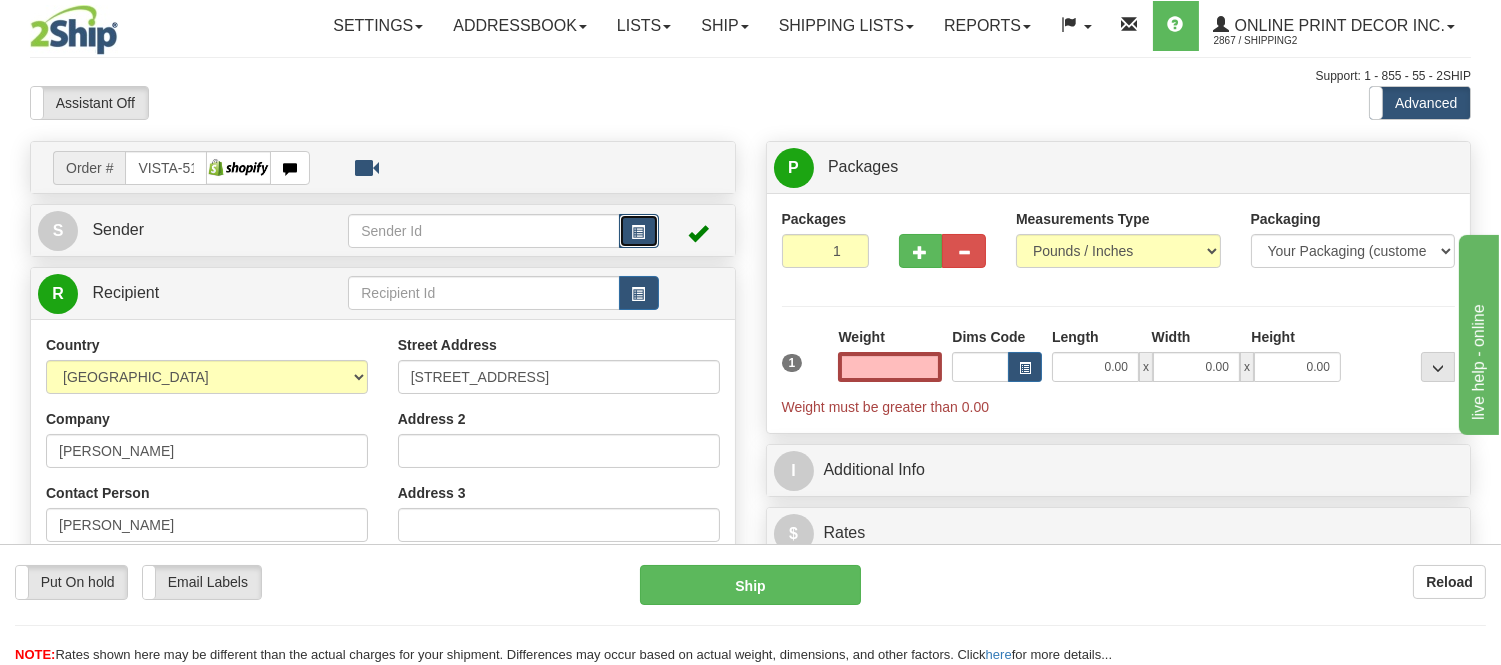 type on "0.00" 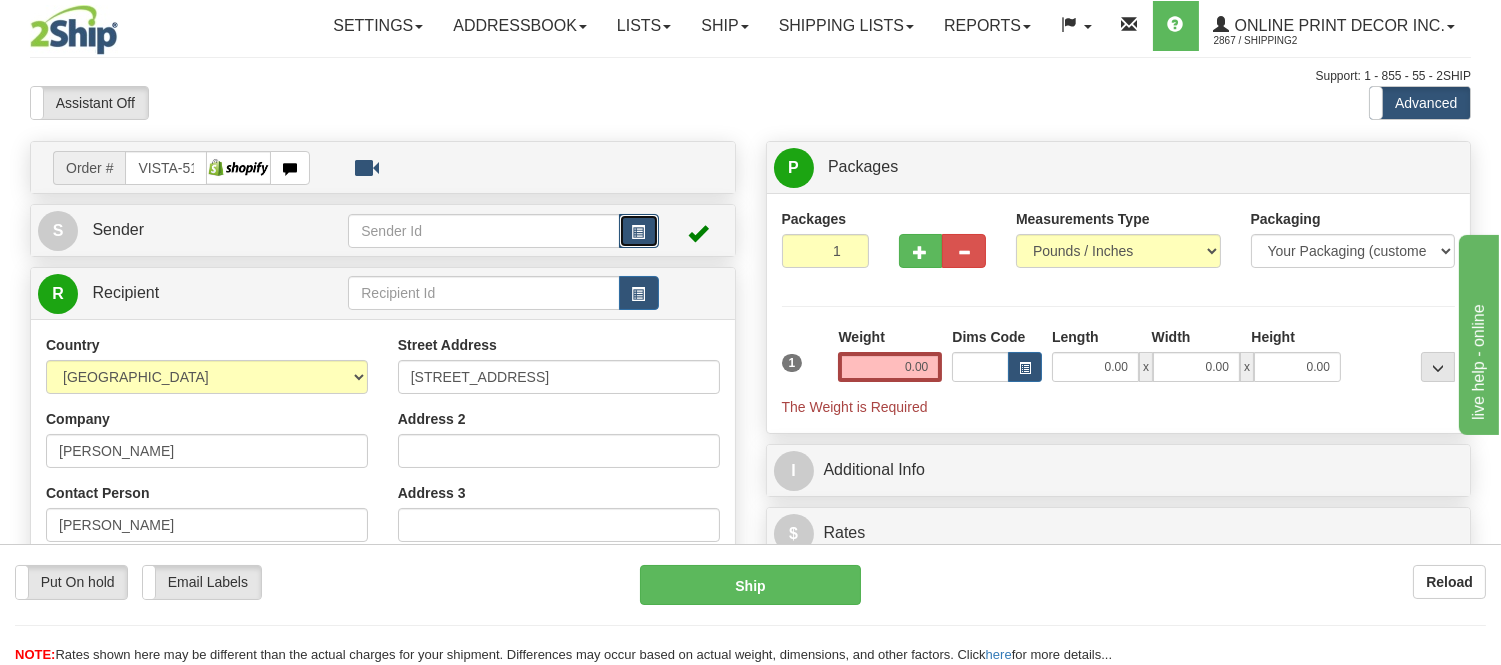 click at bounding box center [639, 231] 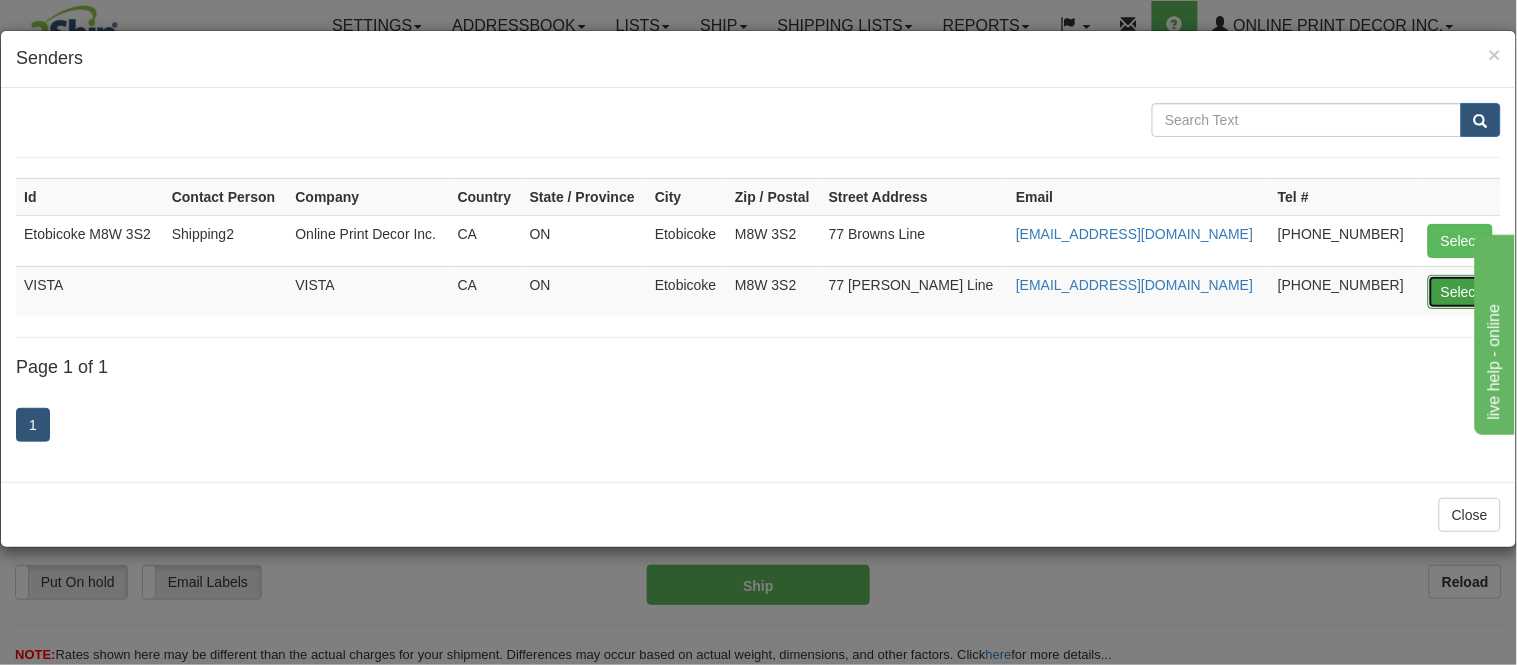 click on "Select" at bounding box center (1460, 292) 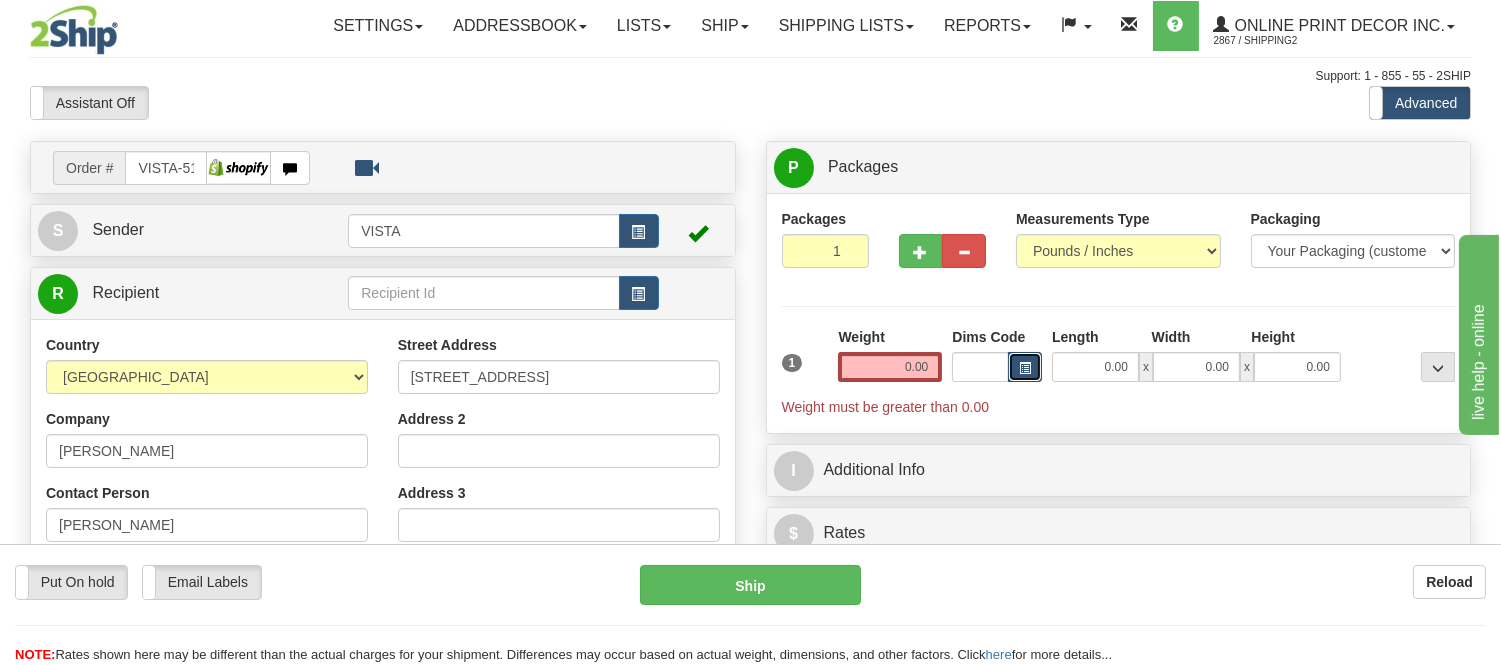 click at bounding box center (1025, 367) 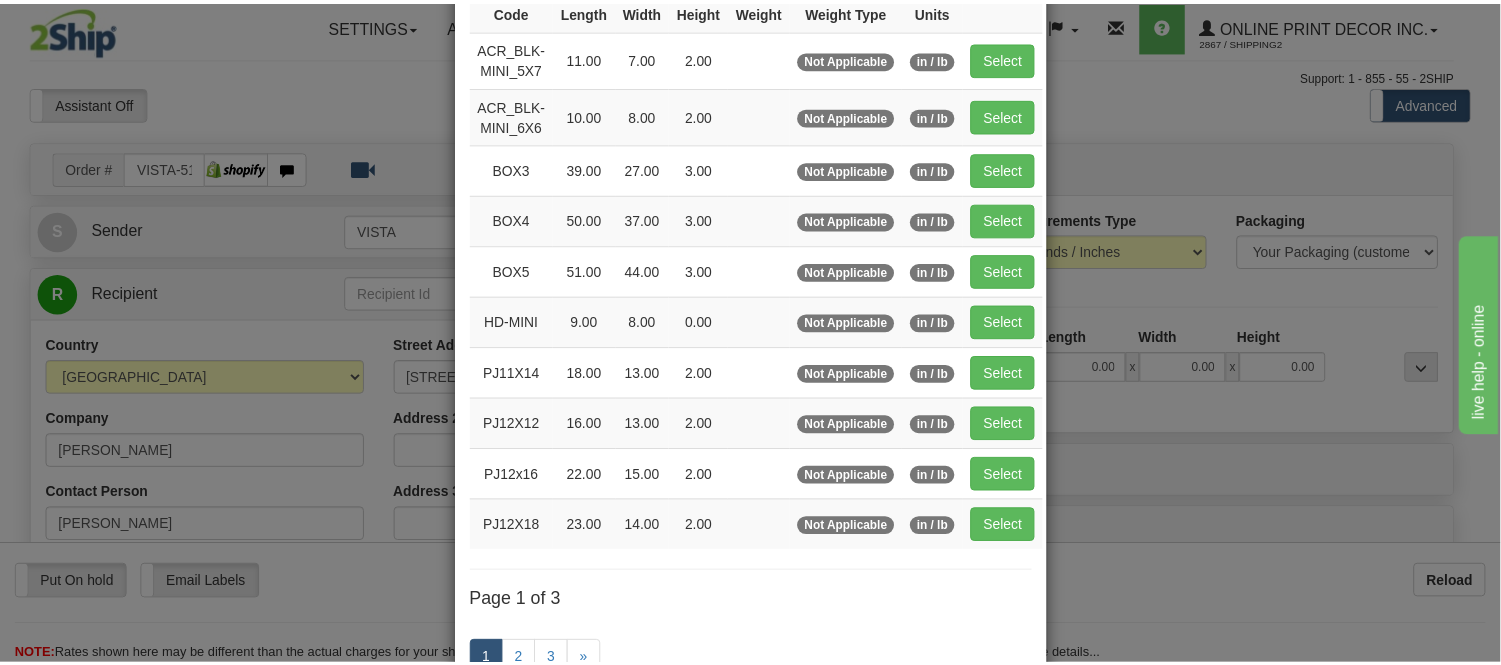 scroll, scrollTop: 222, scrollLeft: 0, axis: vertical 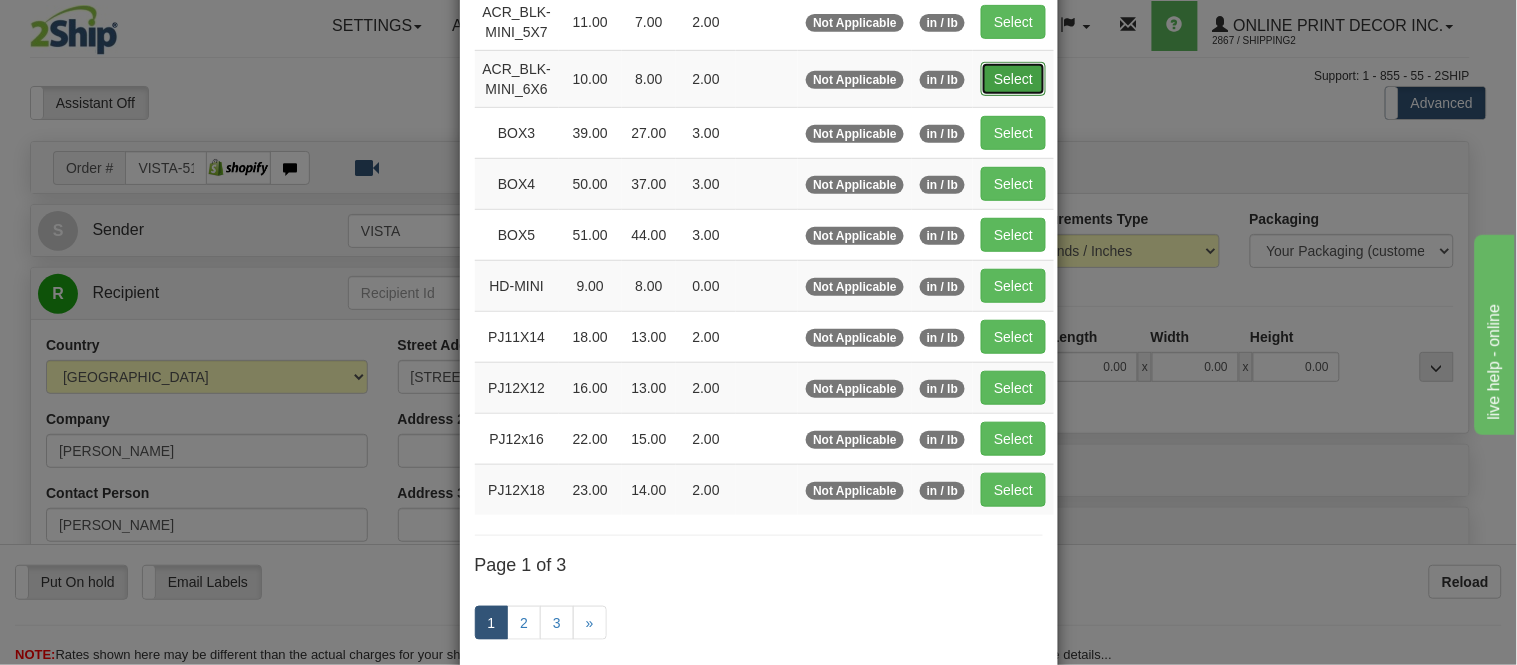click on "Select" at bounding box center (1013, 79) 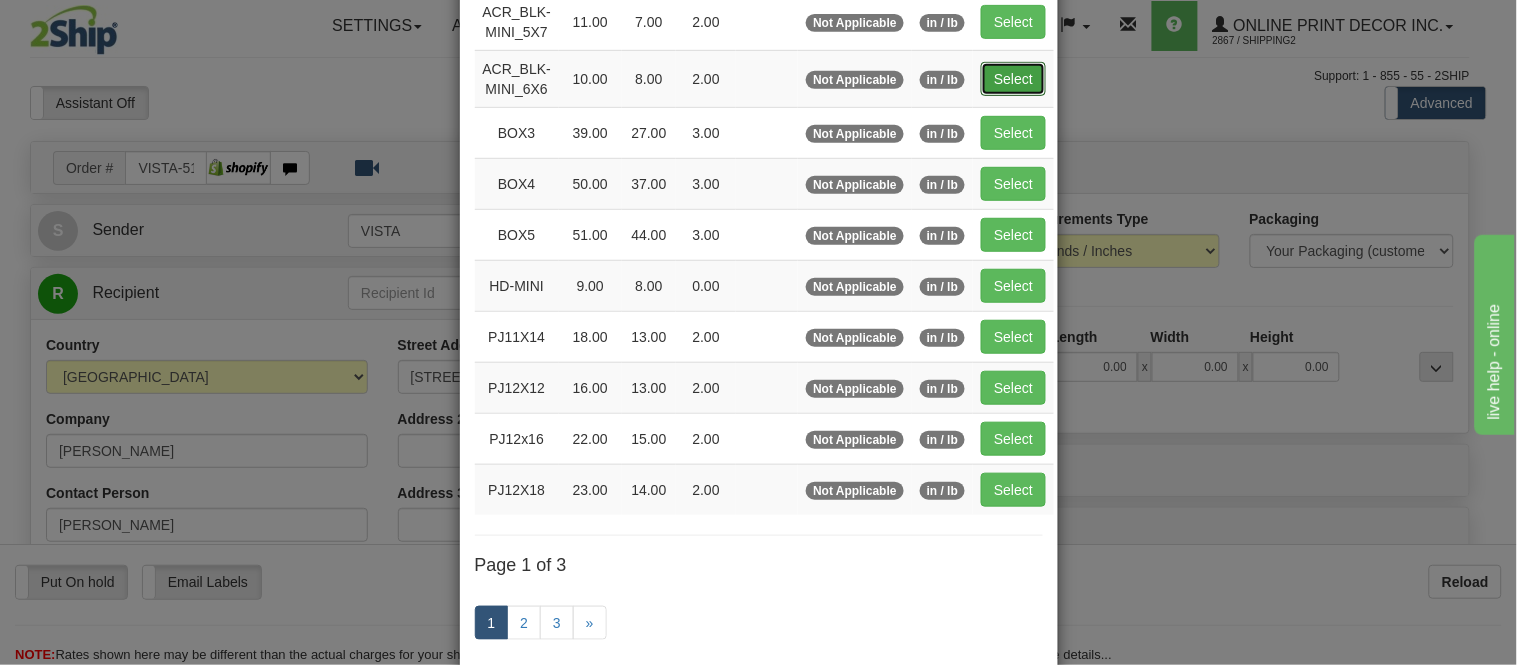 type on "10.00" 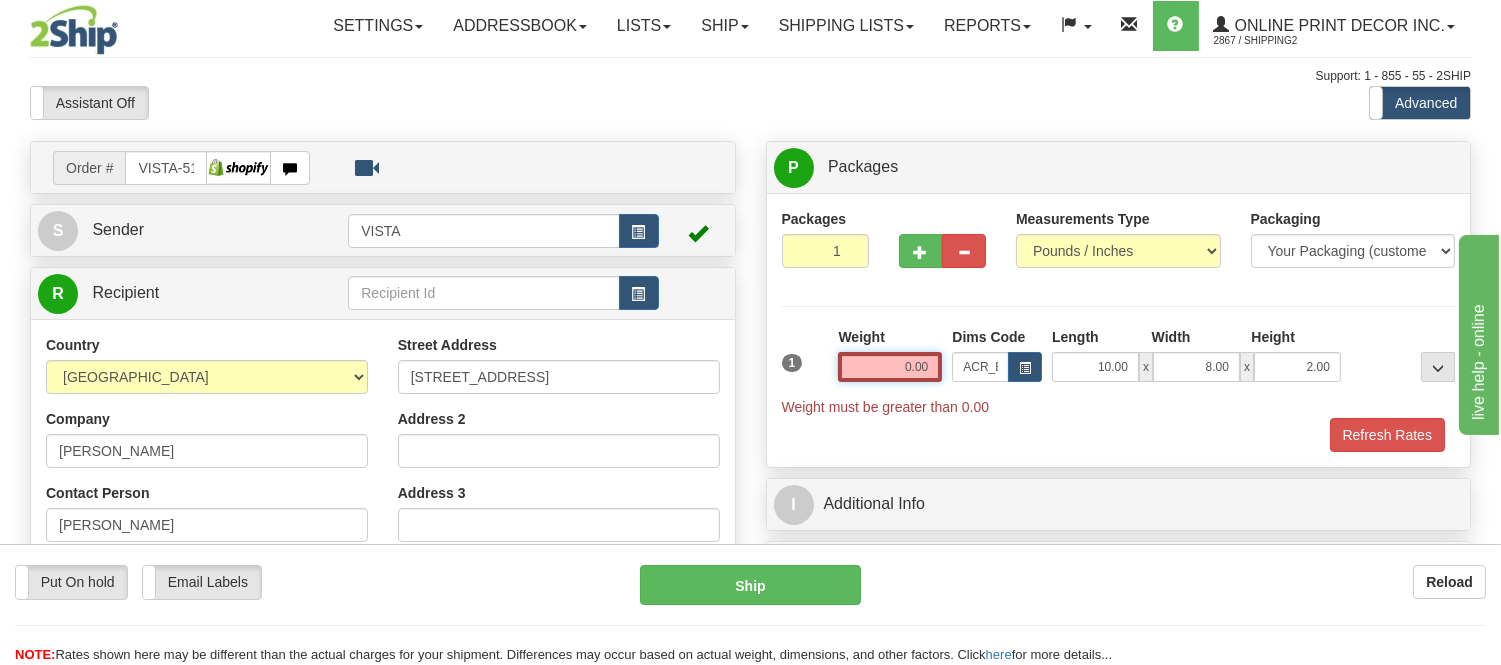 drag, startPoint x: 934, startPoint y: 361, endPoint x: 755, endPoint y: 370, distance: 179.22612 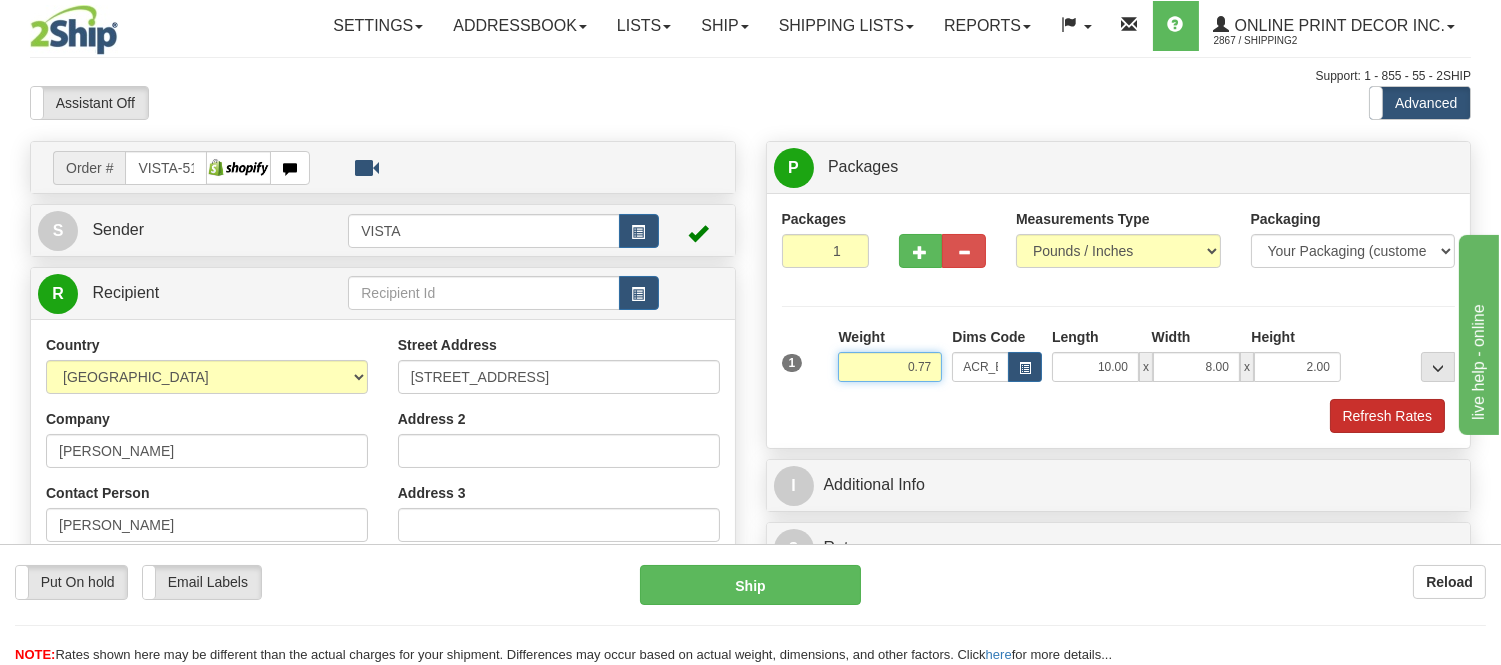 type on "0.77" 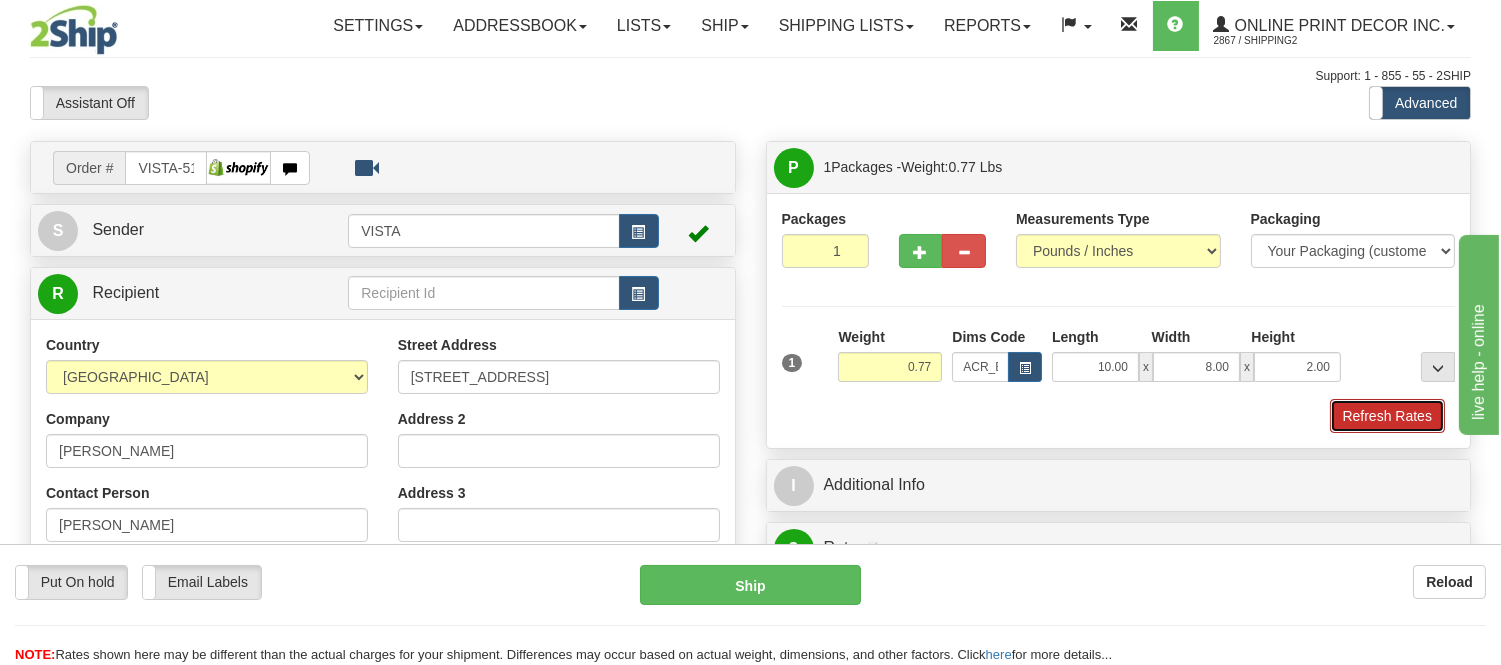 click on "Refresh Rates" at bounding box center (1387, 416) 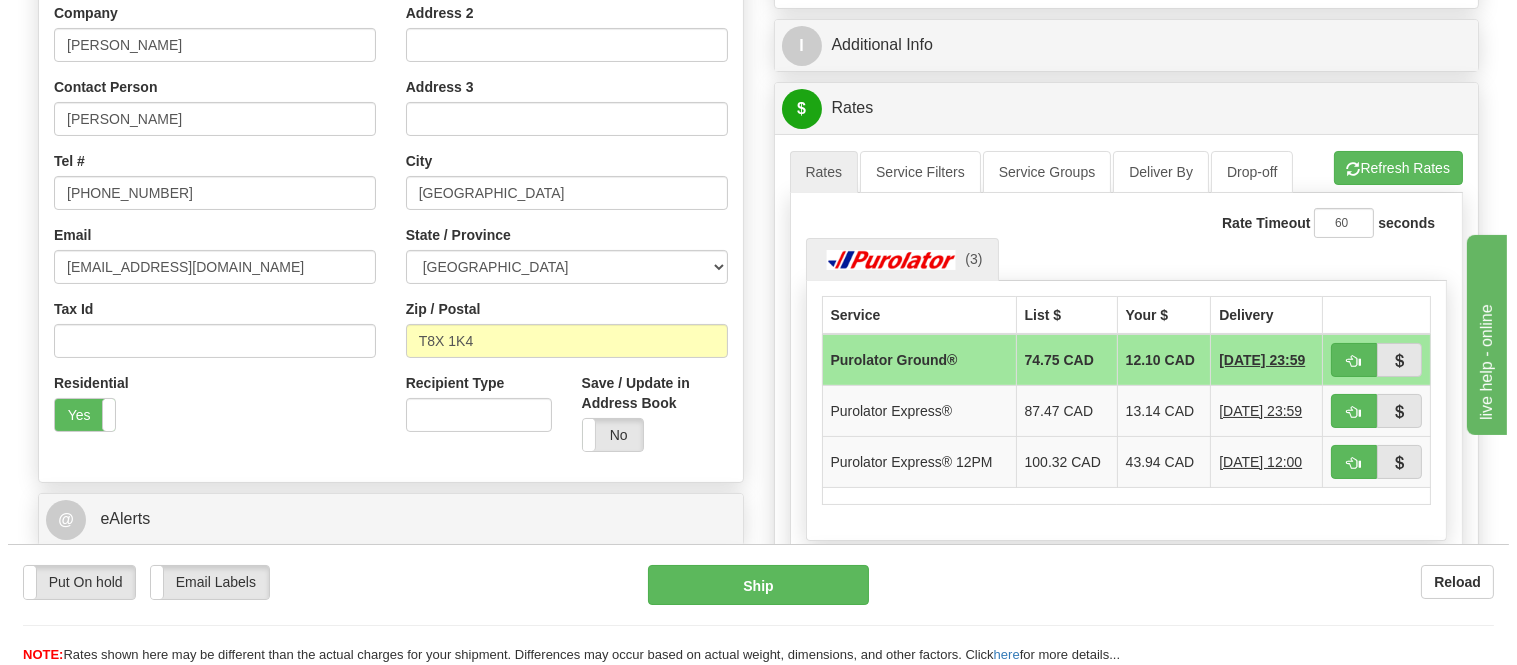 scroll, scrollTop: 431, scrollLeft: 0, axis: vertical 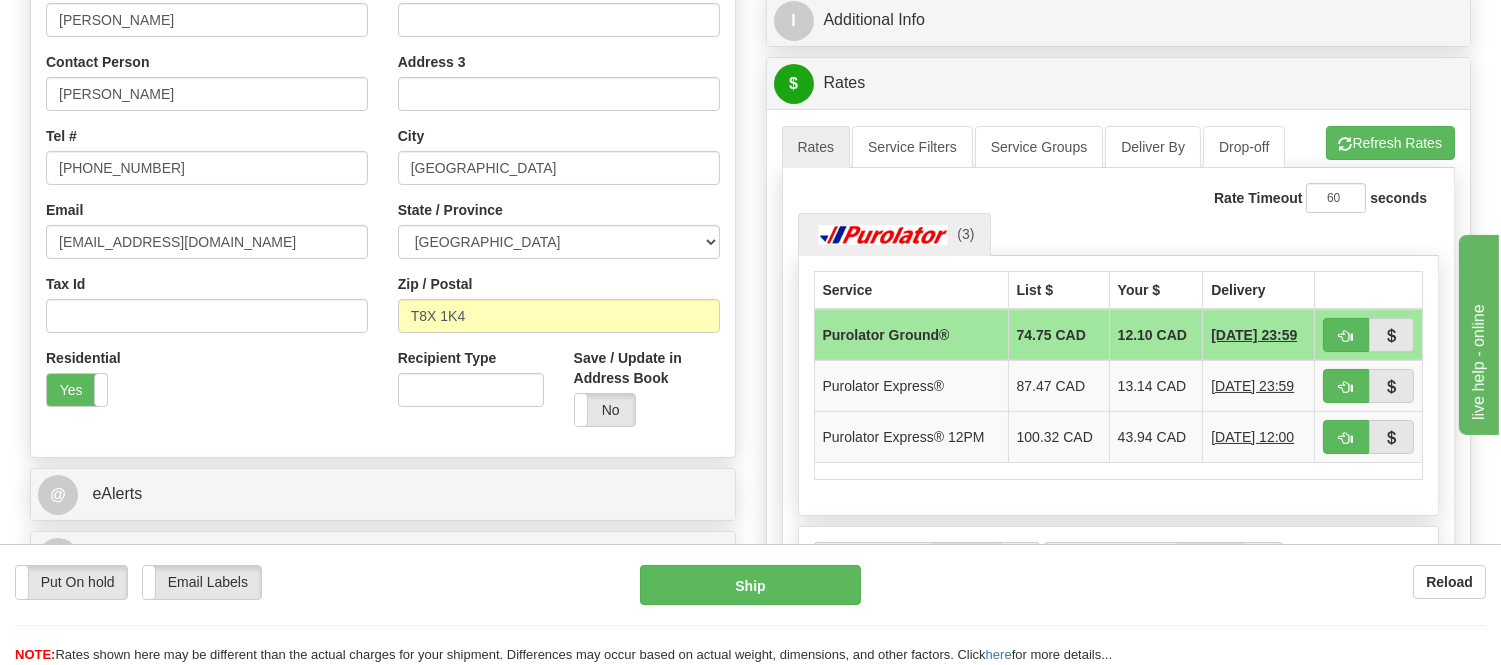 drag, startPoint x: 1516, startPoint y: 235, endPoint x: 95, endPoint y: 1, distance: 1440.1378 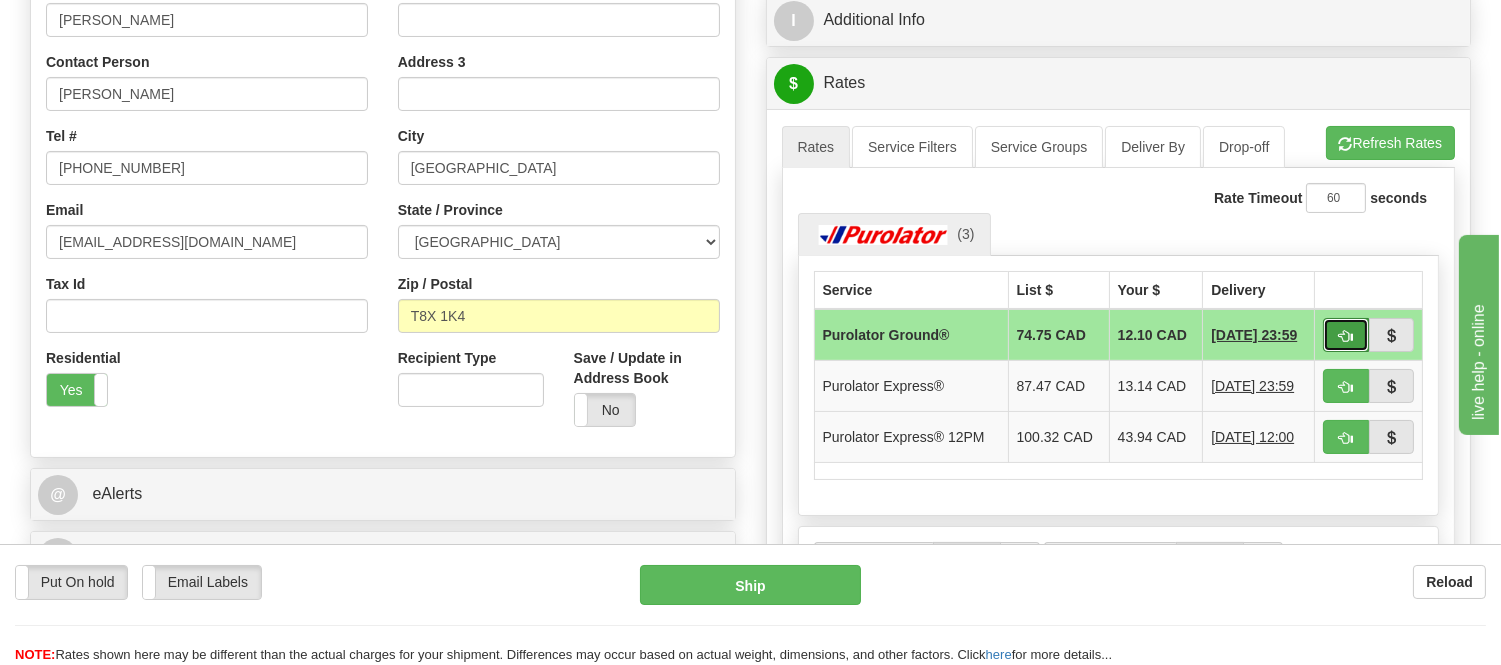 click at bounding box center [1346, 336] 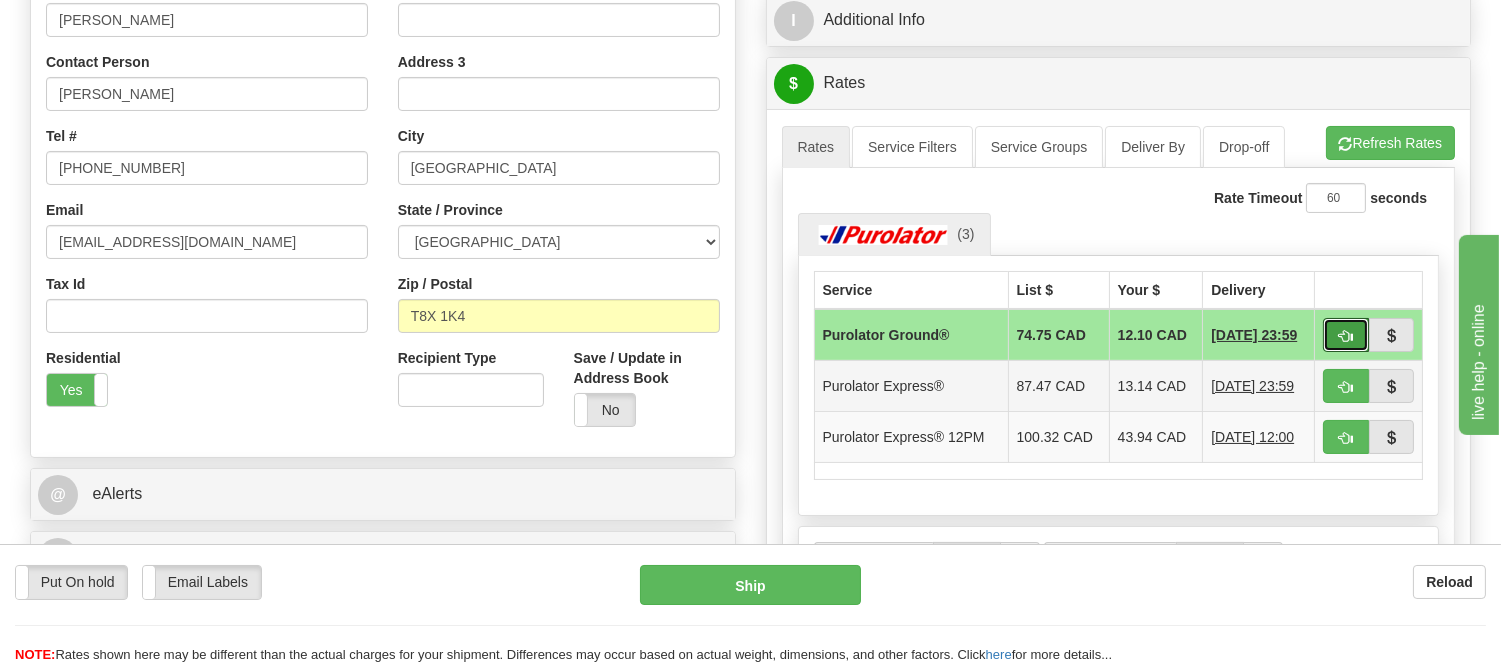 type on "260" 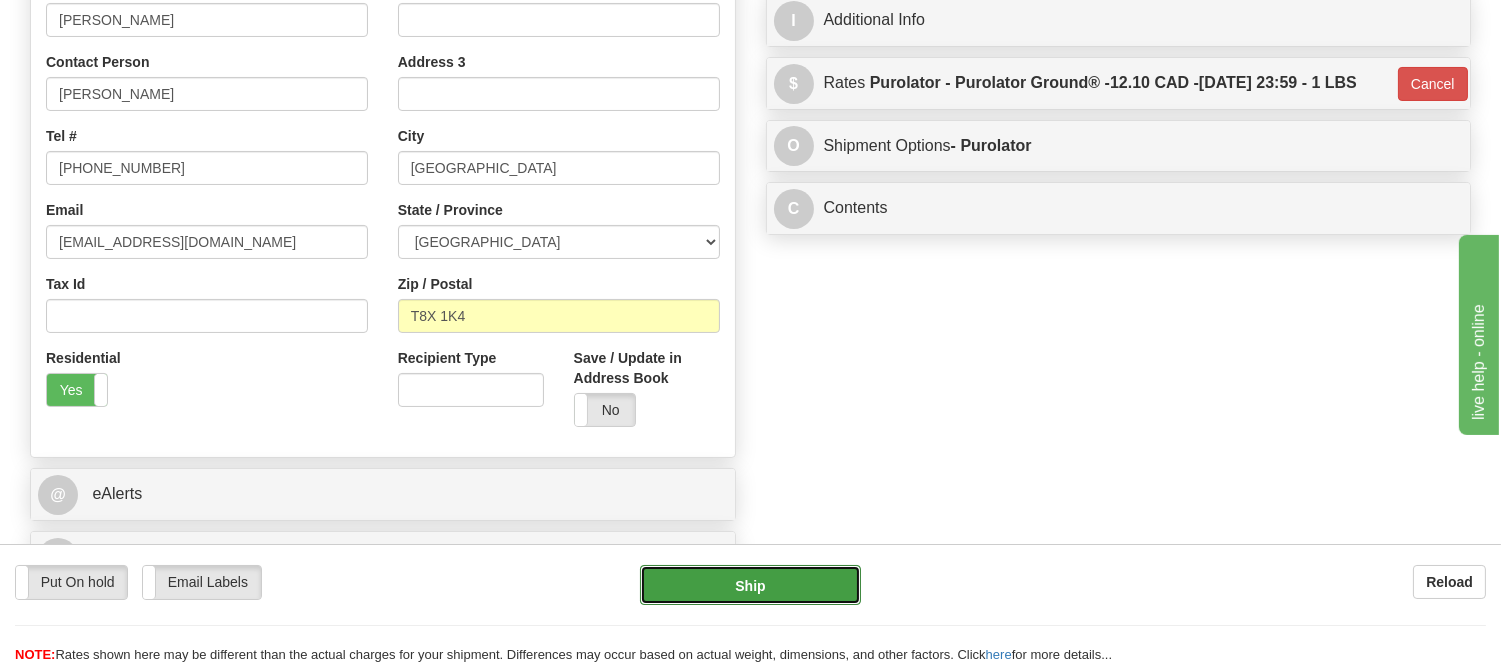 click on "Ship" at bounding box center (750, 585) 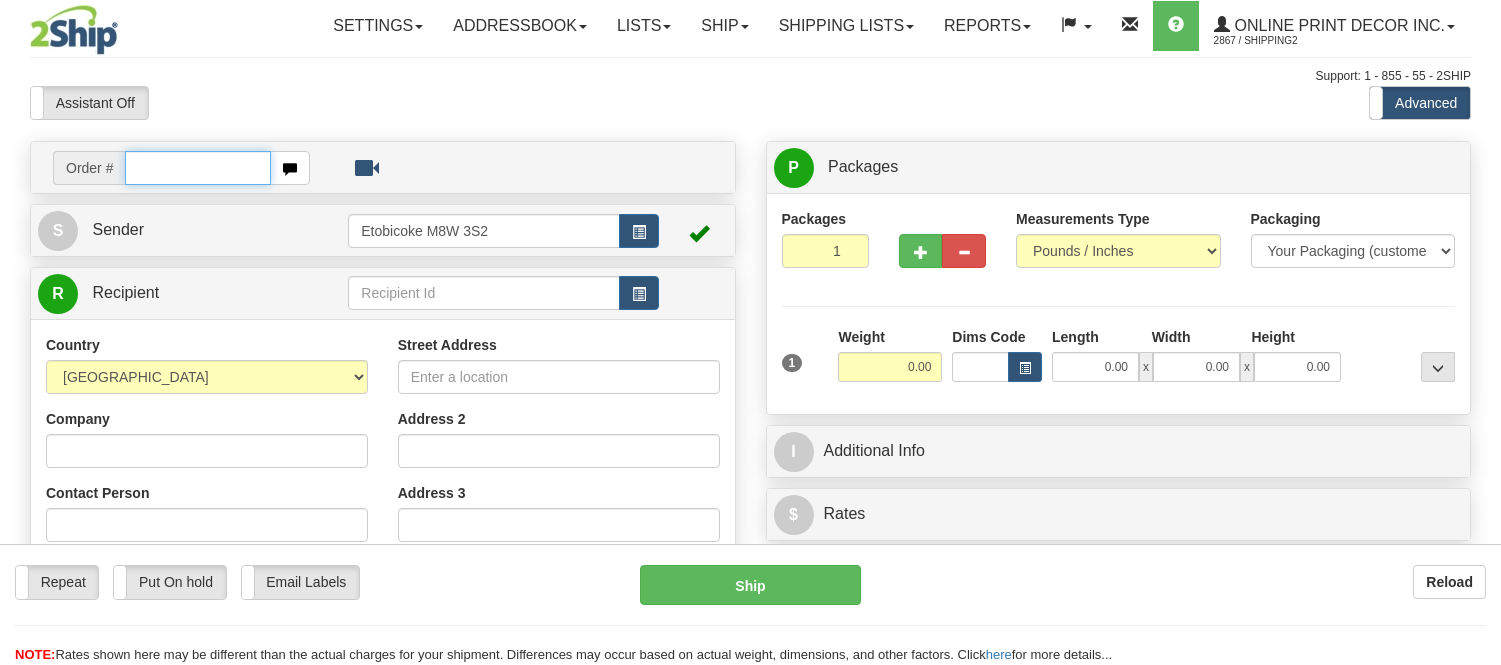 scroll, scrollTop: 0, scrollLeft: 0, axis: both 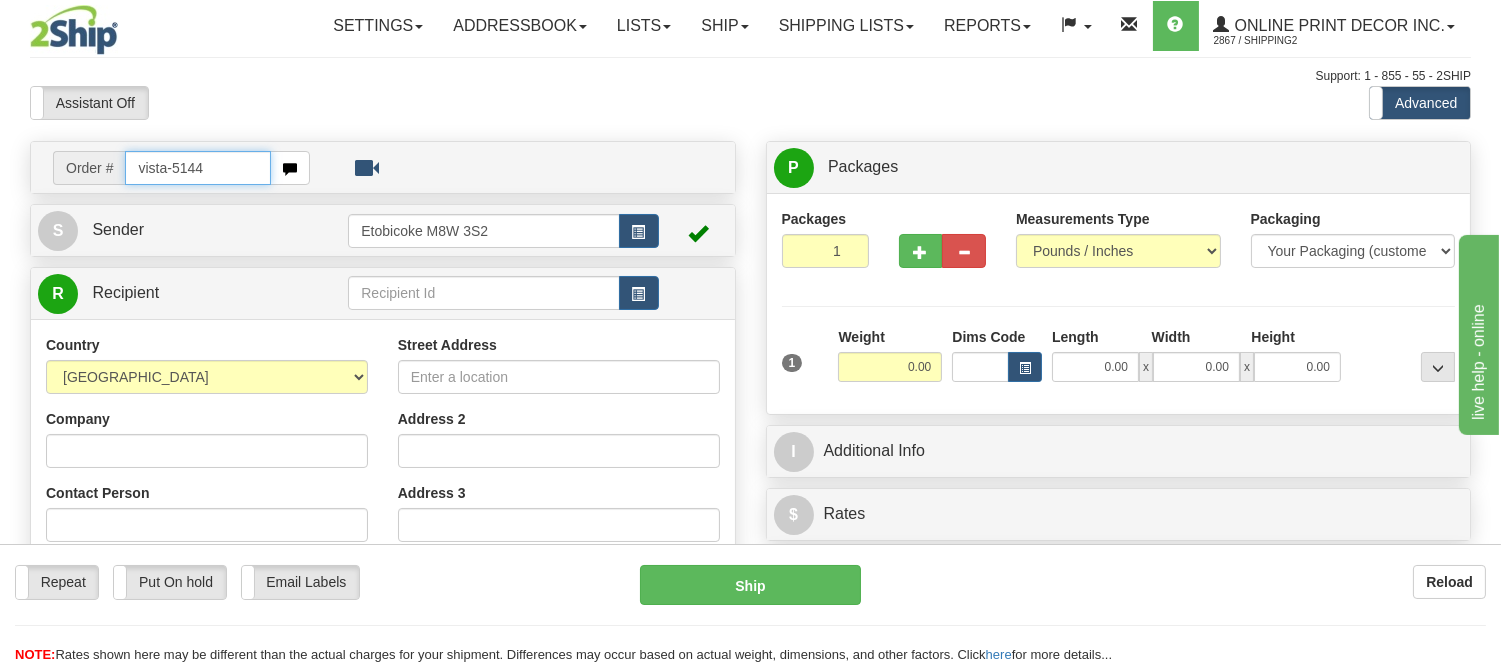 type on "vista-5144" 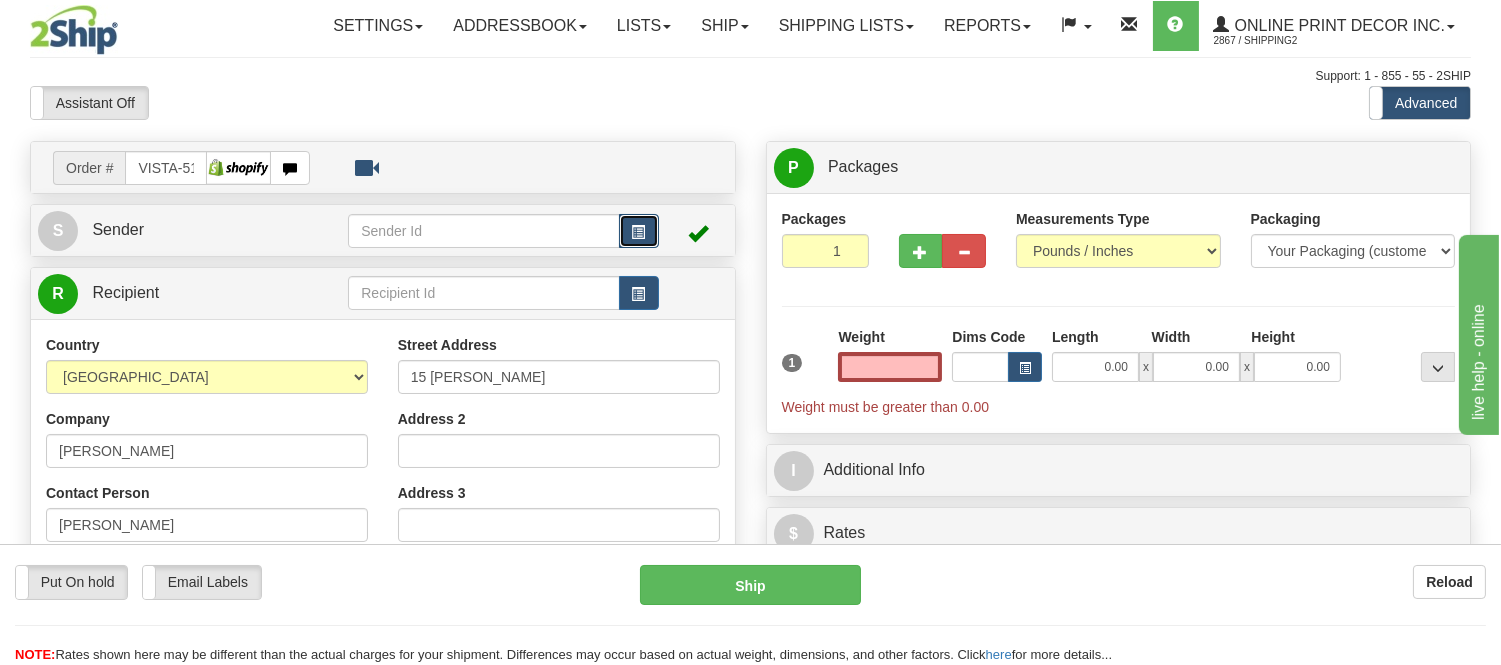 type on "0.00" 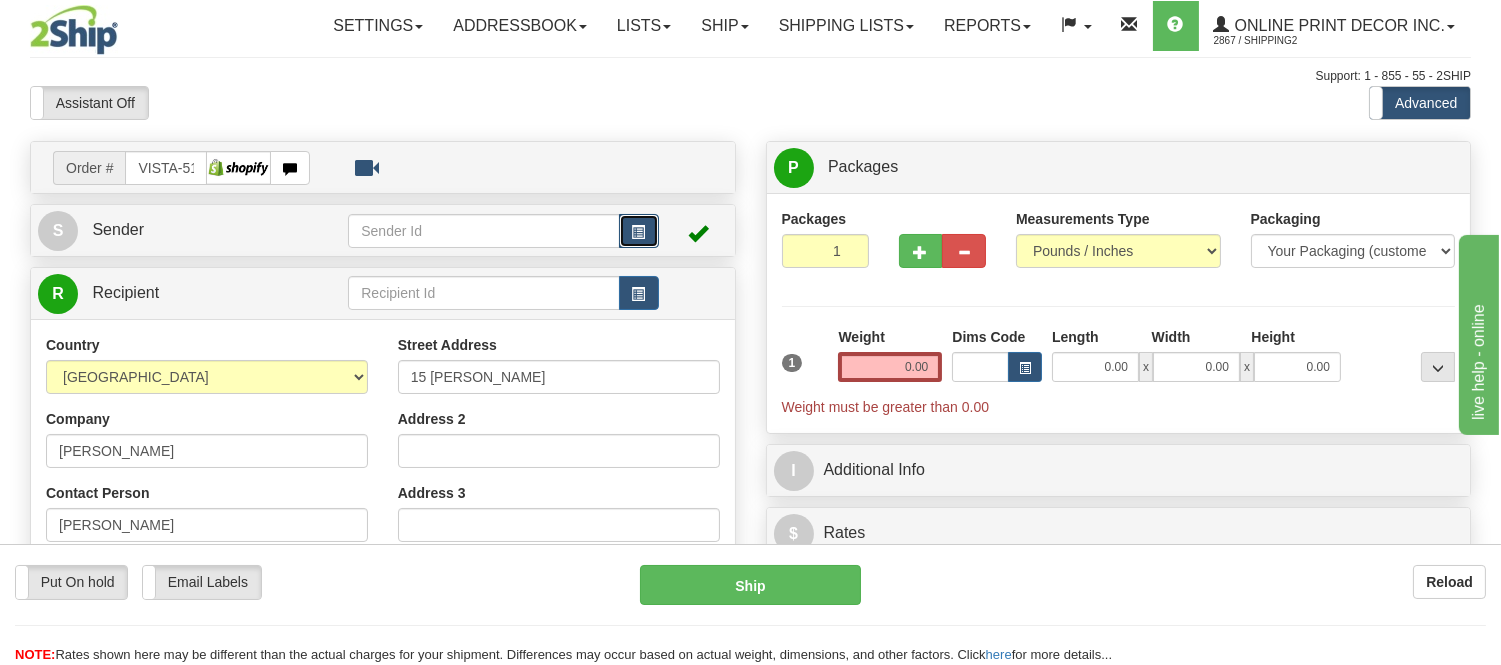 click at bounding box center (639, 232) 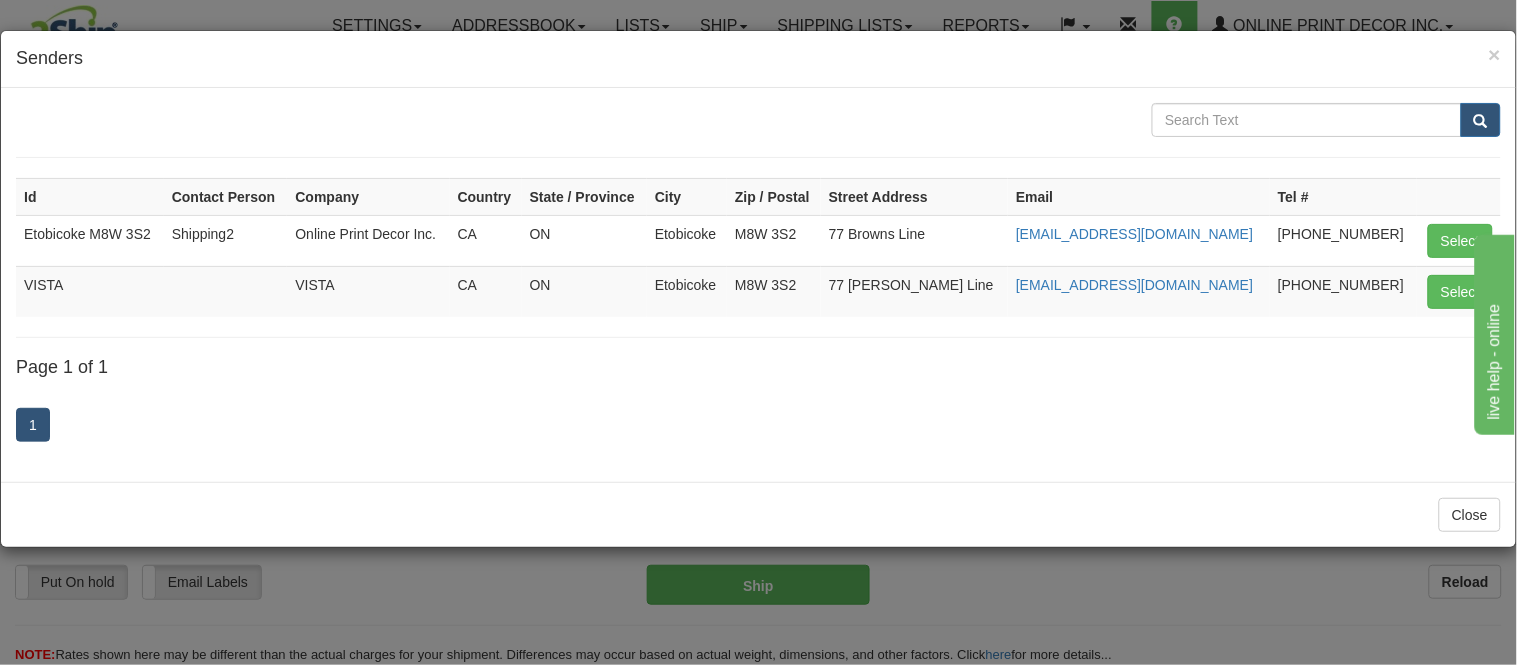 click on "live help - online" at bounding box center [1572, 456] 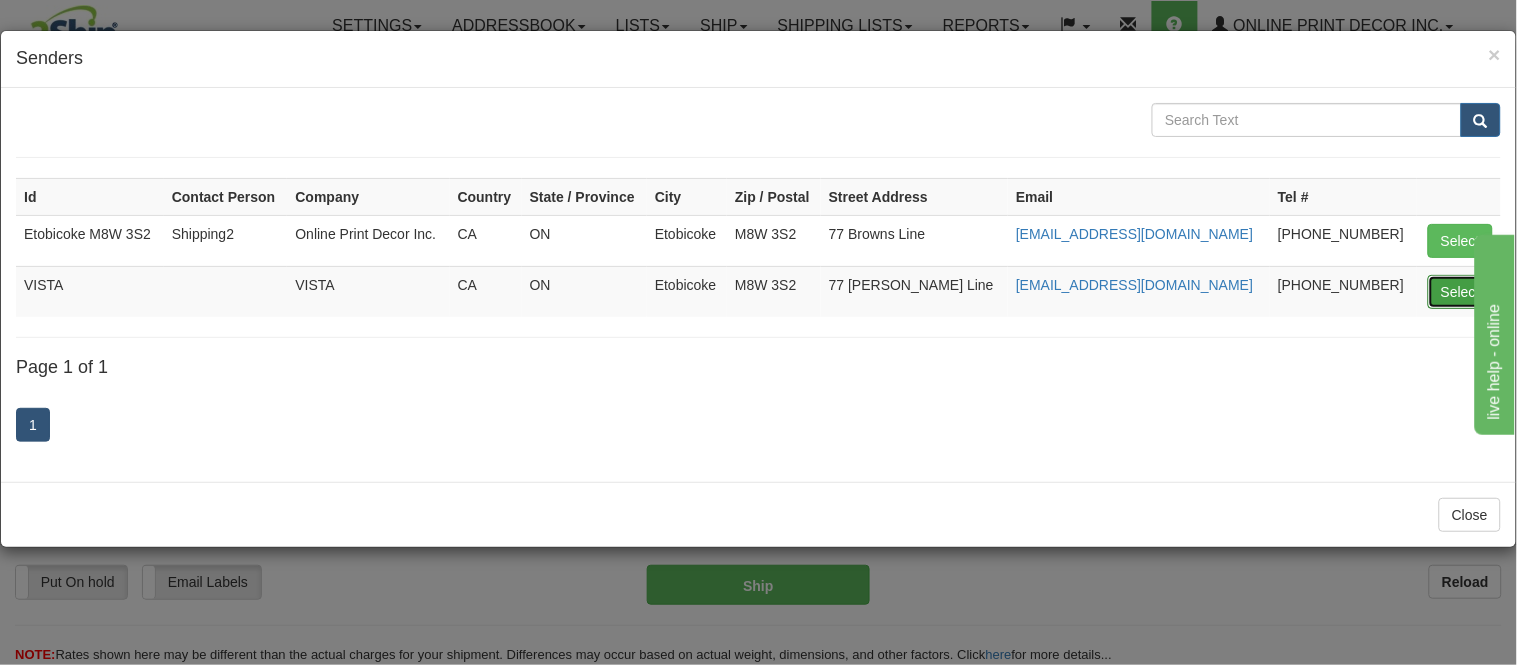 click on "Select" at bounding box center (1460, 292) 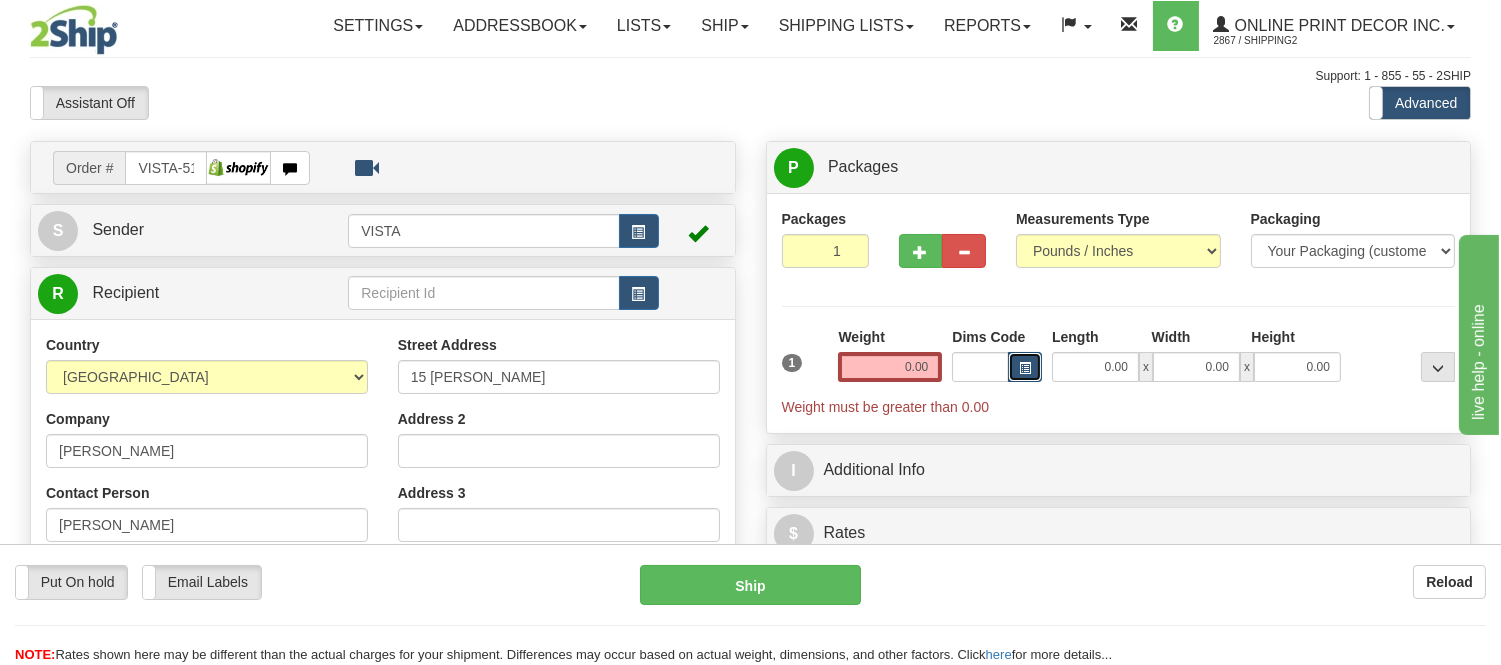 click at bounding box center (1025, 367) 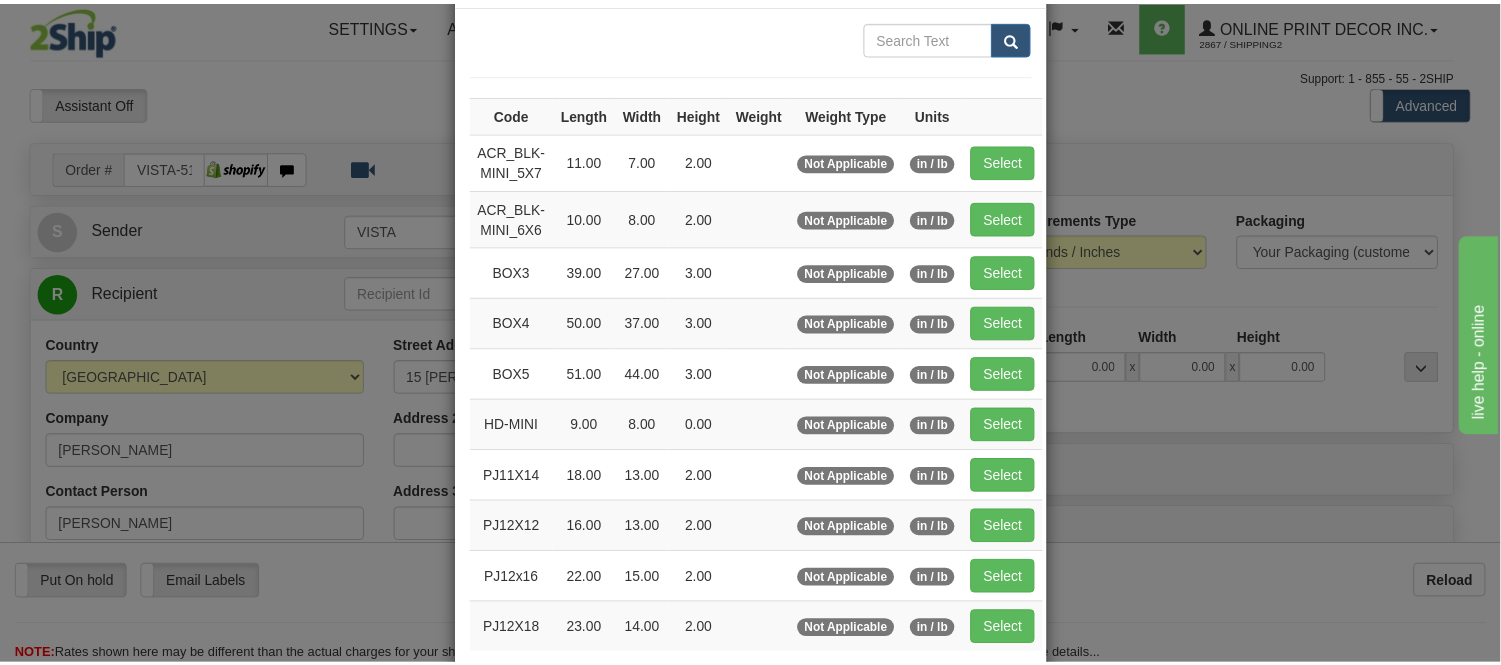 scroll, scrollTop: 222, scrollLeft: 0, axis: vertical 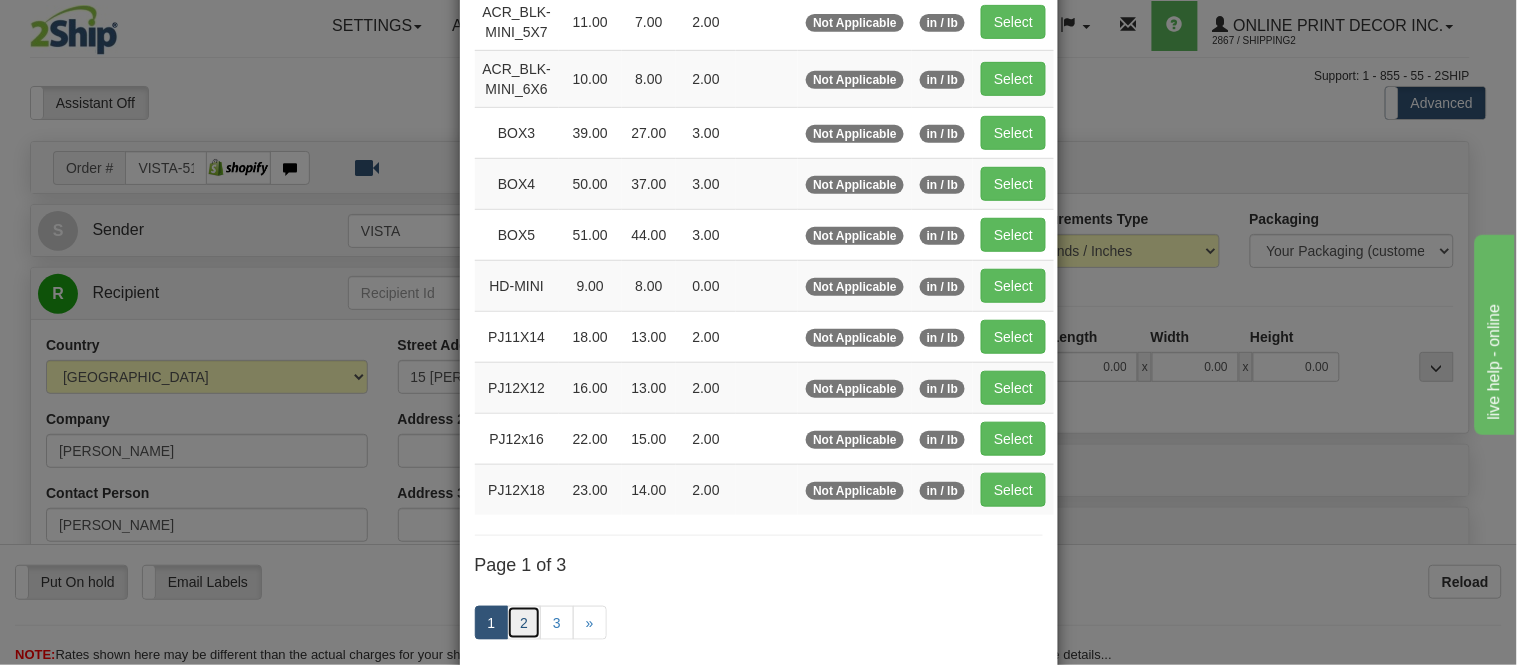 click on "2" at bounding box center (524, 623) 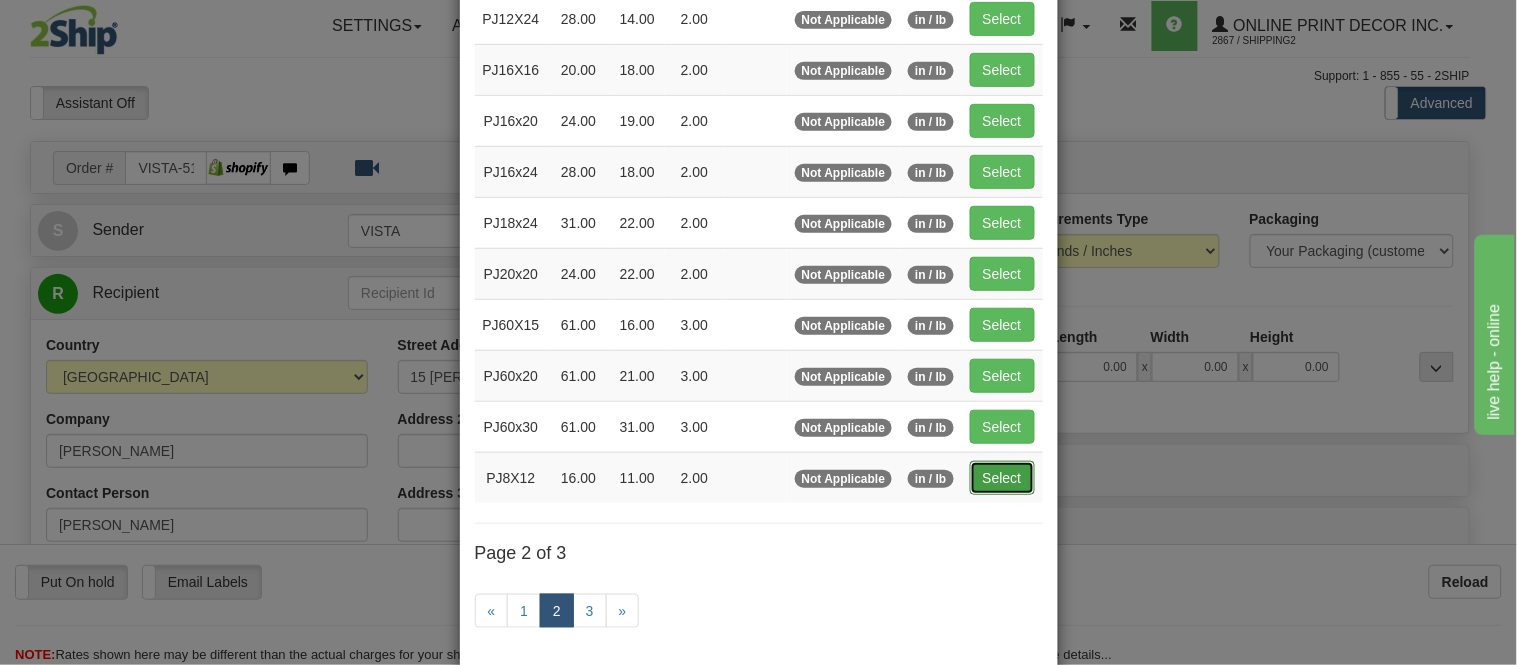 click on "Select" at bounding box center [1002, 478] 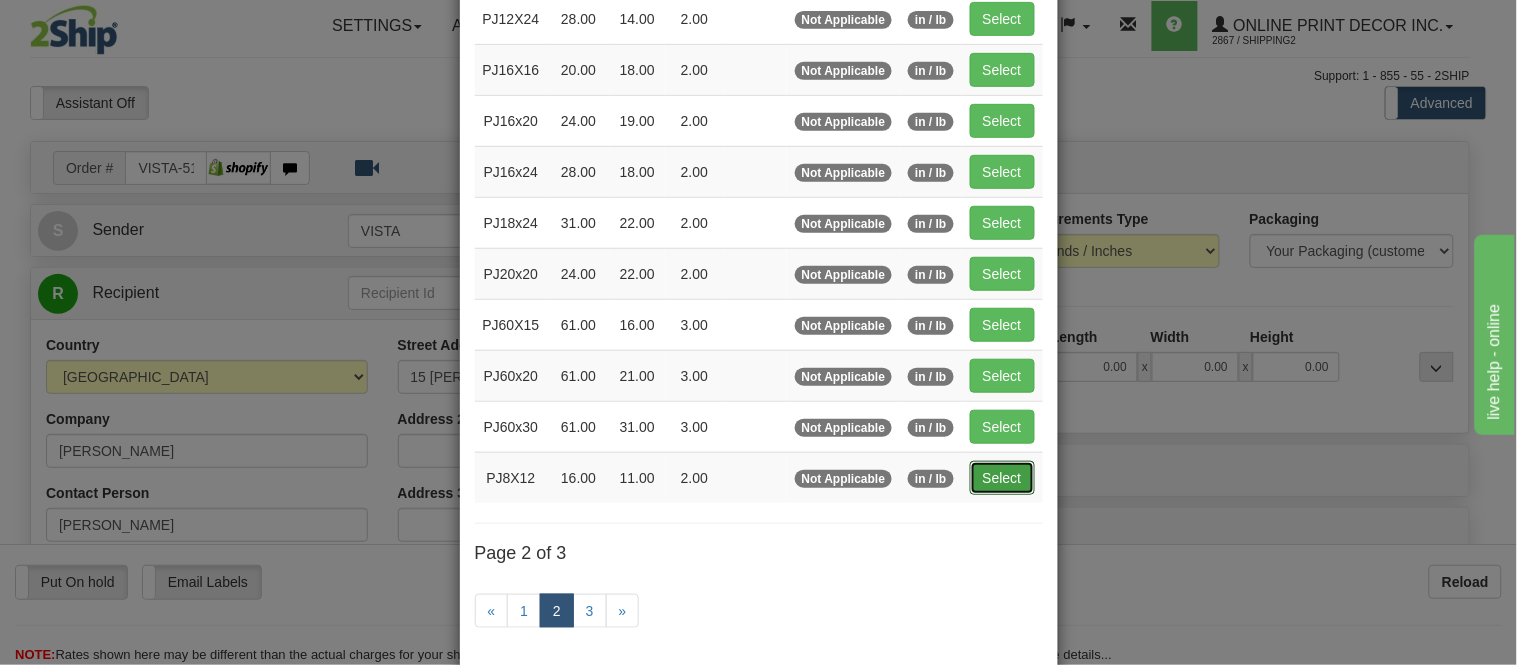 type on "16.00" 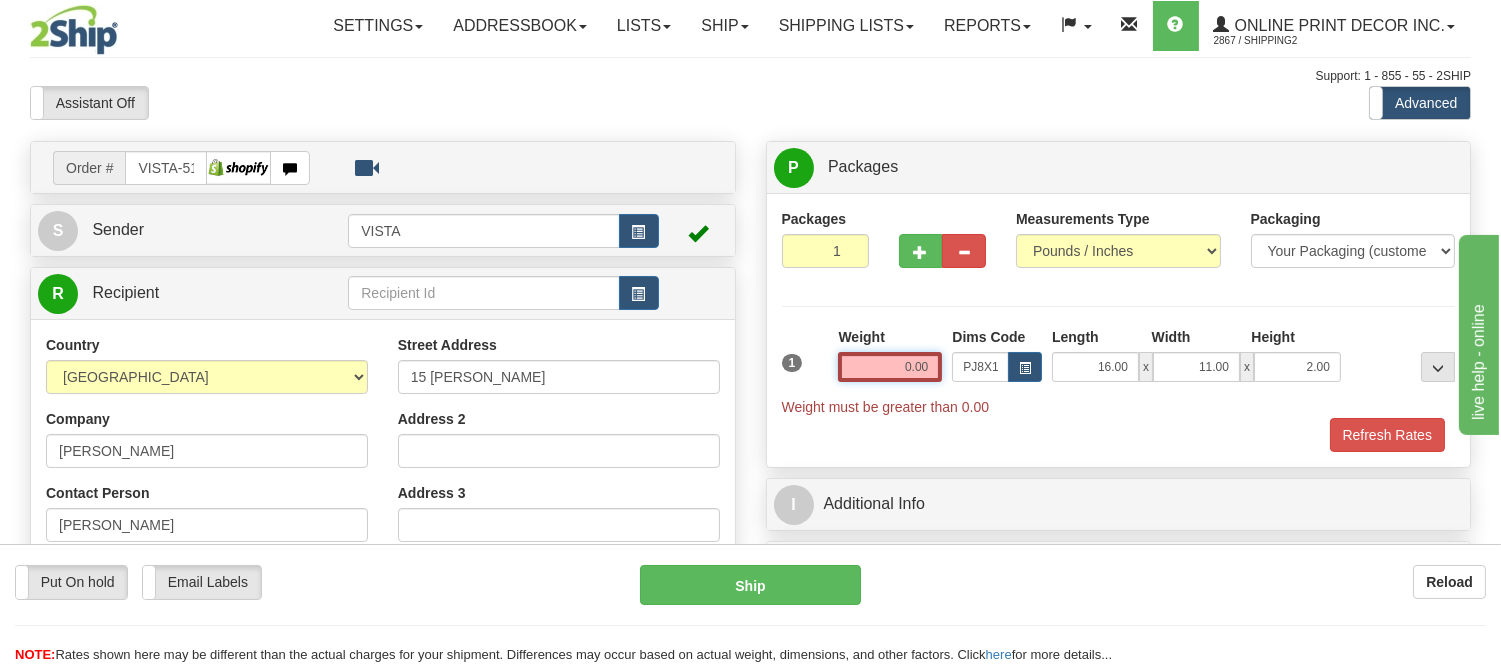 drag, startPoint x: 930, startPoint y: 365, endPoint x: 792, endPoint y: 381, distance: 138.92444 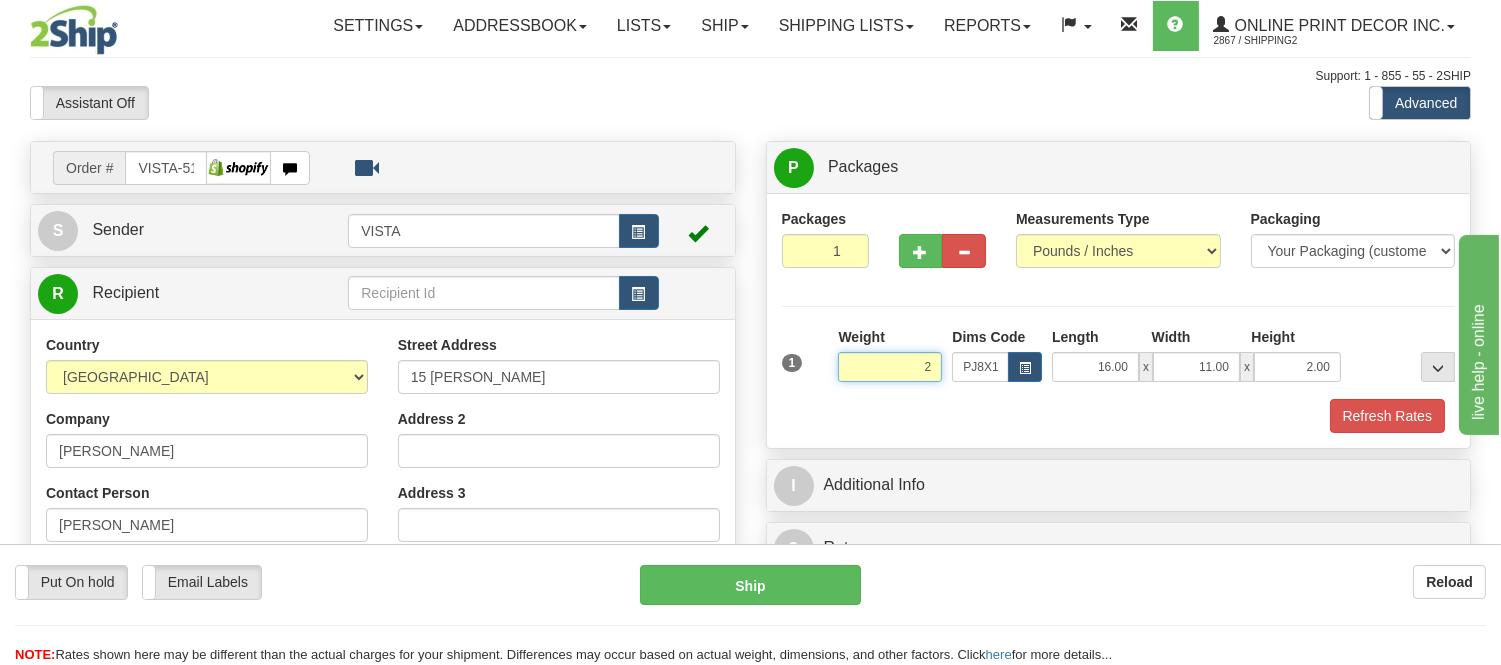 click on "Delete" at bounding box center (0, 0) 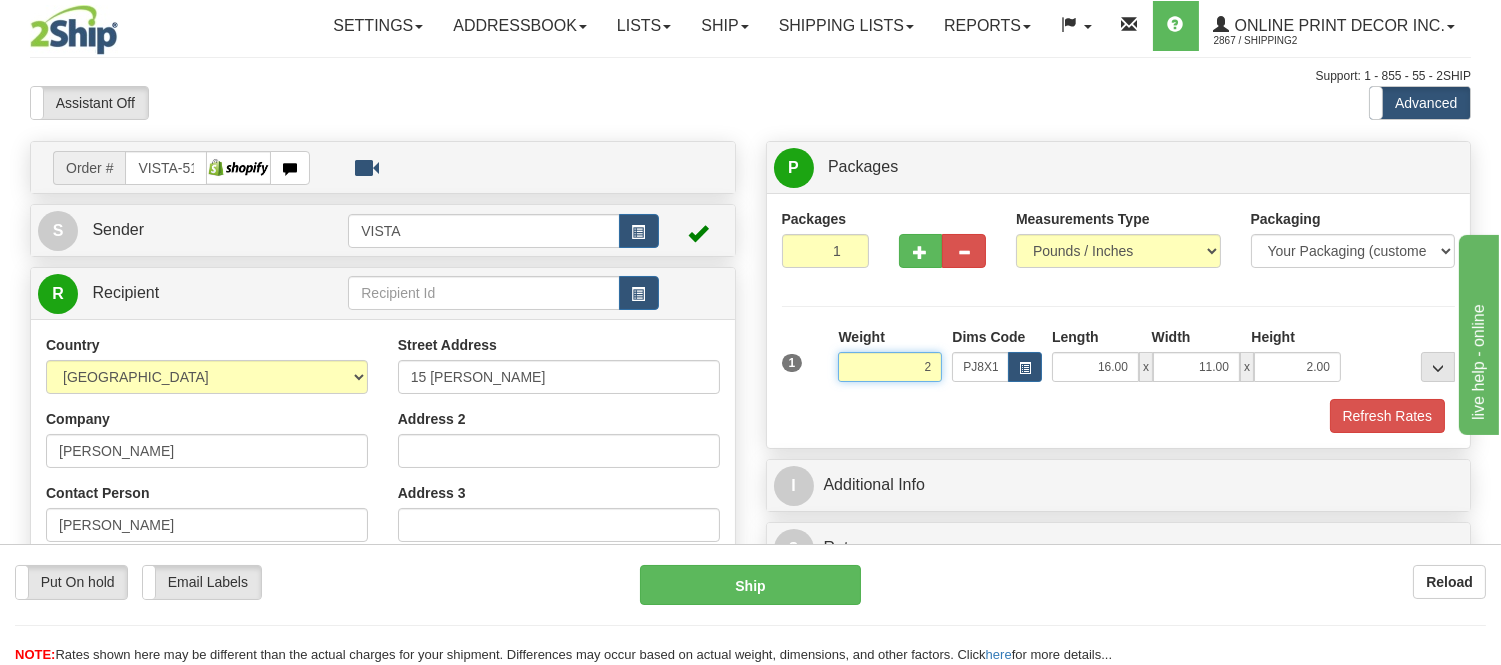 type on "2.00" 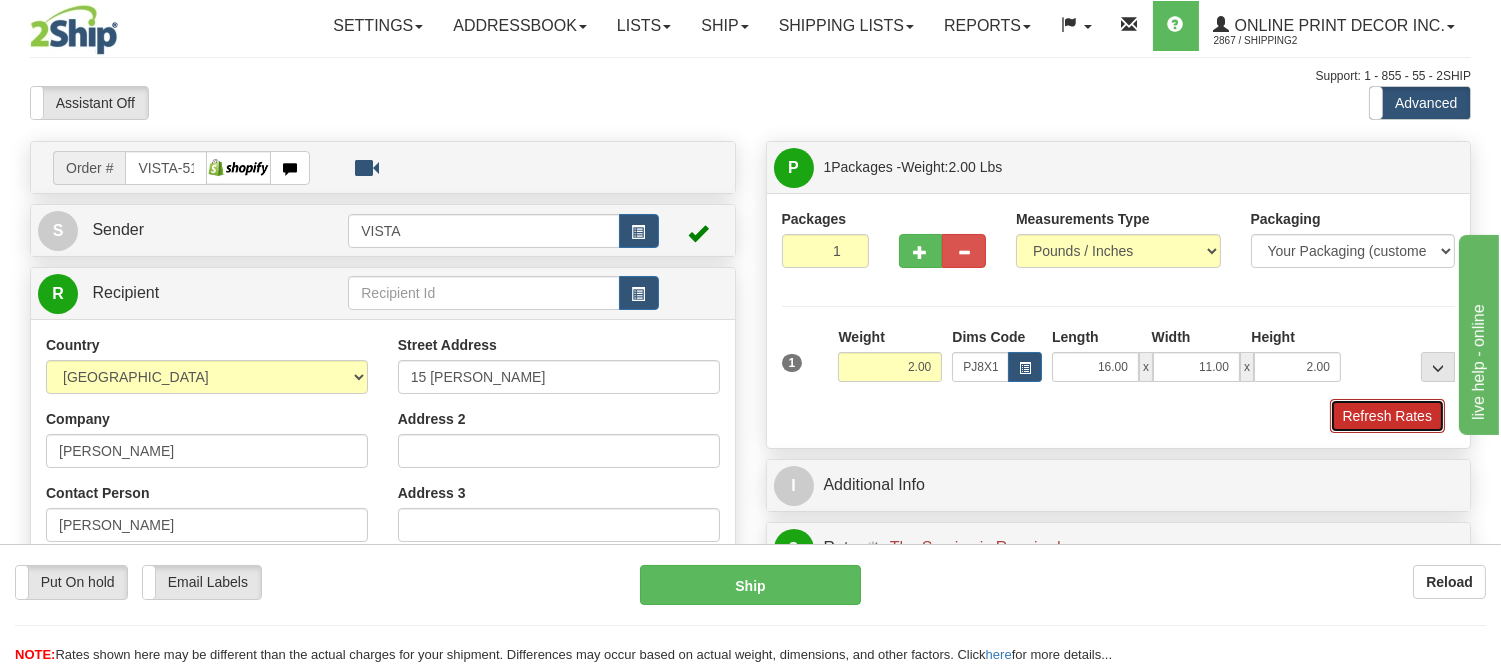 click on "Refresh Rates" at bounding box center (1387, 416) 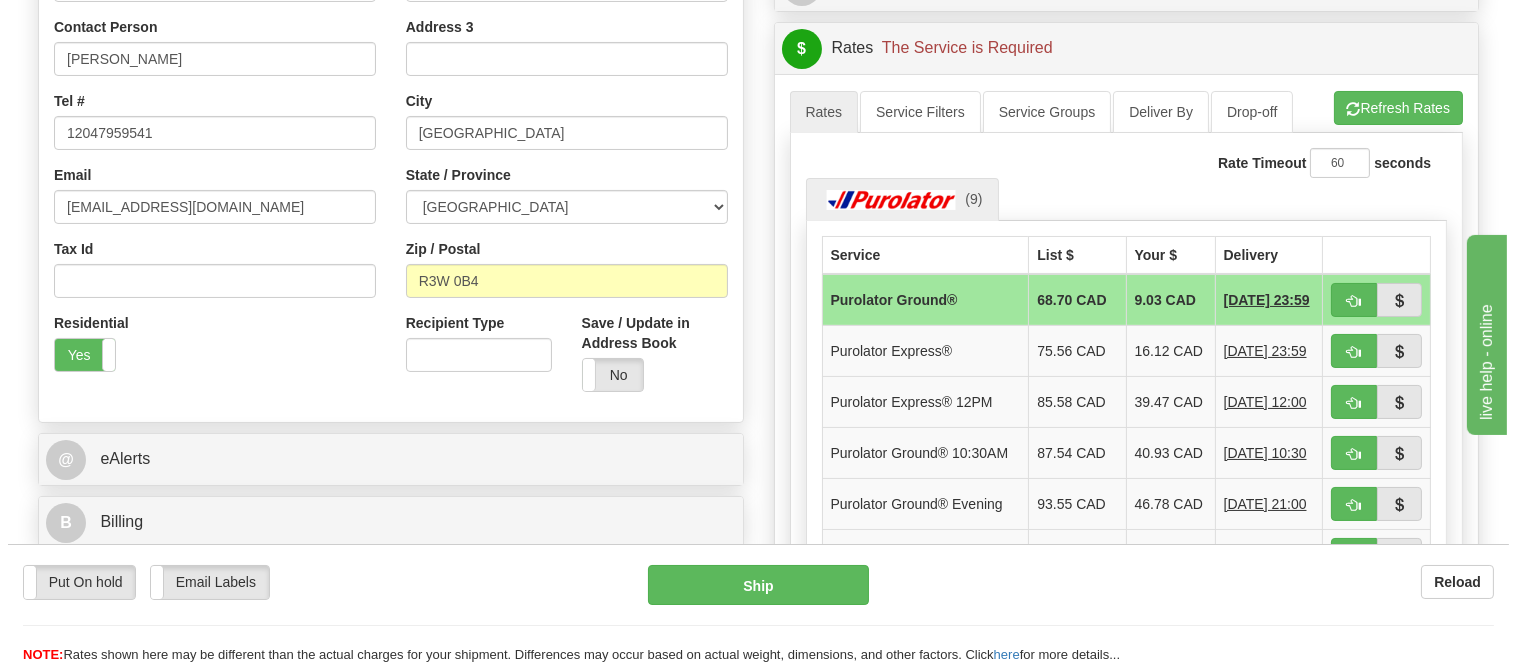scroll, scrollTop: 477, scrollLeft: 0, axis: vertical 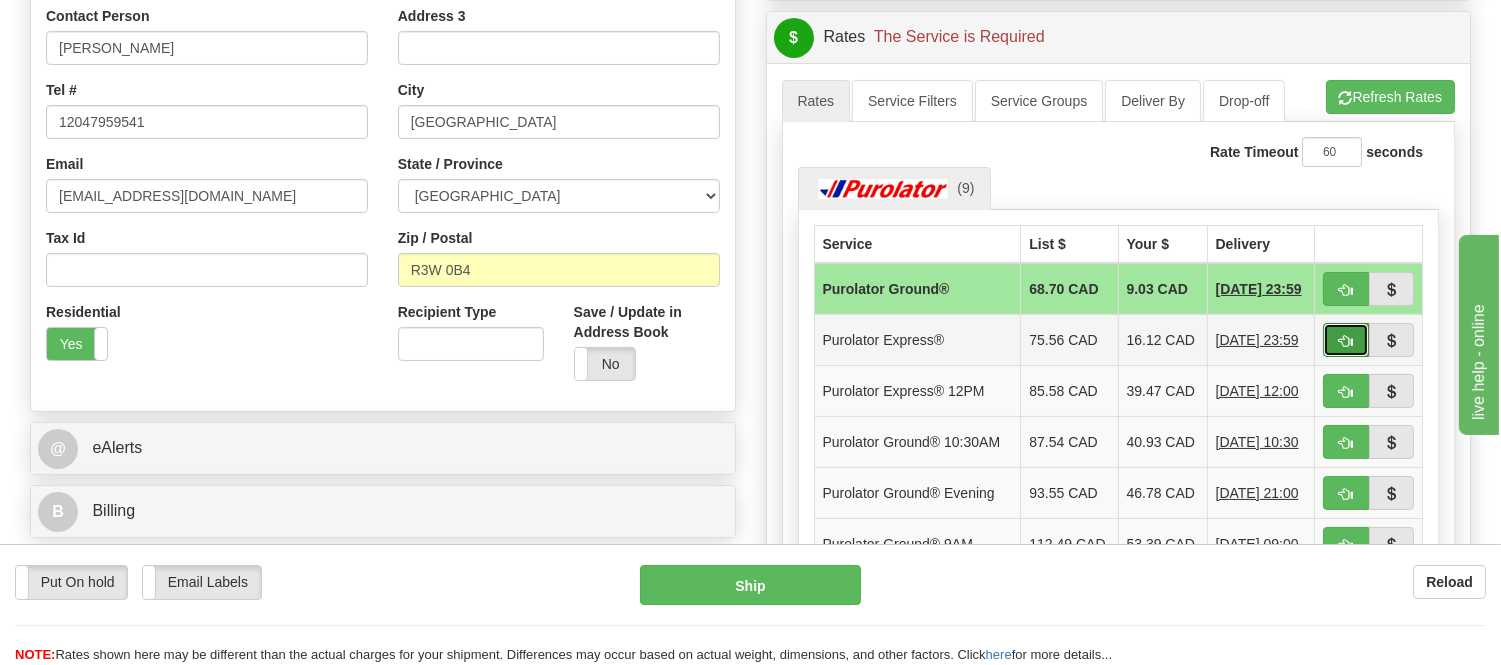 click at bounding box center [1346, 340] 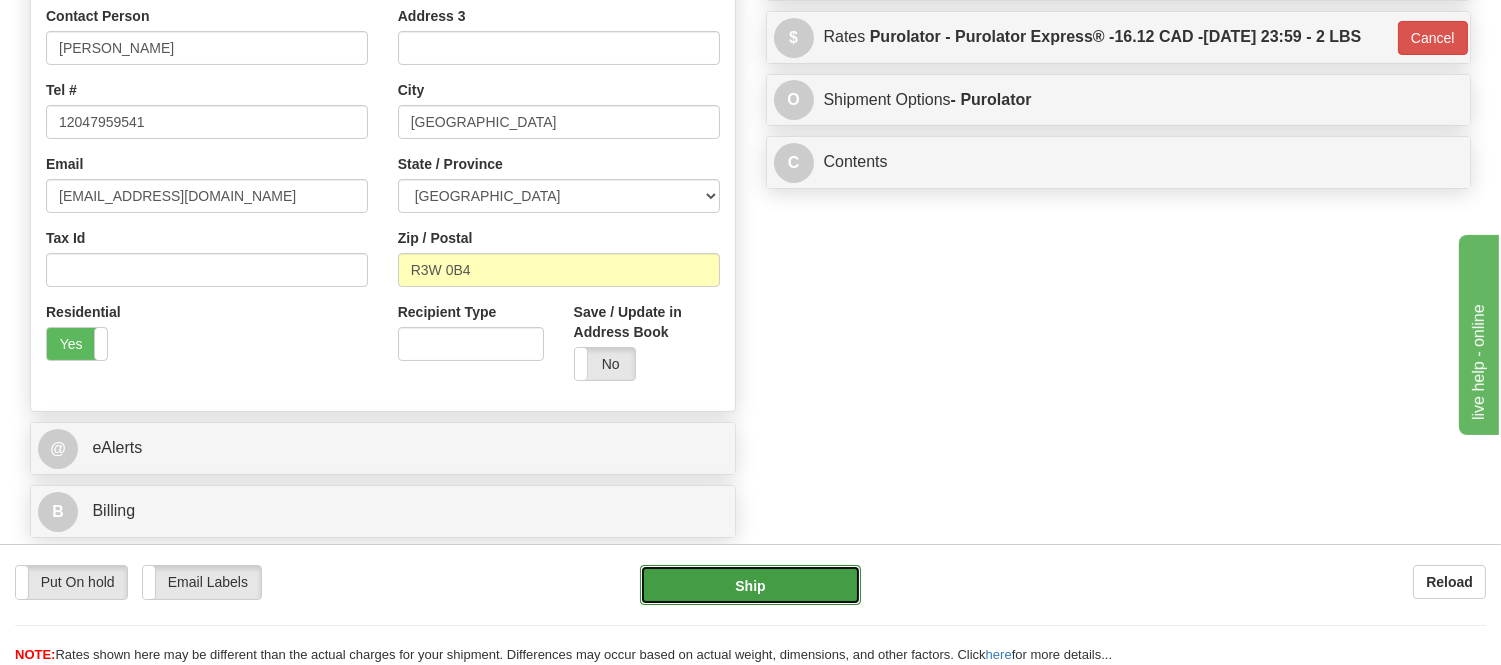 click on "Ship" at bounding box center (750, 585) 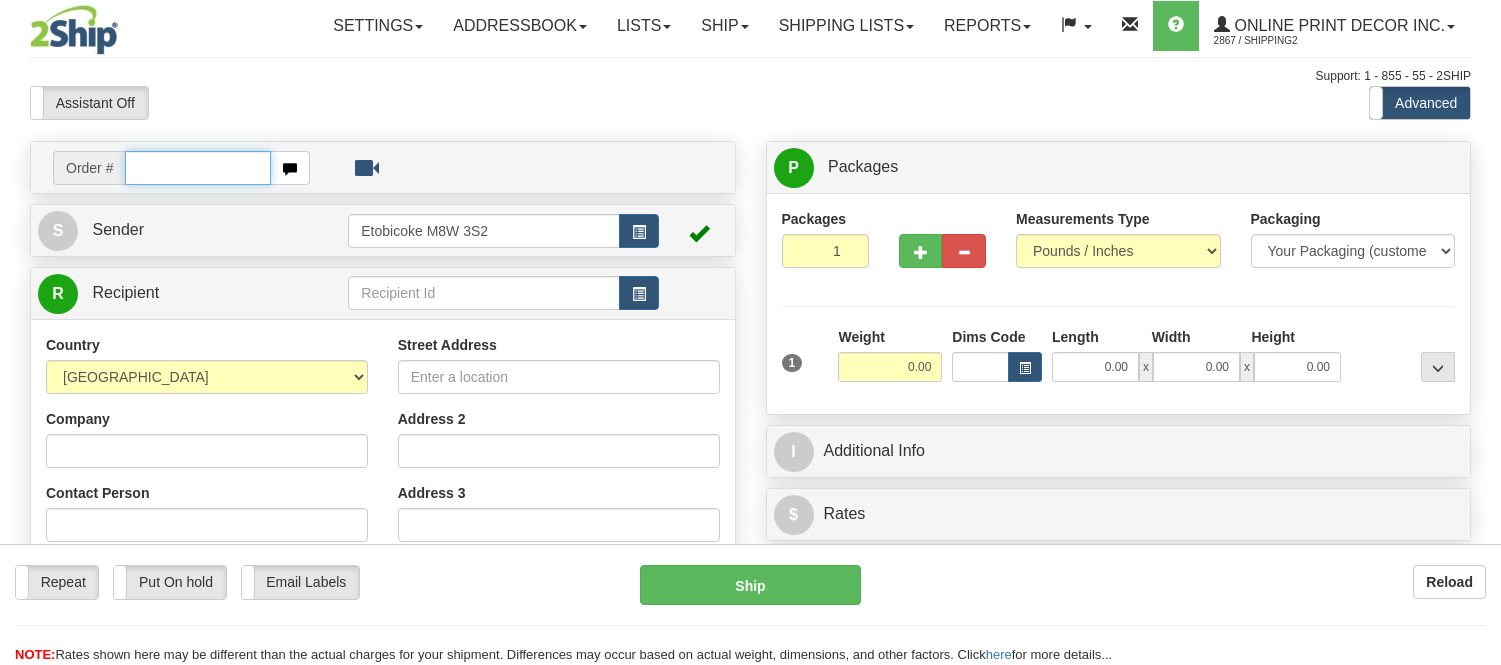 scroll, scrollTop: 0, scrollLeft: 0, axis: both 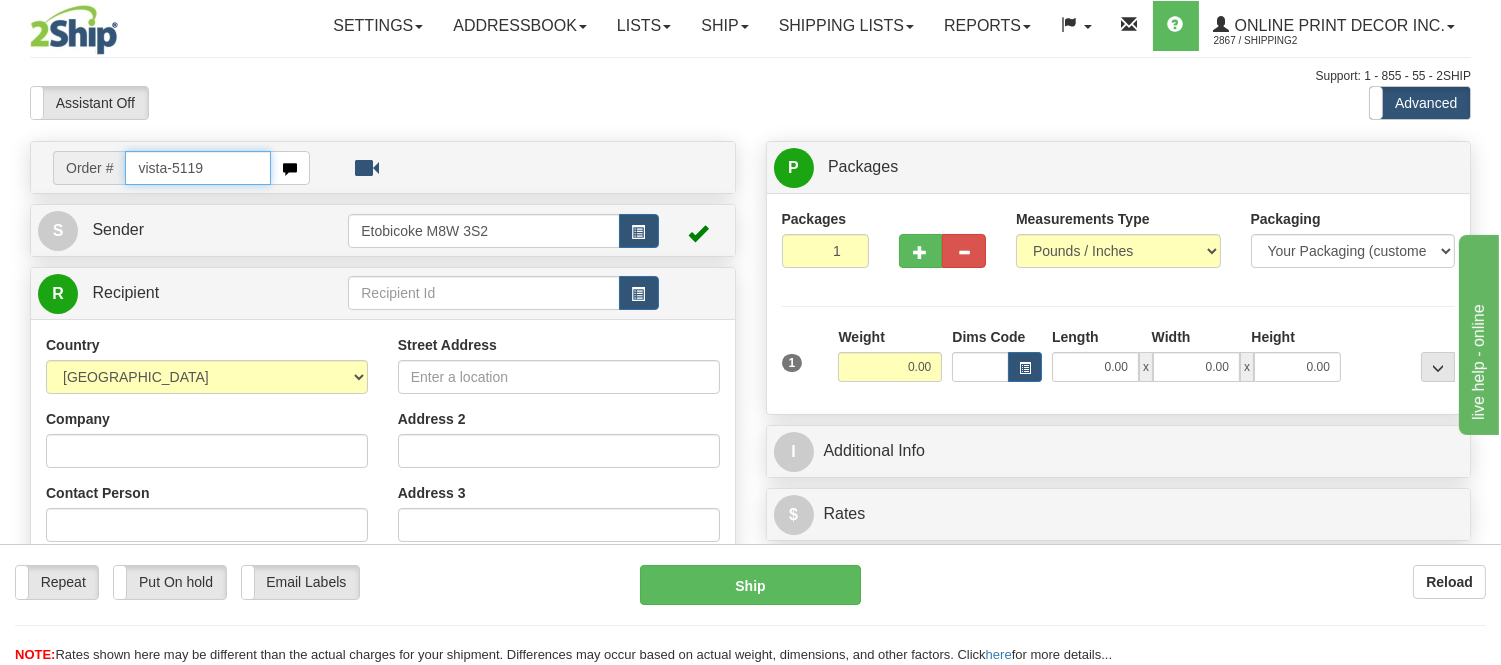 type on "vista-5119" 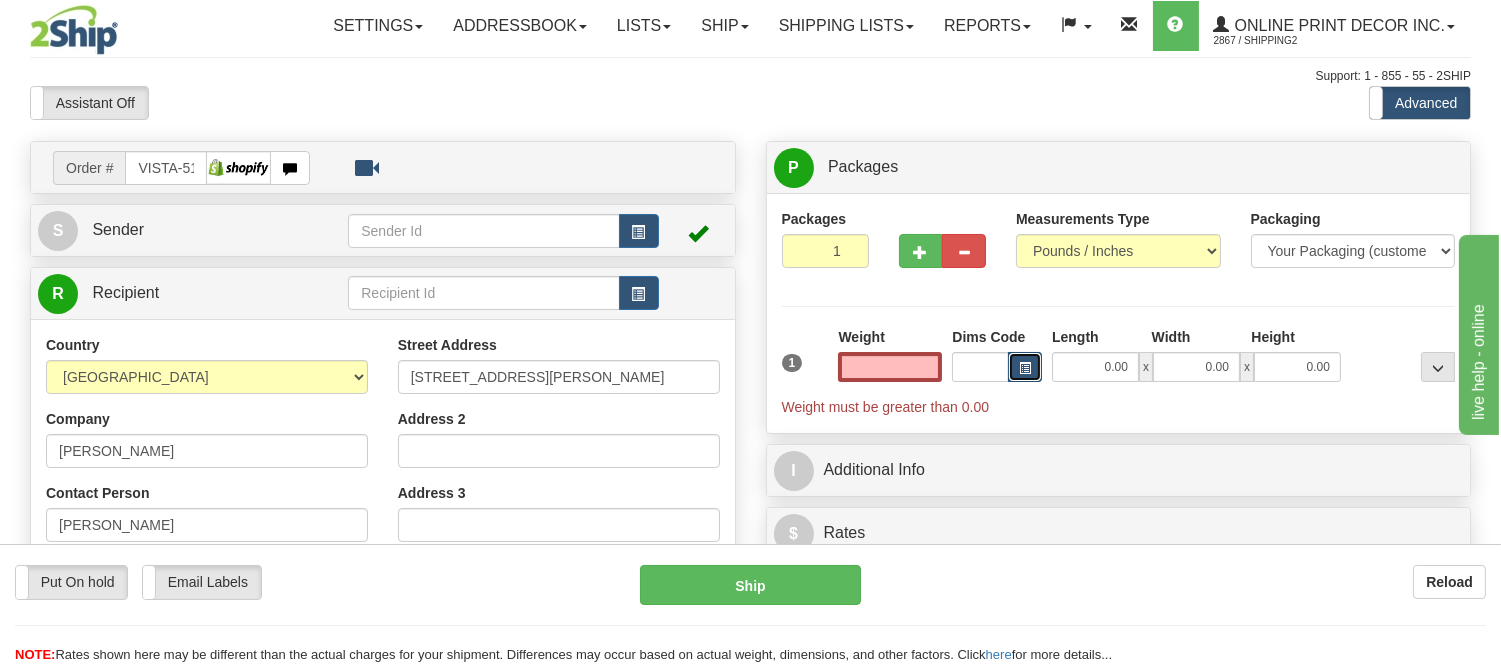 type on "0.00" 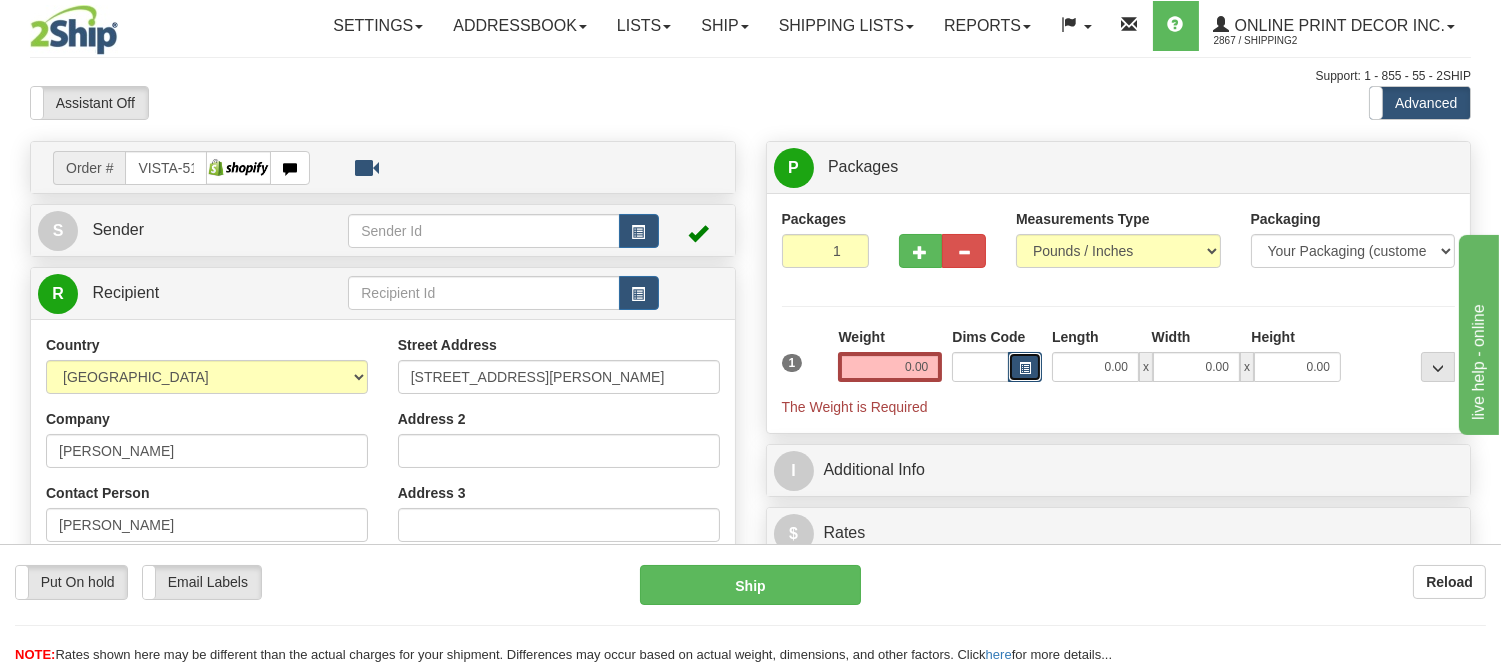 click at bounding box center (1025, 367) 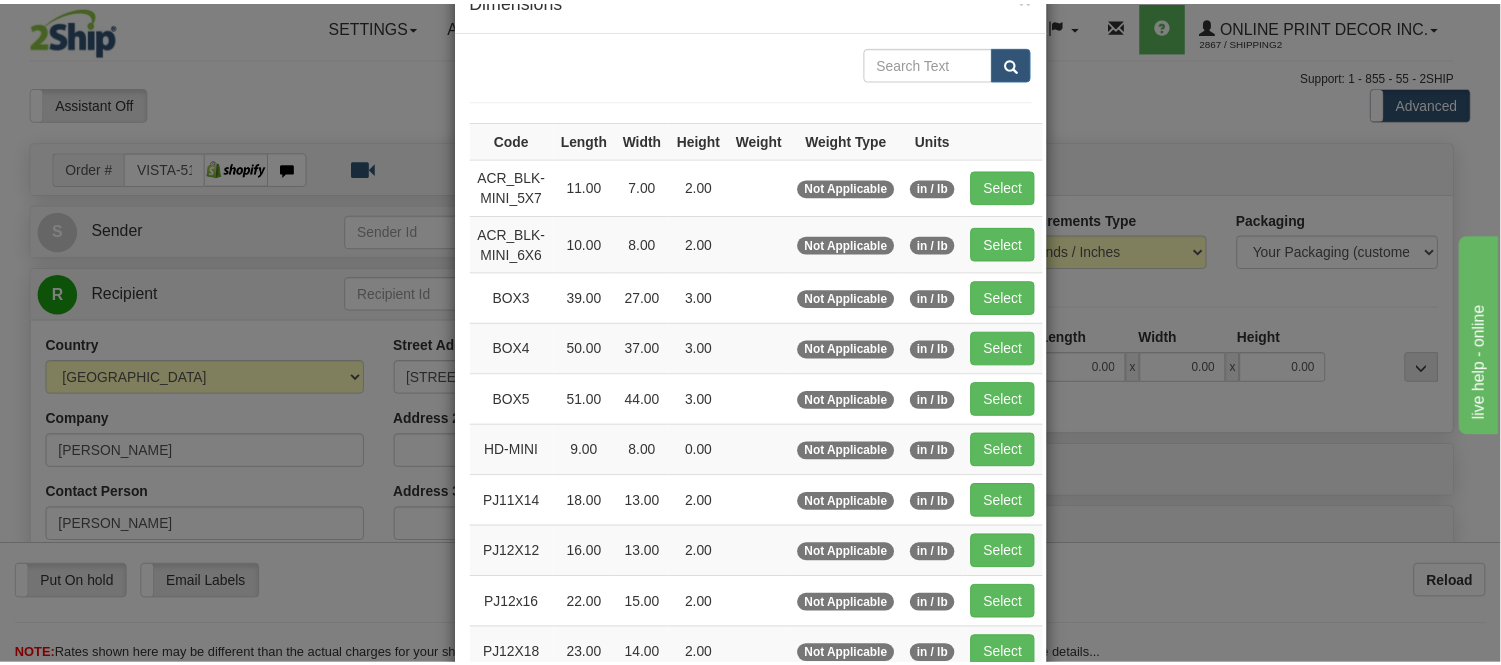 scroll, scrollTop: 111, scrollLeft: 0, axis: vertical 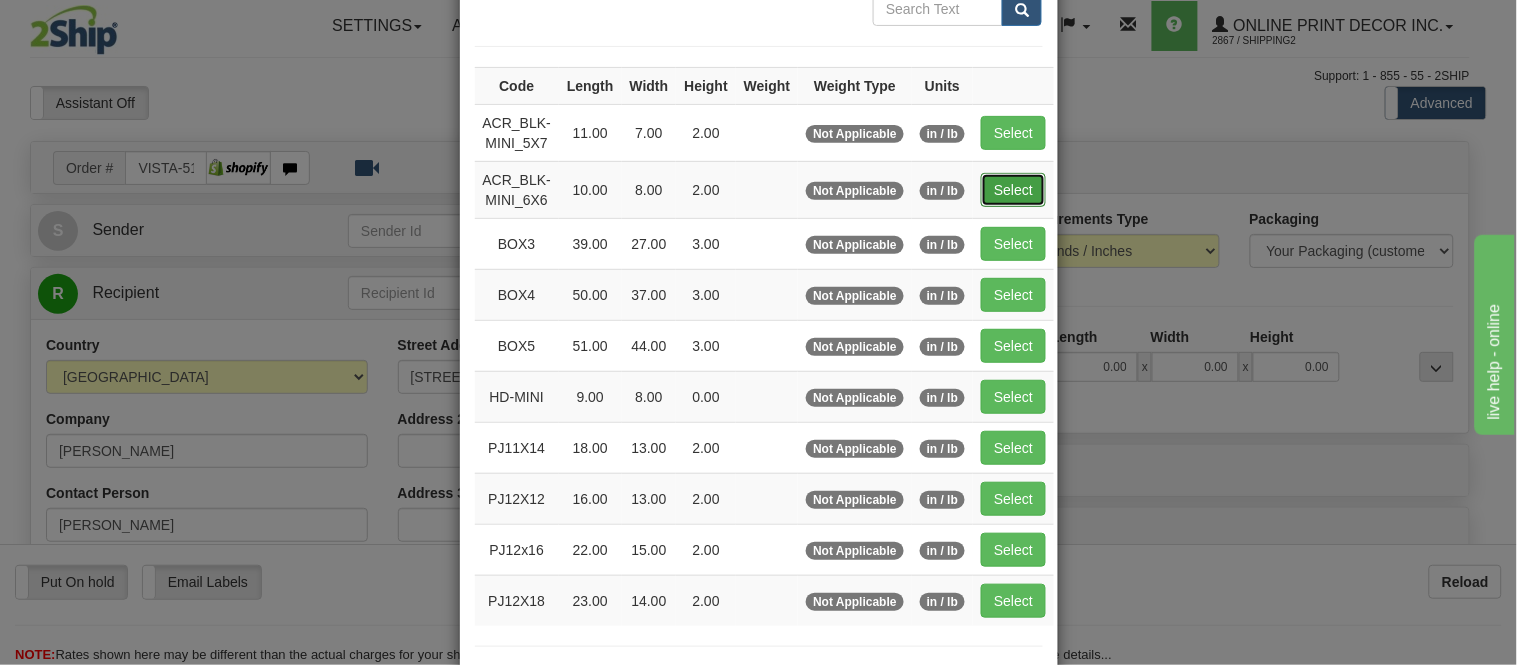 click on "Select" at bounding box center (1013, 190) 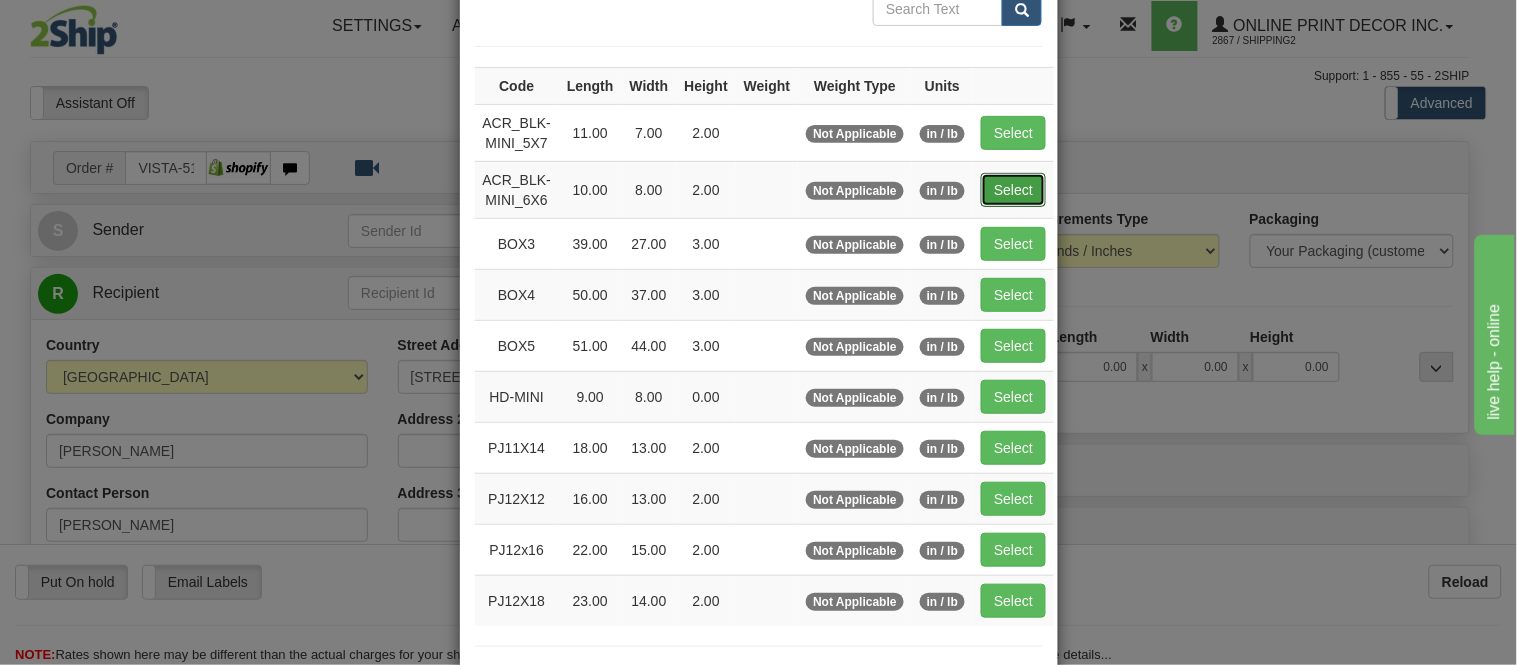 type on "10.00" 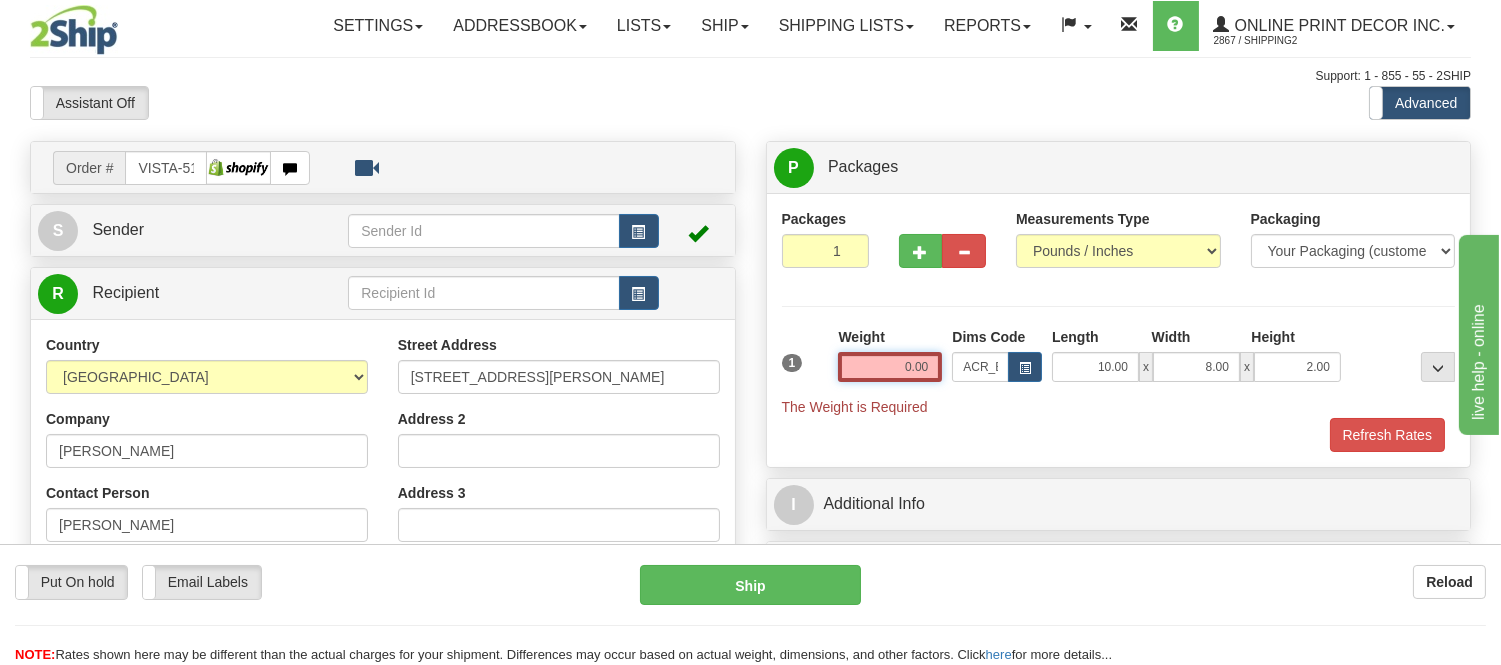 drag, startPoint x: 937, startPoint y: 361, endPoint x: 824, endPoint y: 354, distance: 113.216606 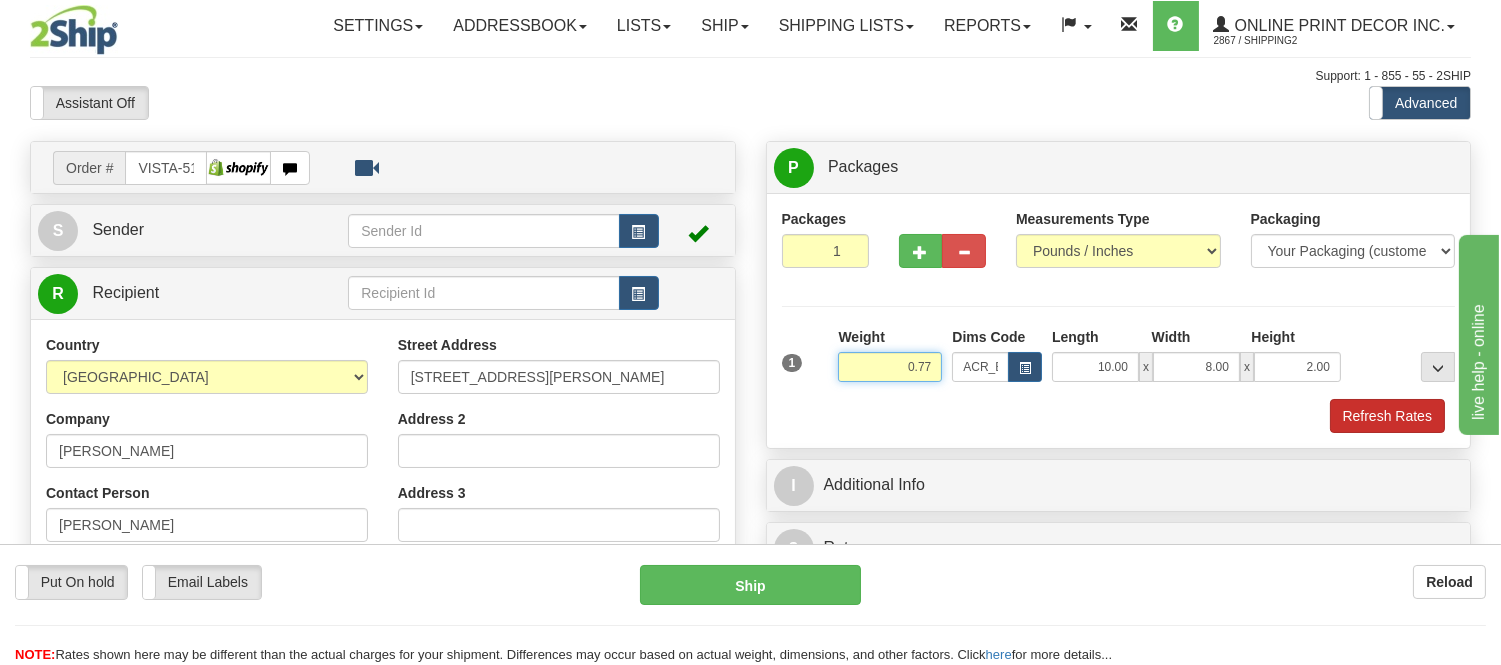type on "0.77" 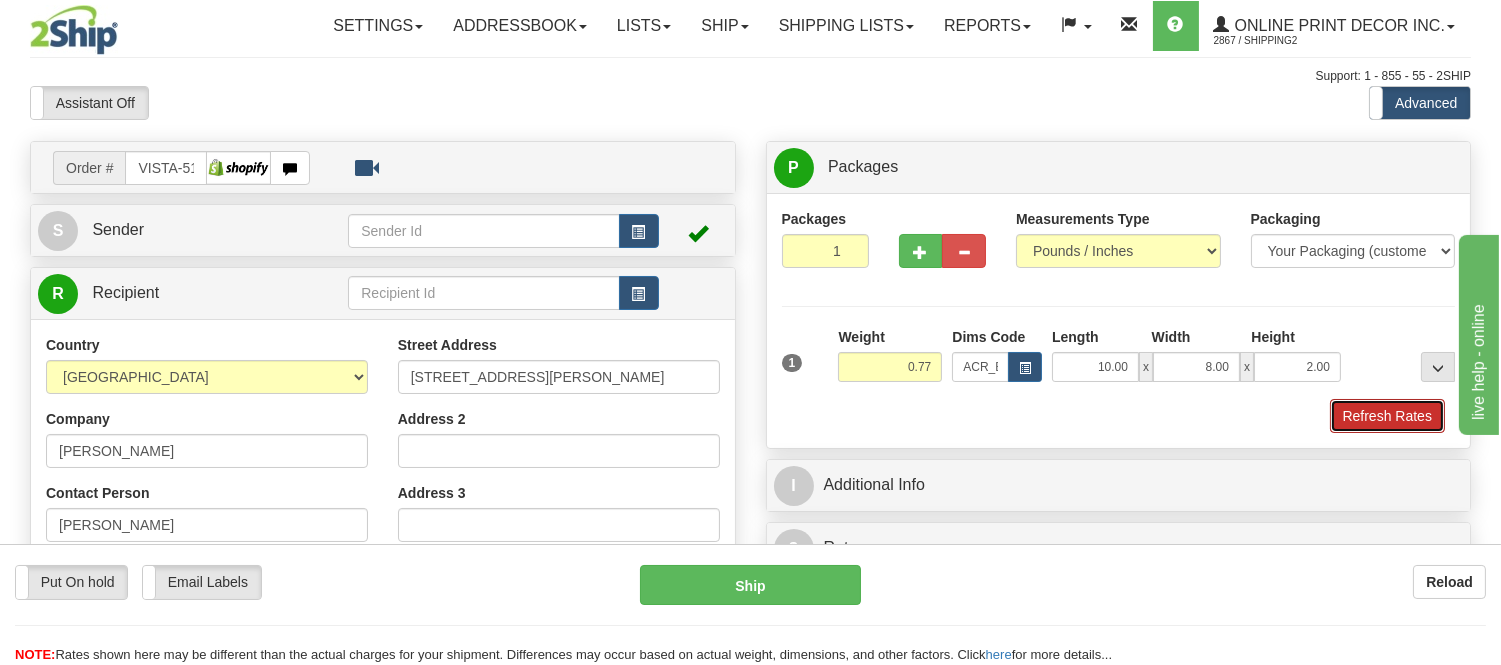 click on "Refresh Rates" at bounding box center [1387, 416] 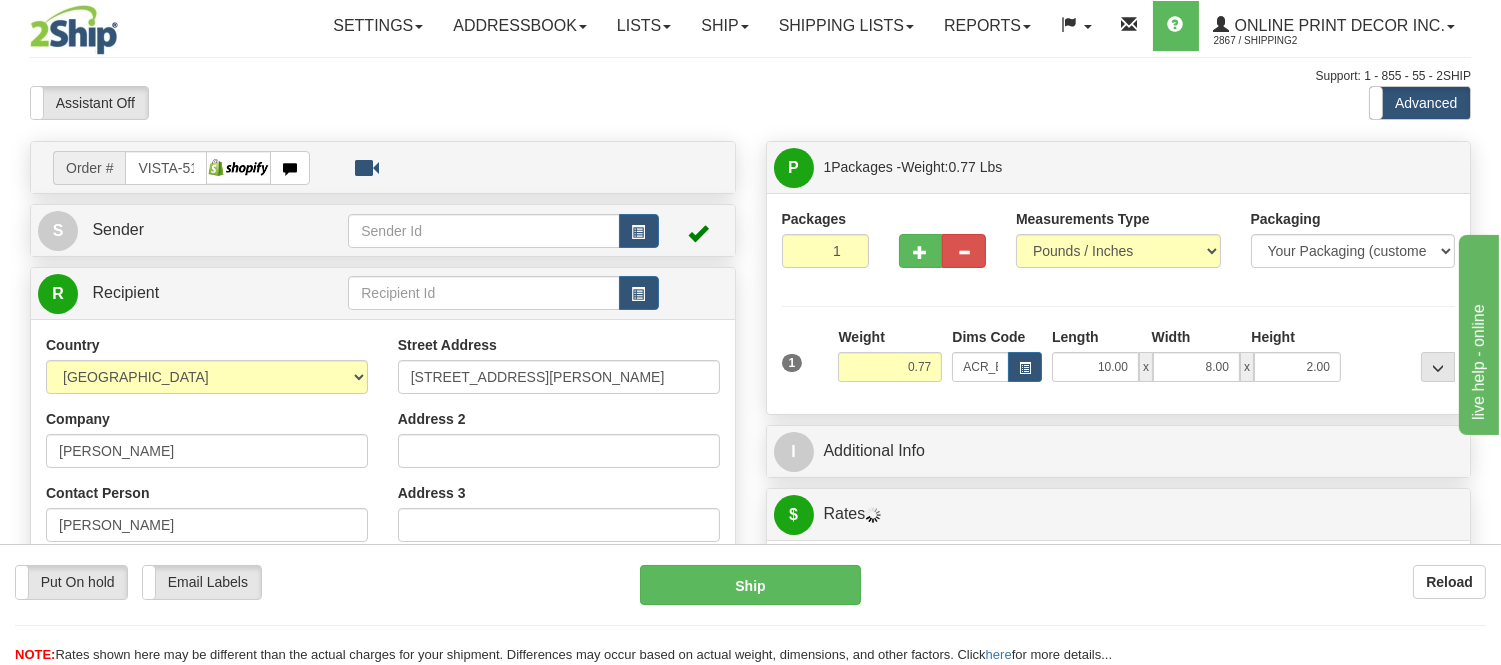 click at bounding box center [693, 230] 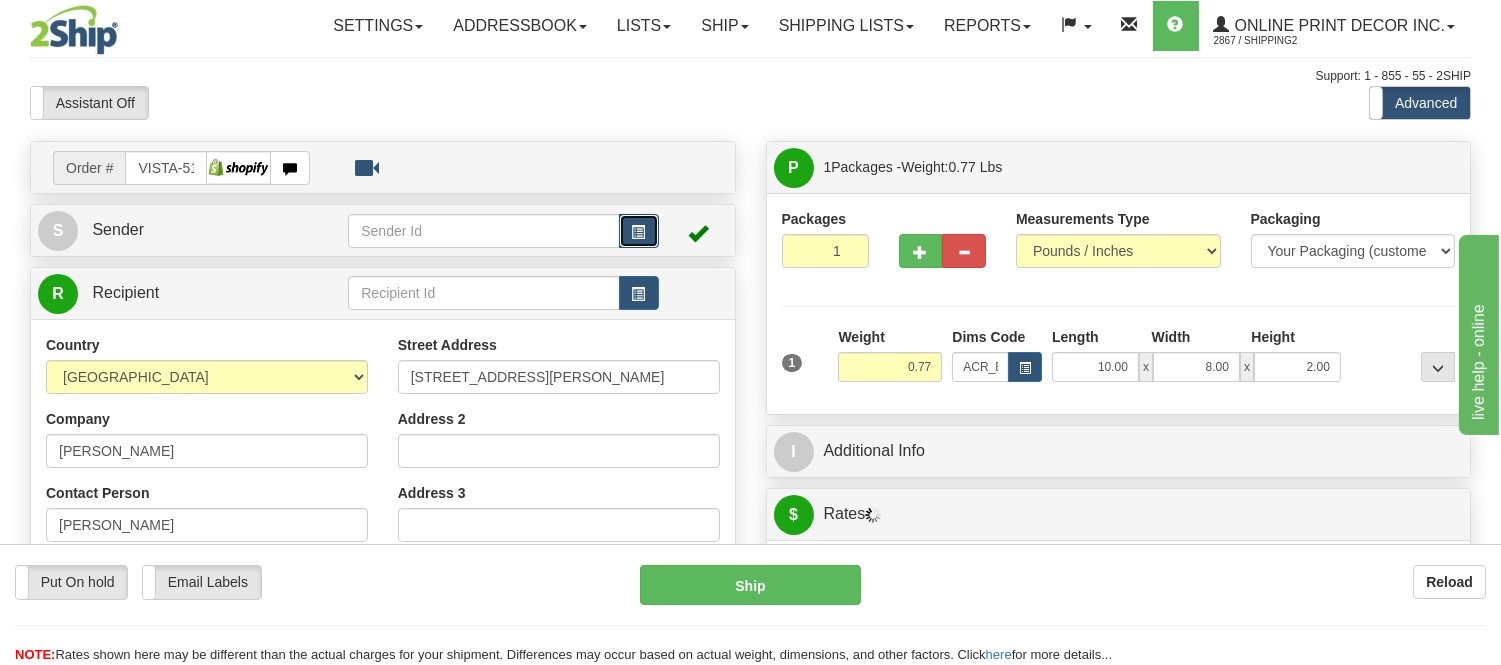 click at bounding box center [639, 232] 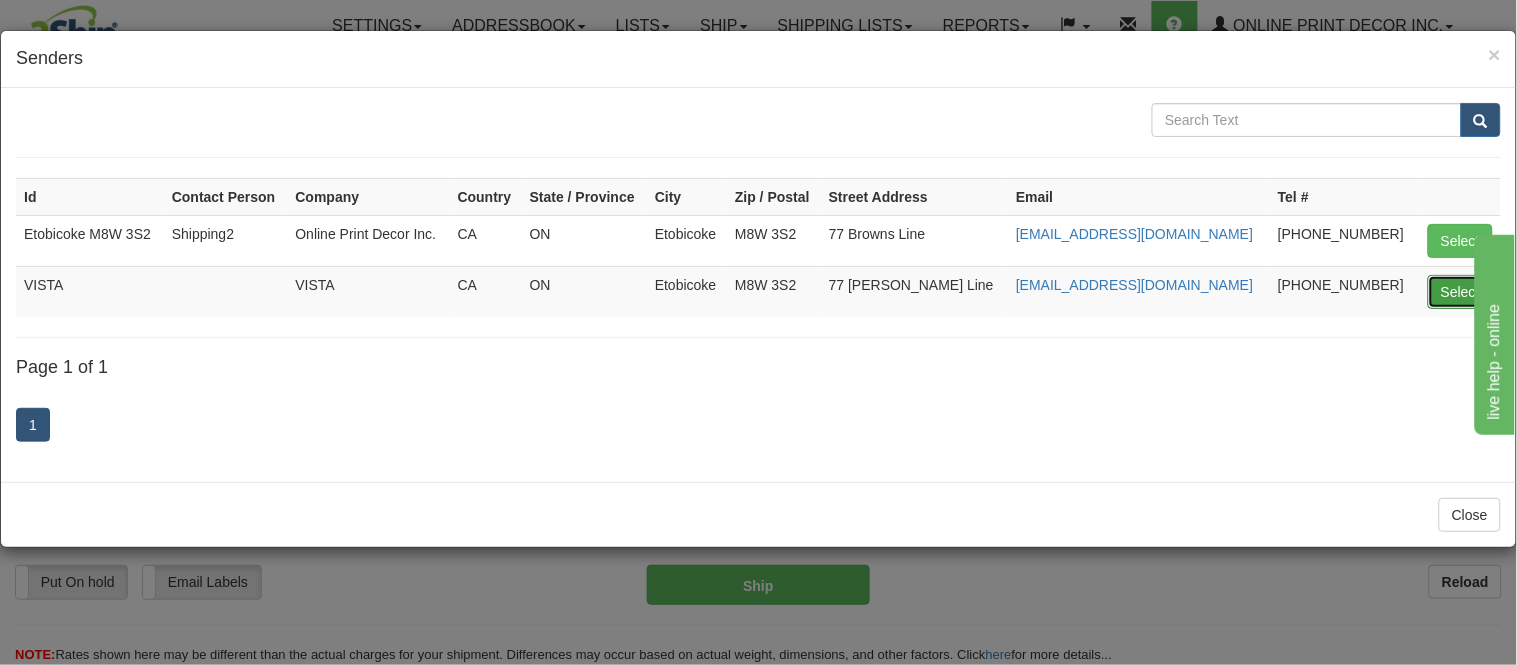 click on "Select" at bounding box center [1460, 292] 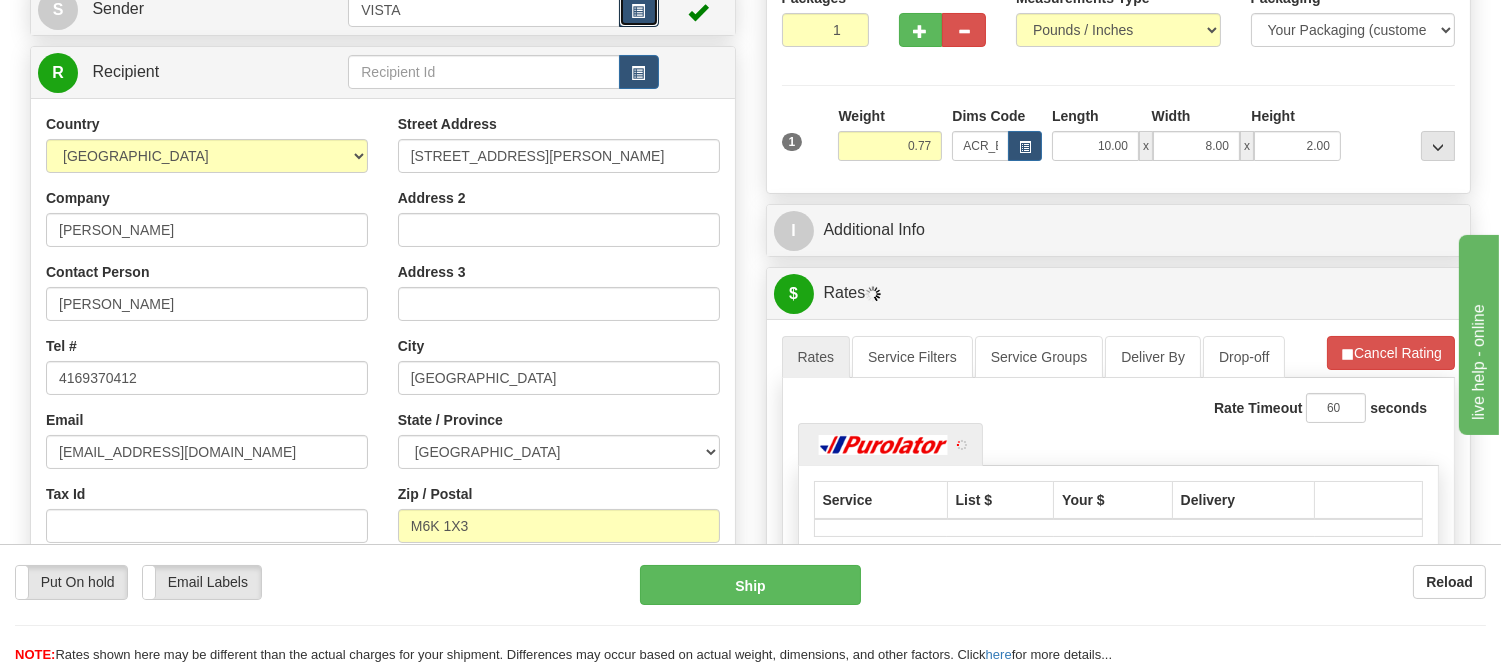 scroll, scrollTop: 222, scrollLeft: 0, axis: vertical 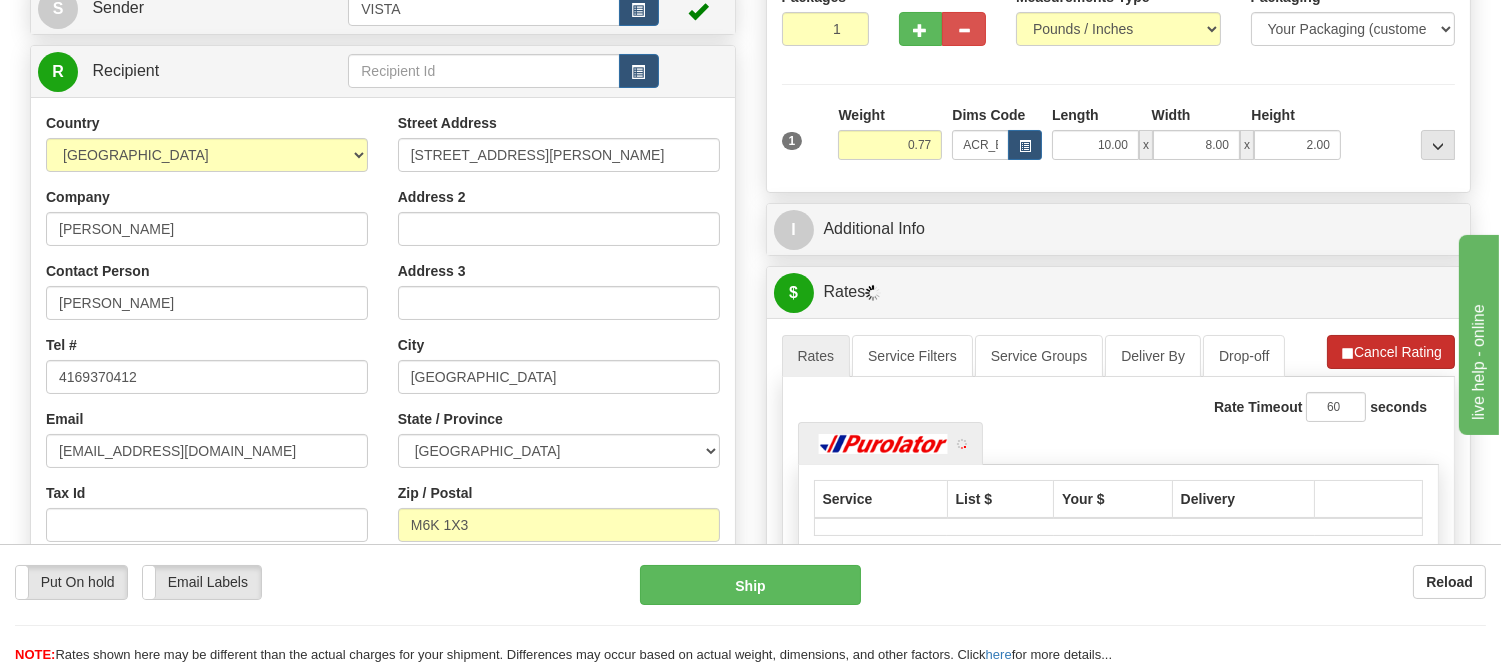click on "Refresh Rates" at bounding box center [0, 0] 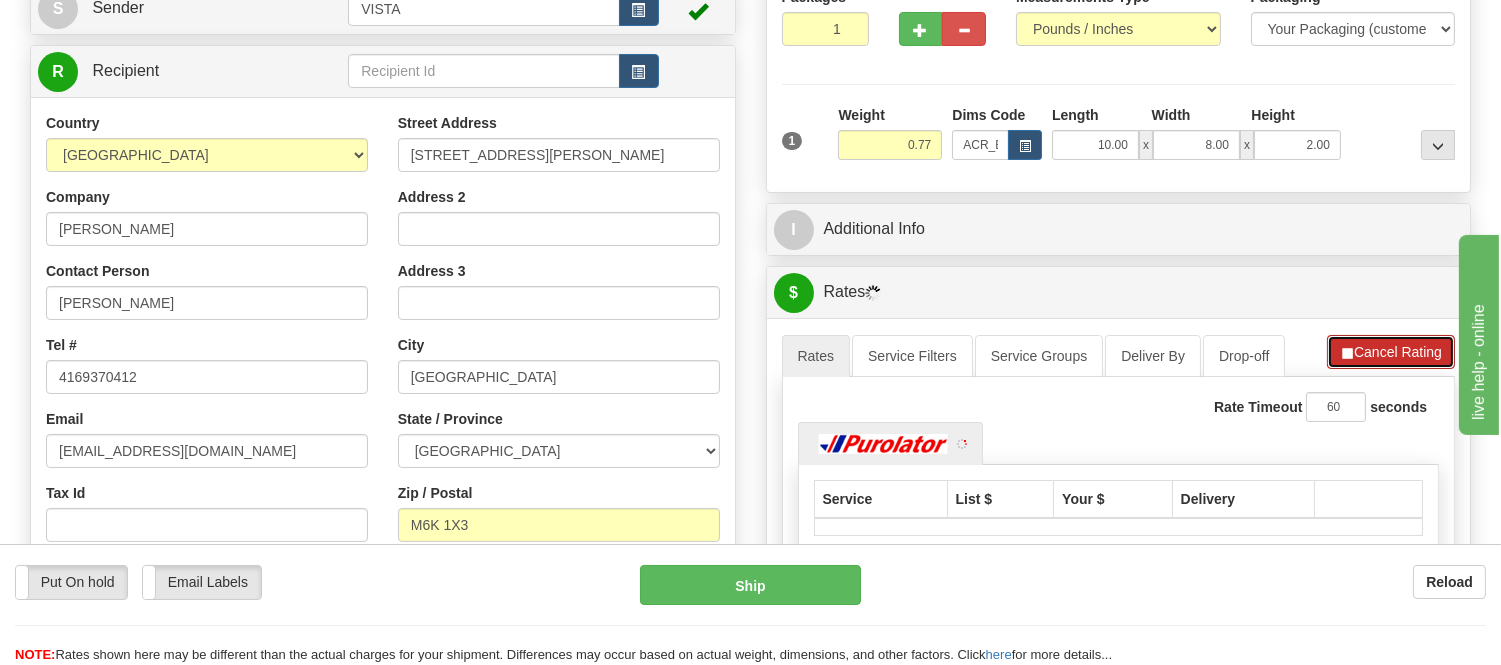 click on "Cancel Rating" at bounding box center (1391, 352) 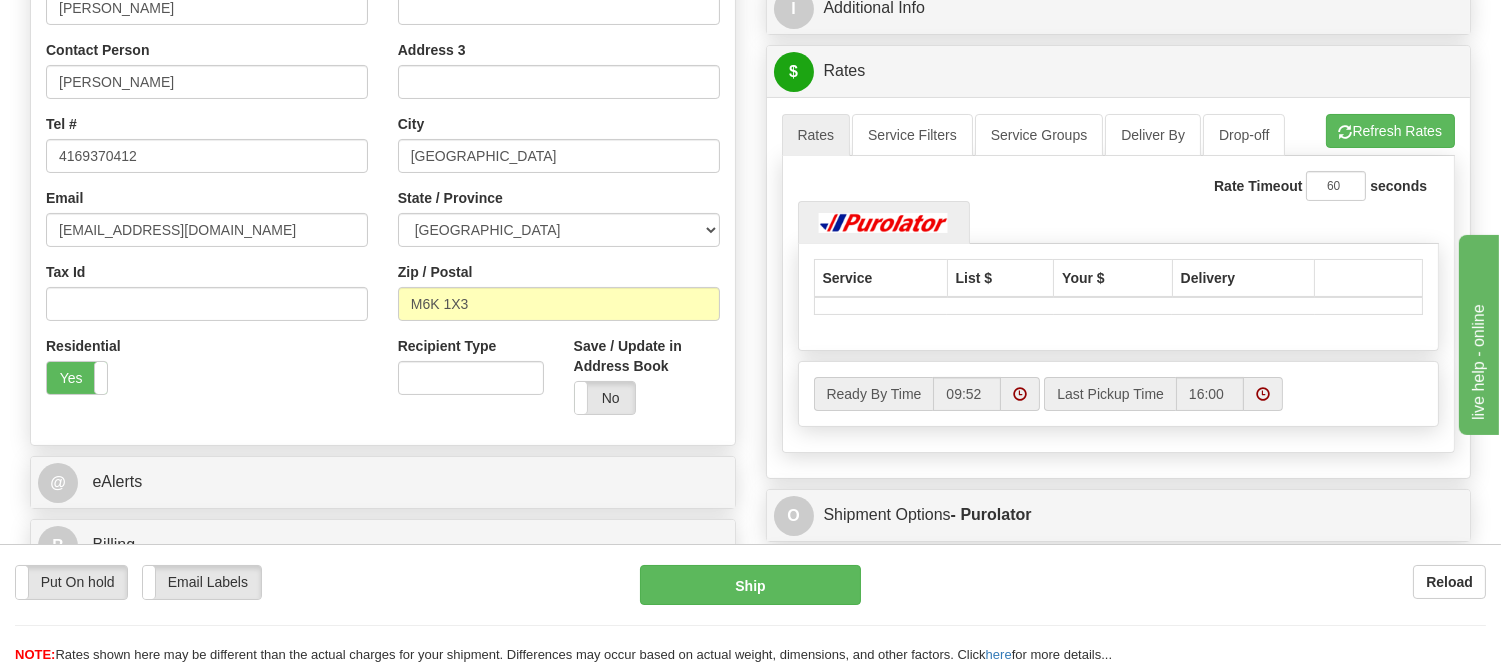 scroll, scrollTop: 444, scrollLeft: 0, axis: vertical 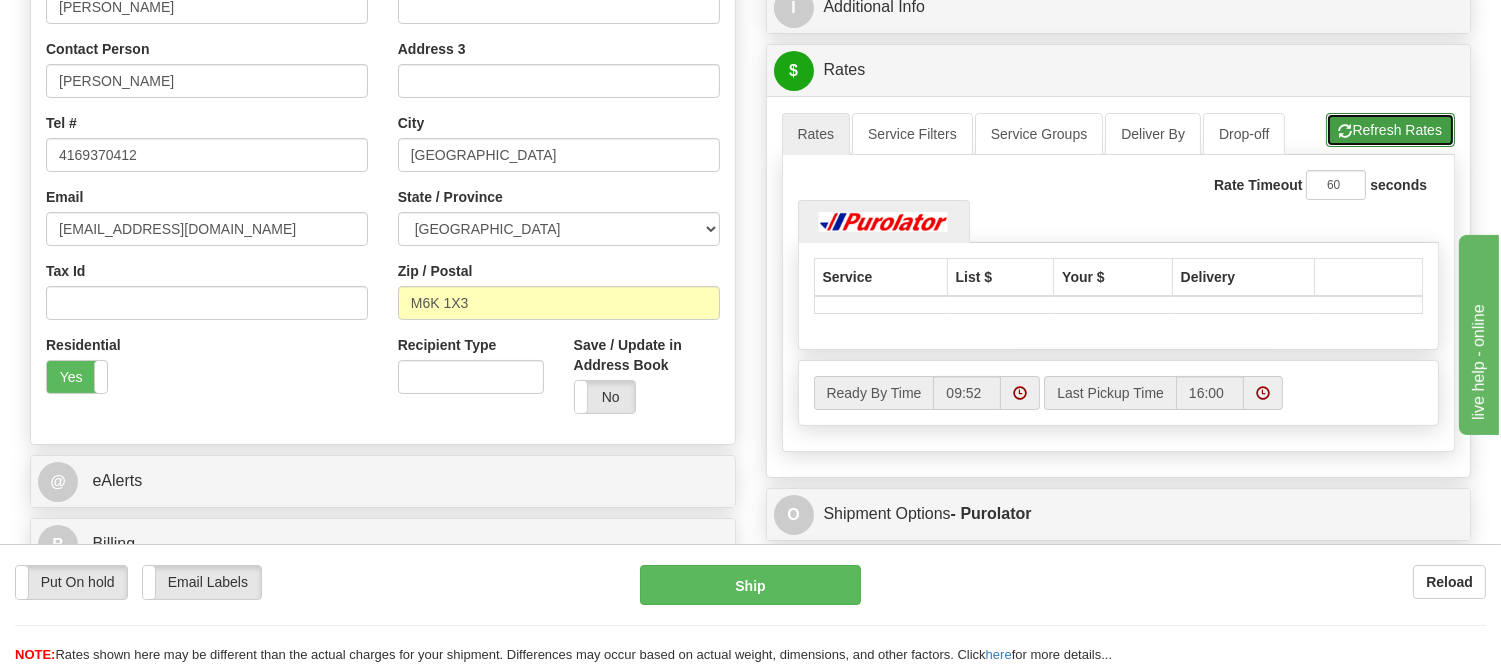 click on "Refresh Rates" at bounding box center (1390, 130) 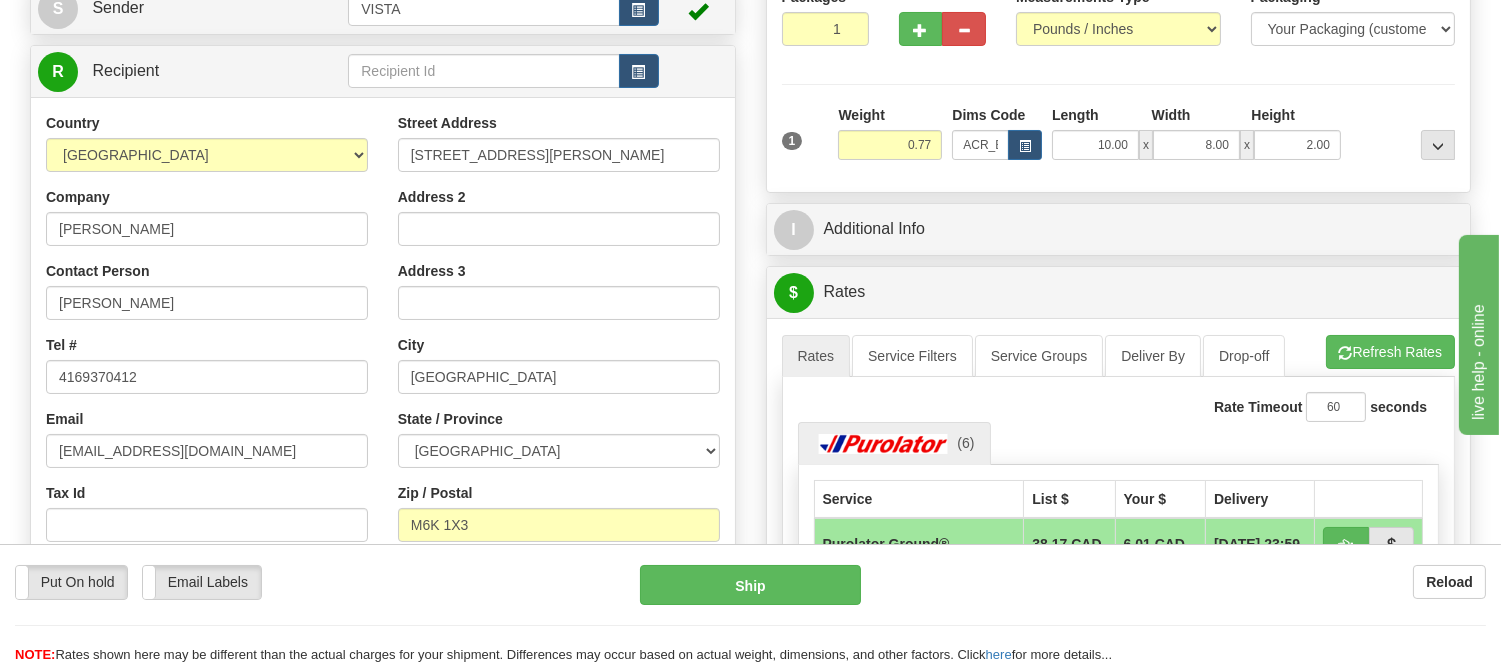 scroll, scrollTop: 444, scrollLeft: 0, axis: vertical 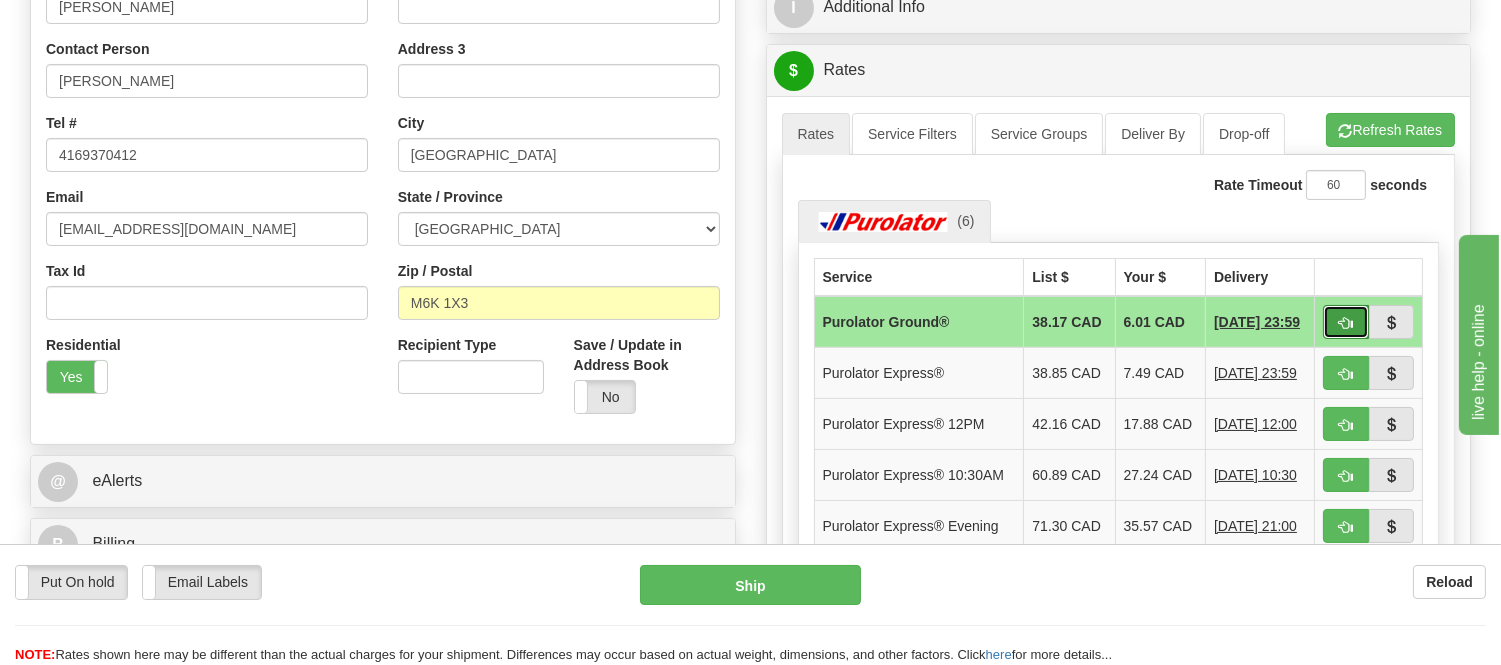 click at bounding box center (1346, 323) 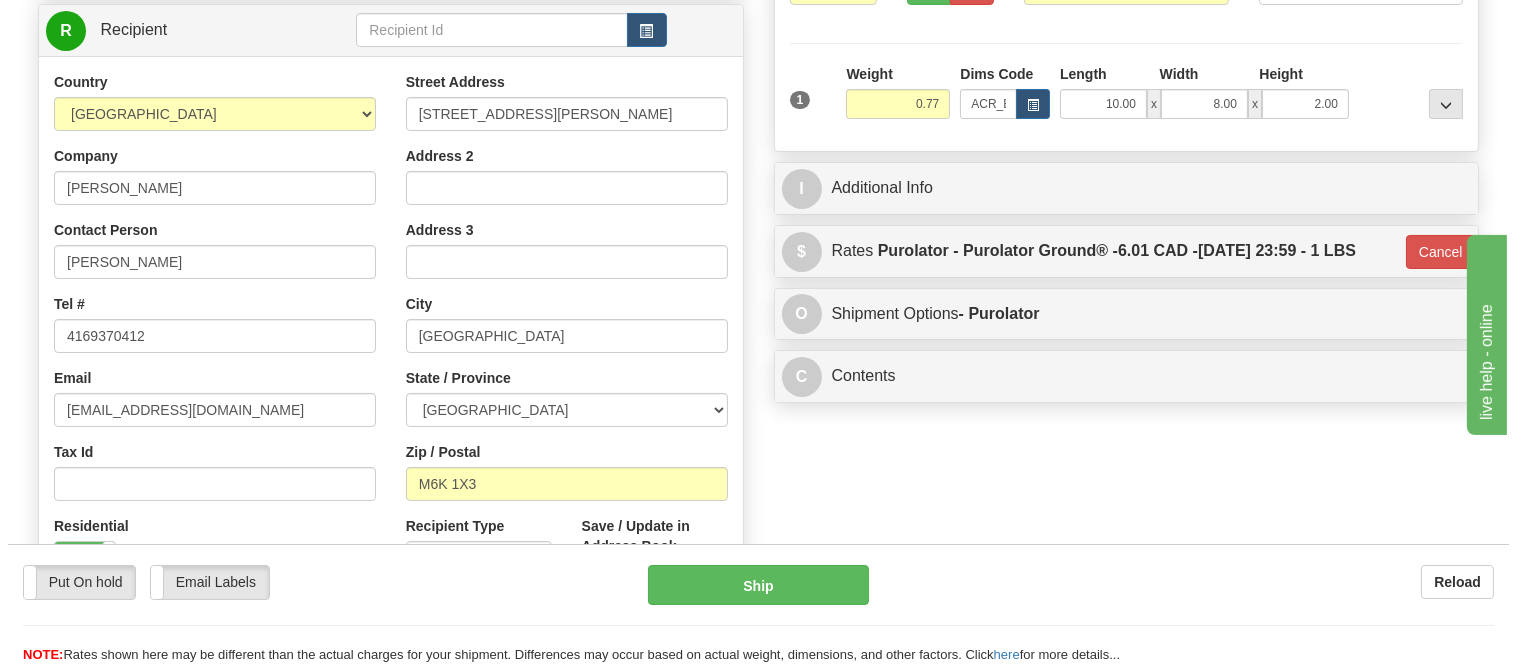 scroll, scrollTop: 0, scrollLeft: 0, axis: both 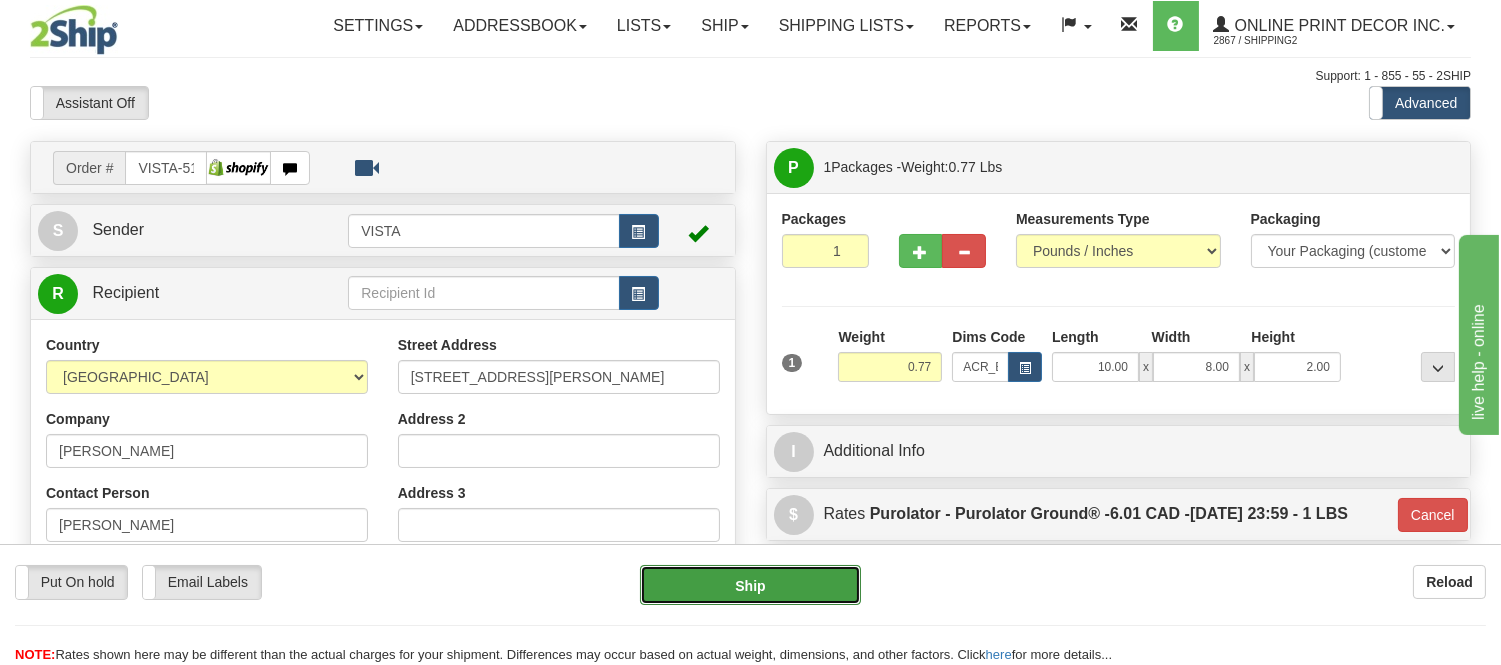 click on "Ship" at bounding box center [750, 585] 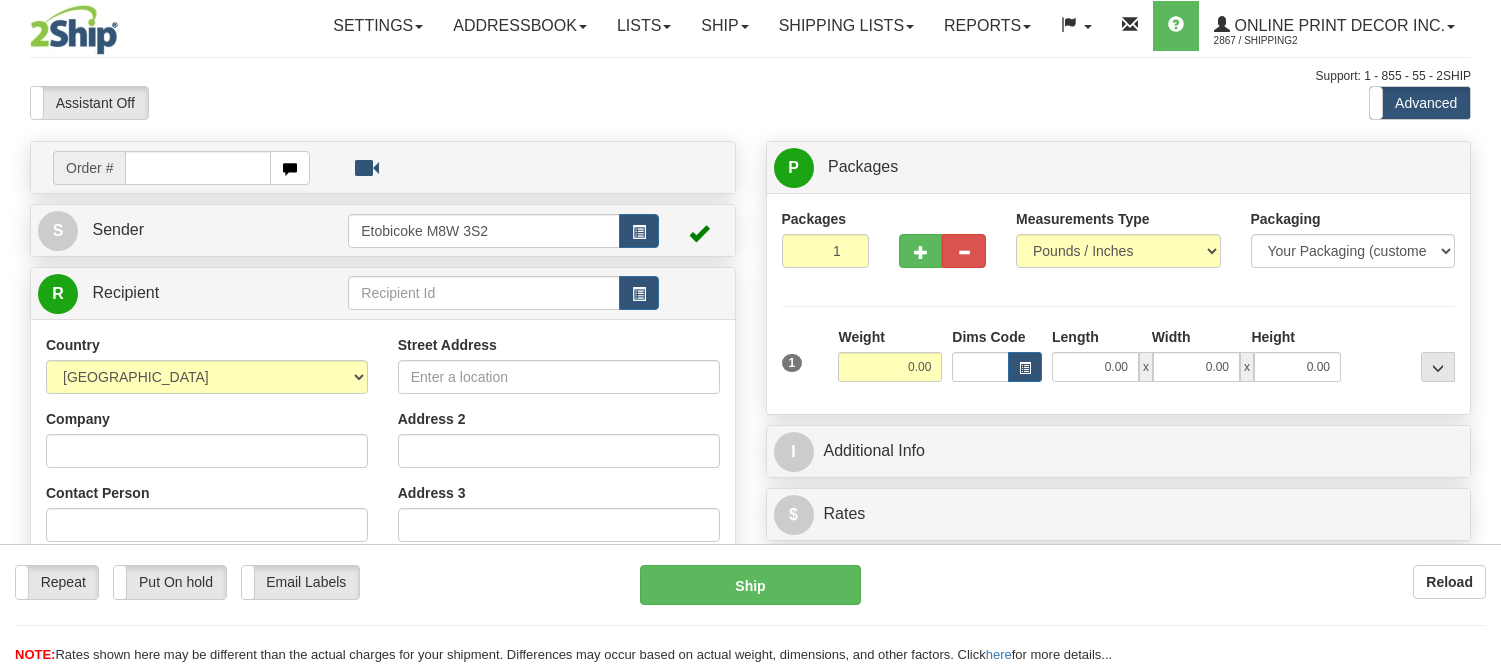 scroll, scrollTop: 0, scrollLeft: 0, axis: both 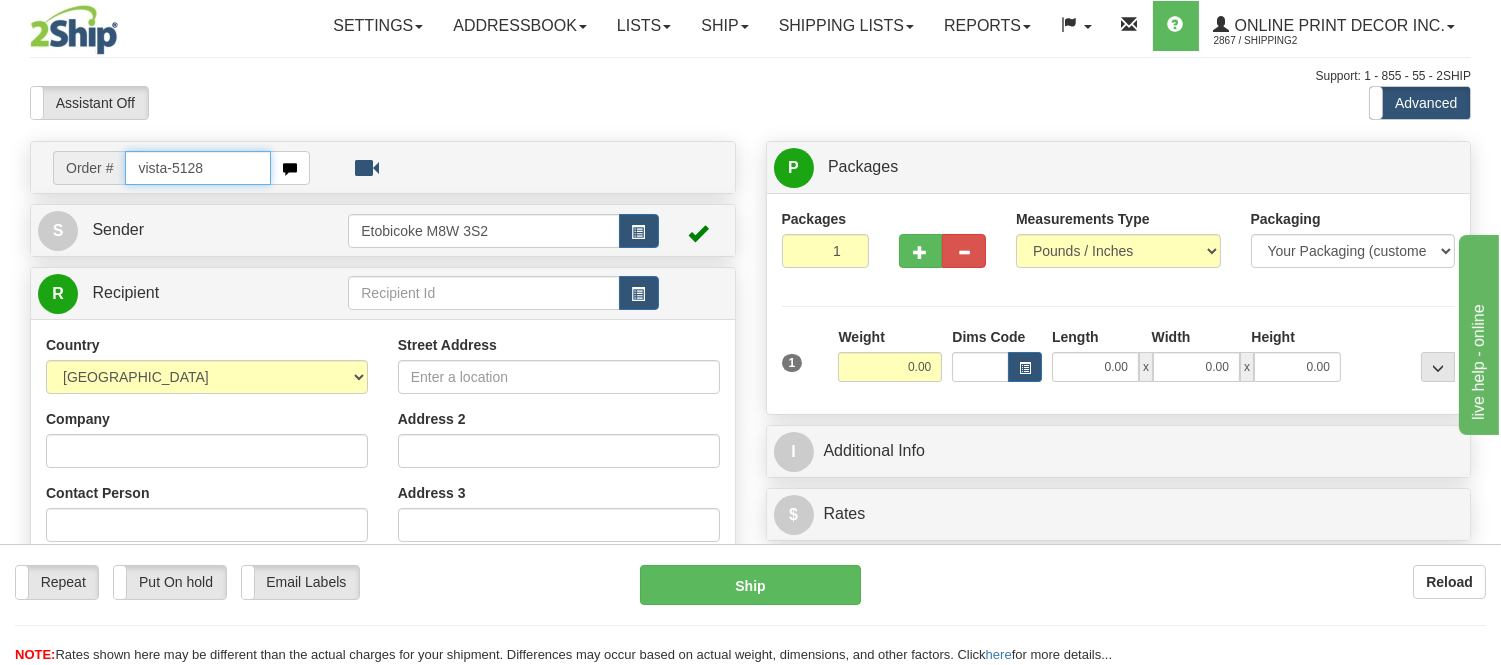 type on "vista-5128" 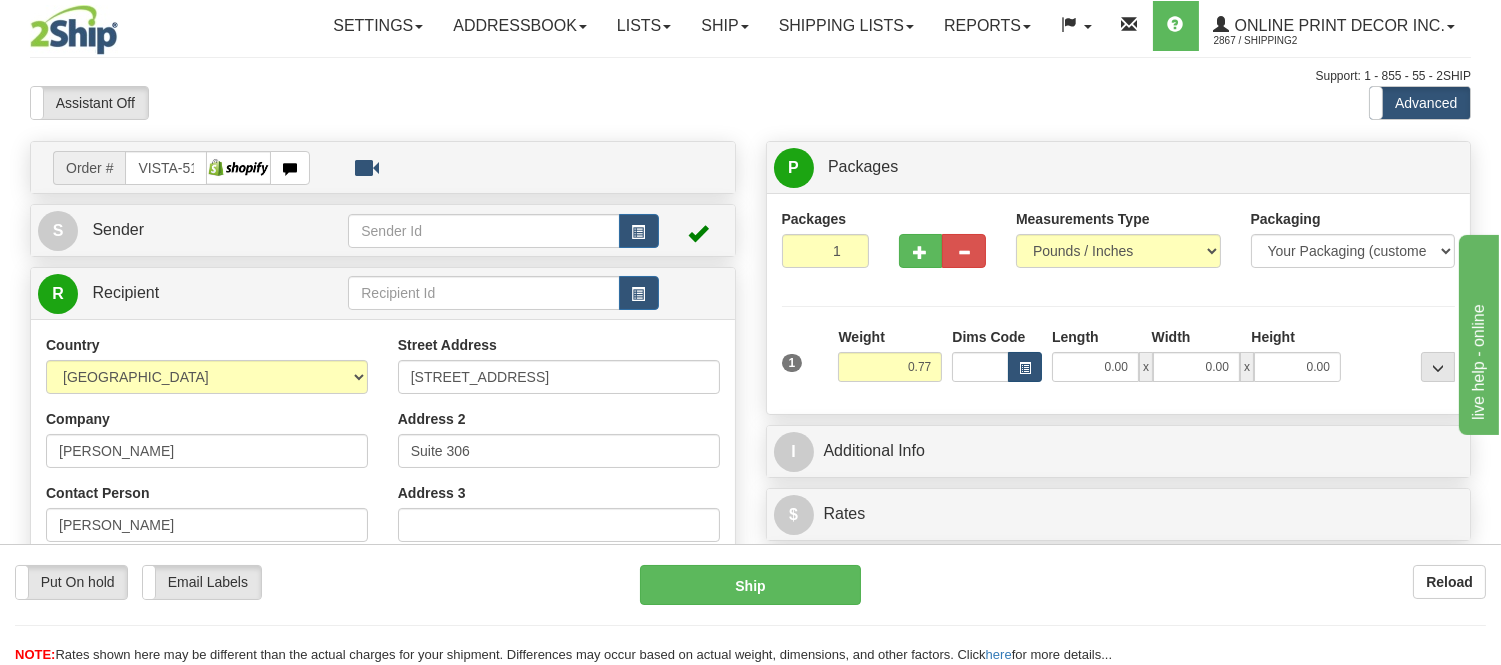 type on "0.77" 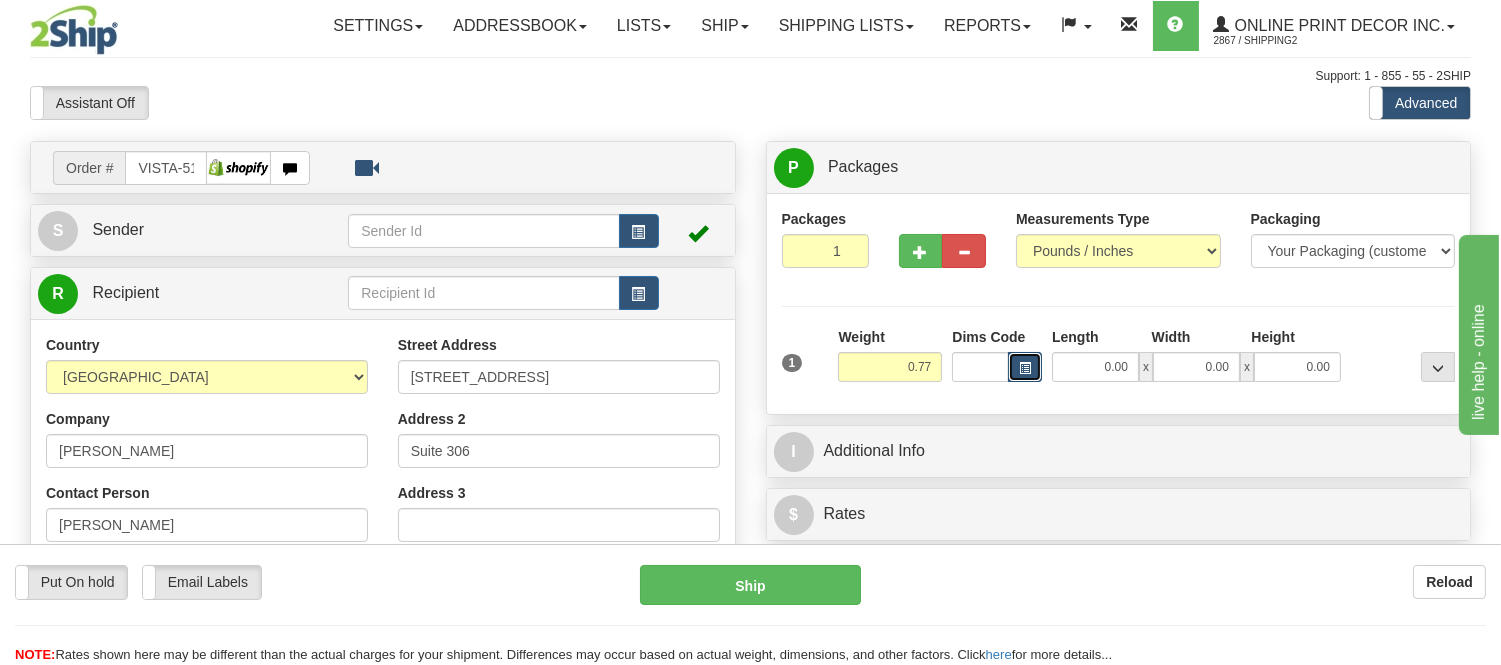 click at bounding box center [1025, 368] 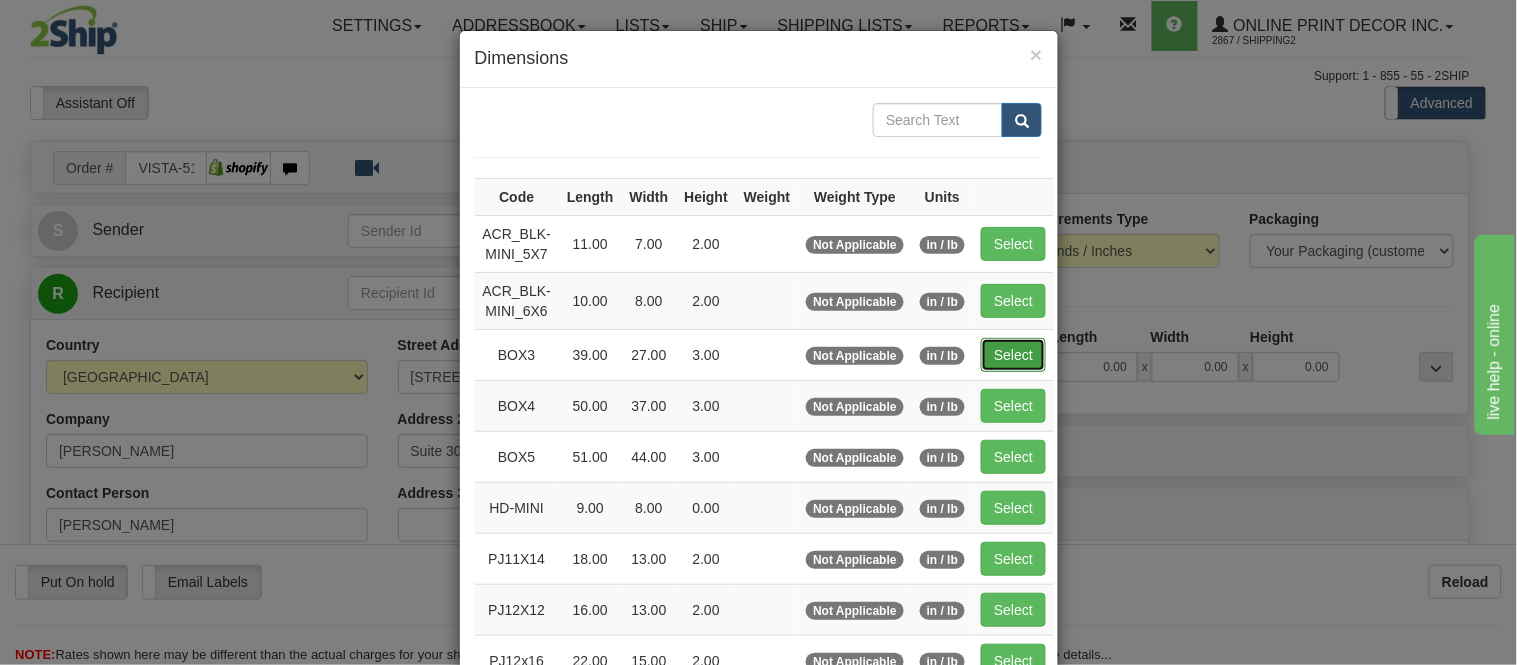 click on "Select" at bounding box center [1013, 355] 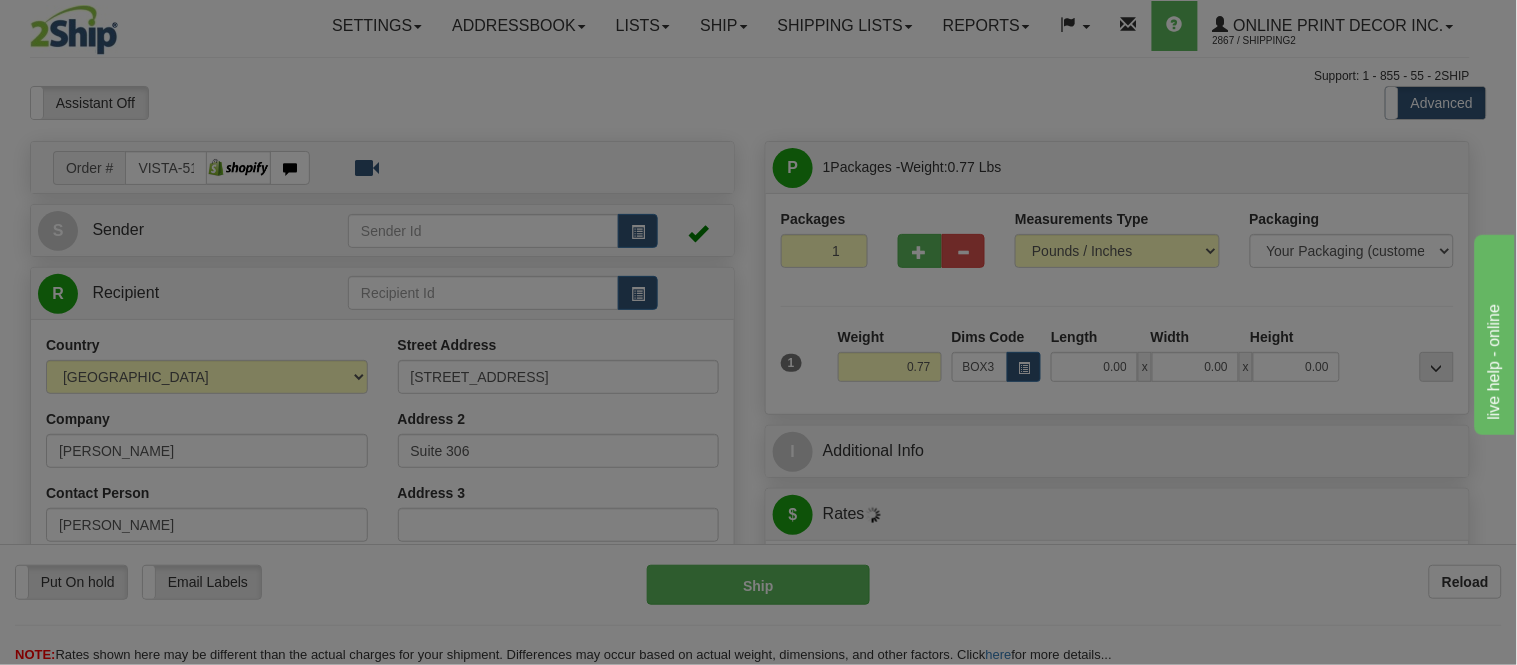 type on "39.00" 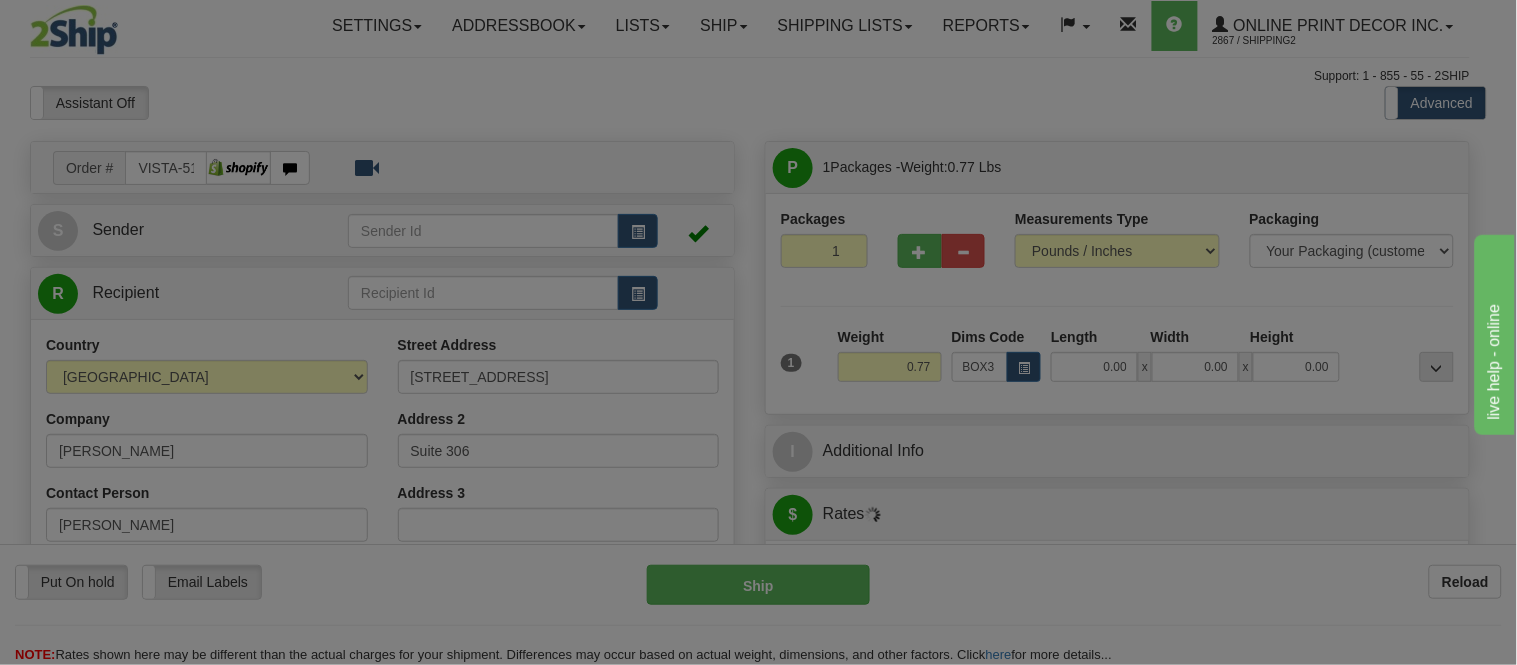 type on "27.00" 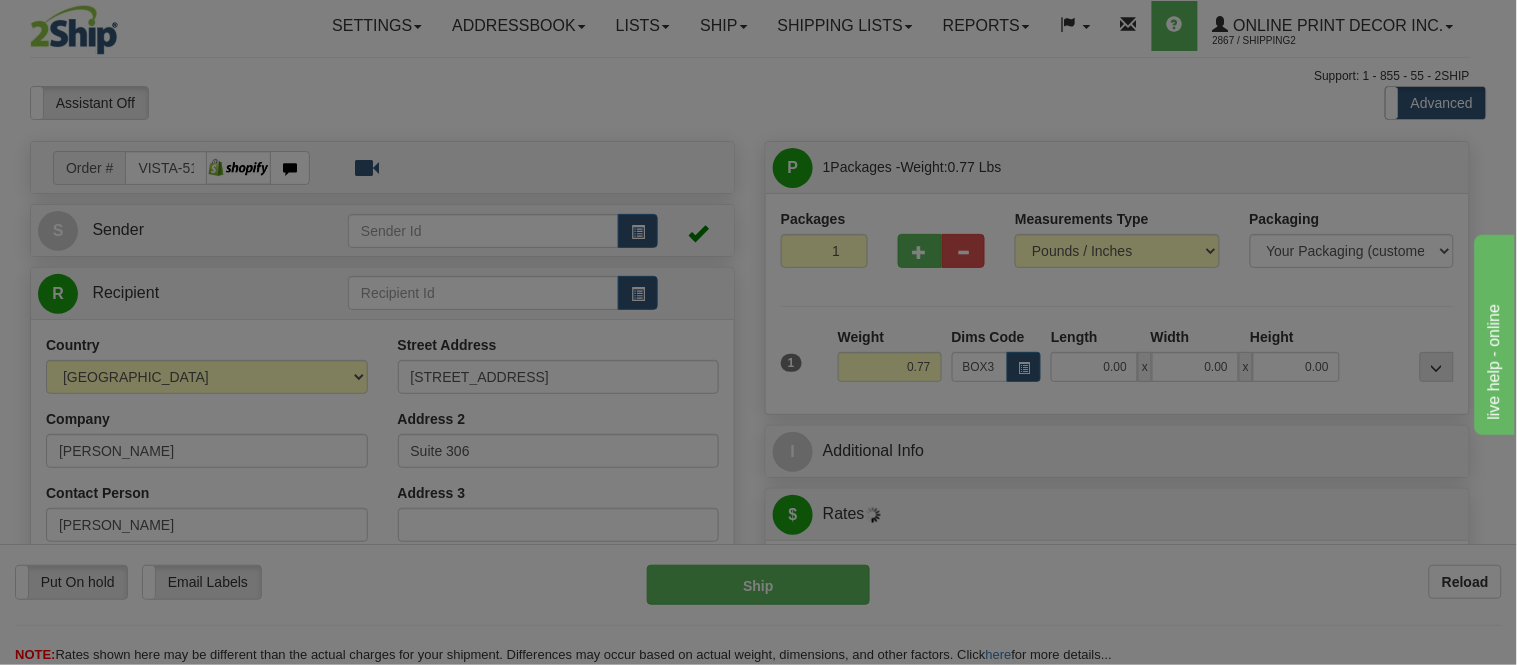 type on "3.00" 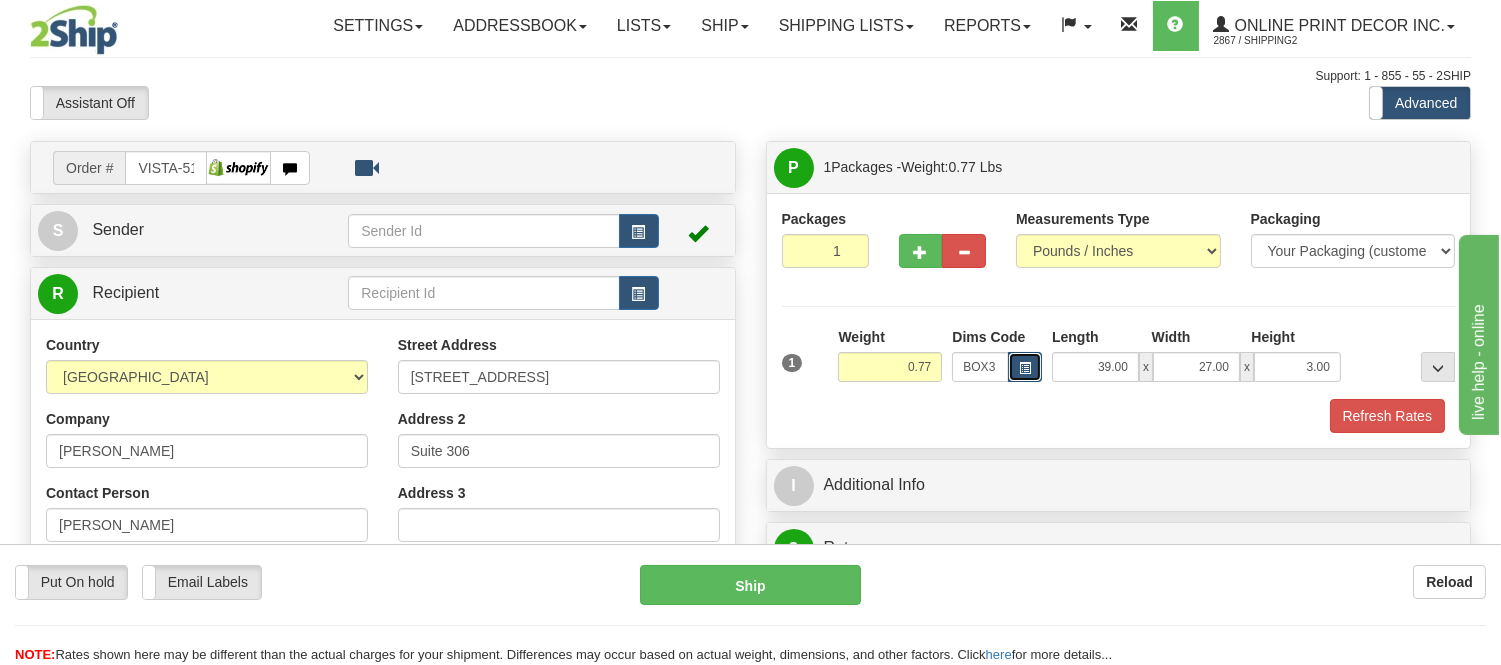 click at bounding box center [1025, 367] 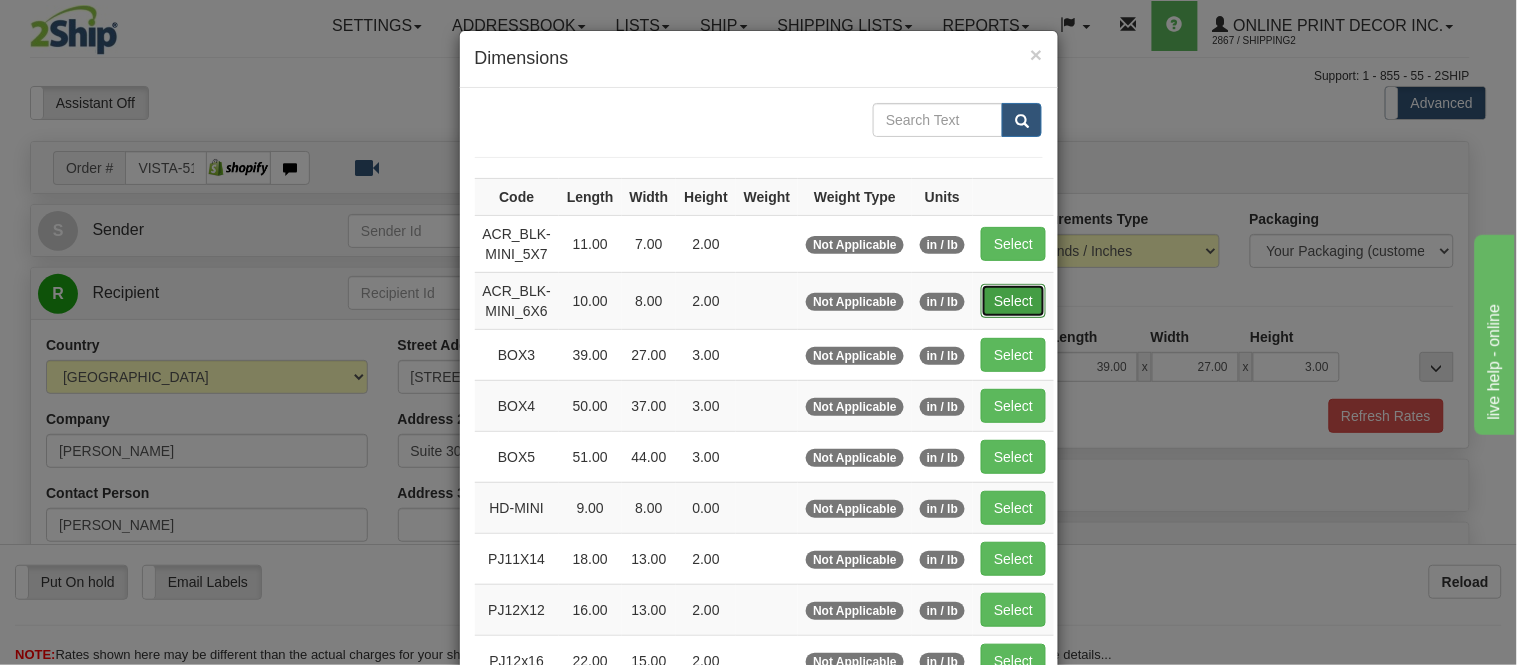 click on "Select" at bounding box center [1013, 301] 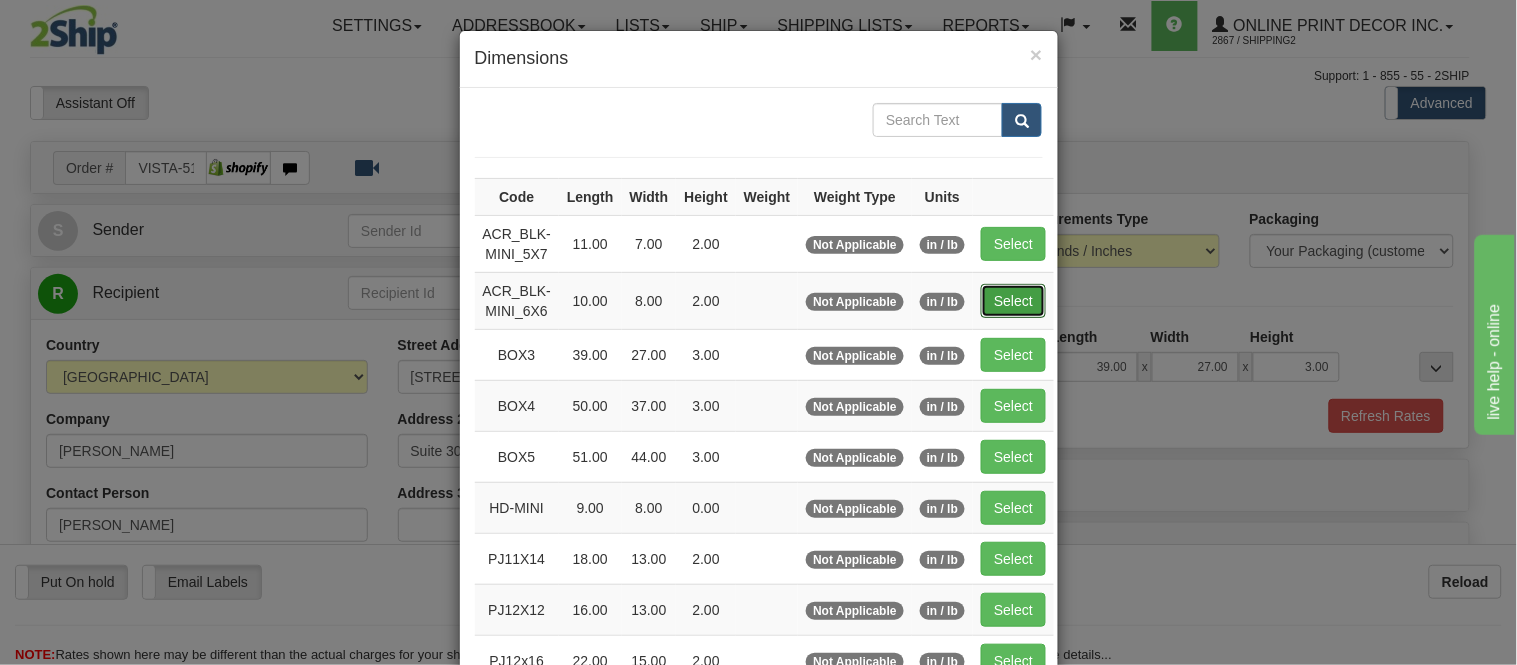 type on "10.00" 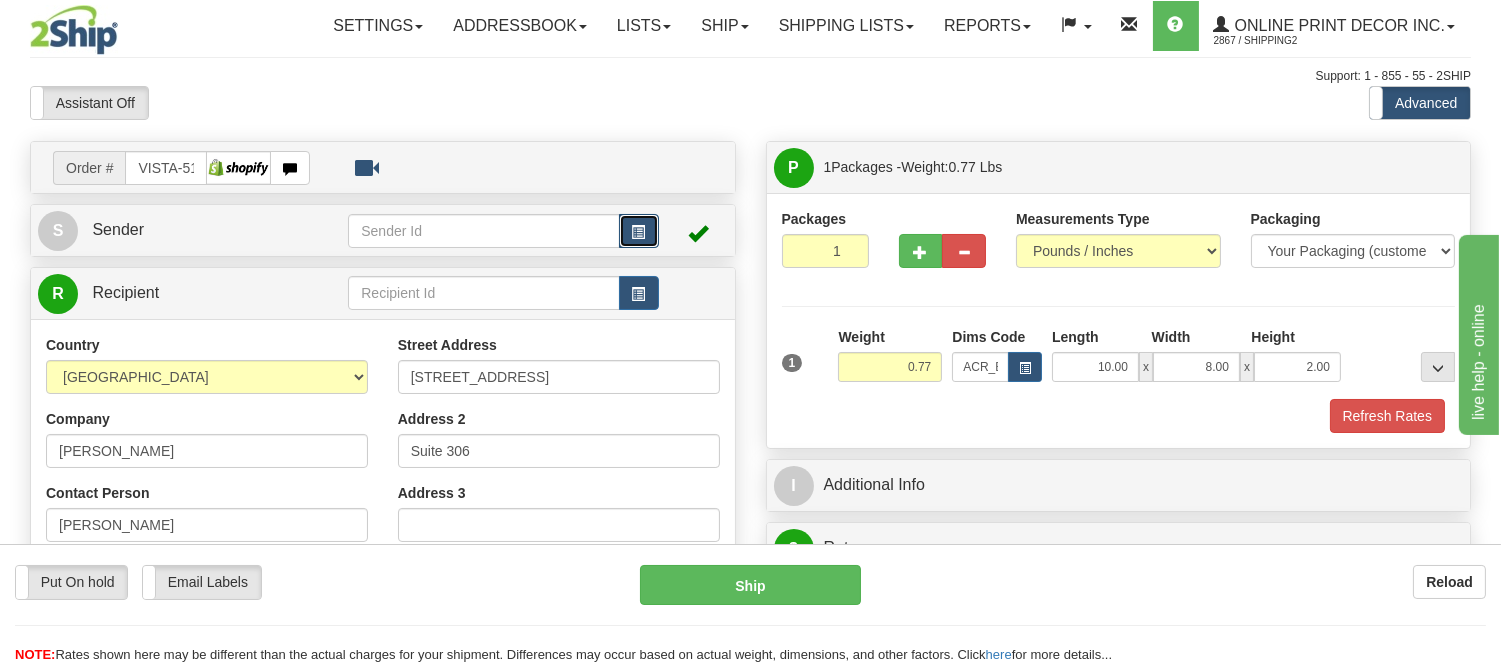 click at bounding box center [639, 231] 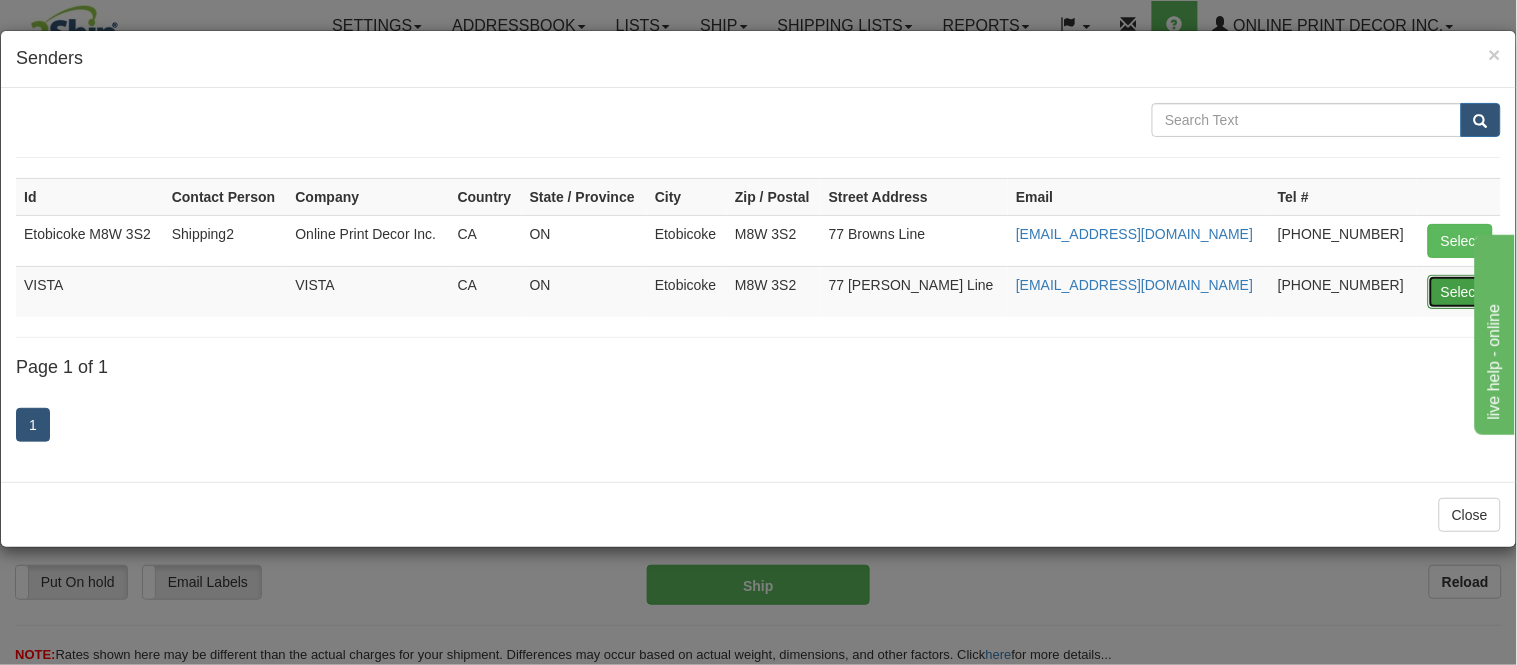 click on "Select" at bounding box center (1460, 292) 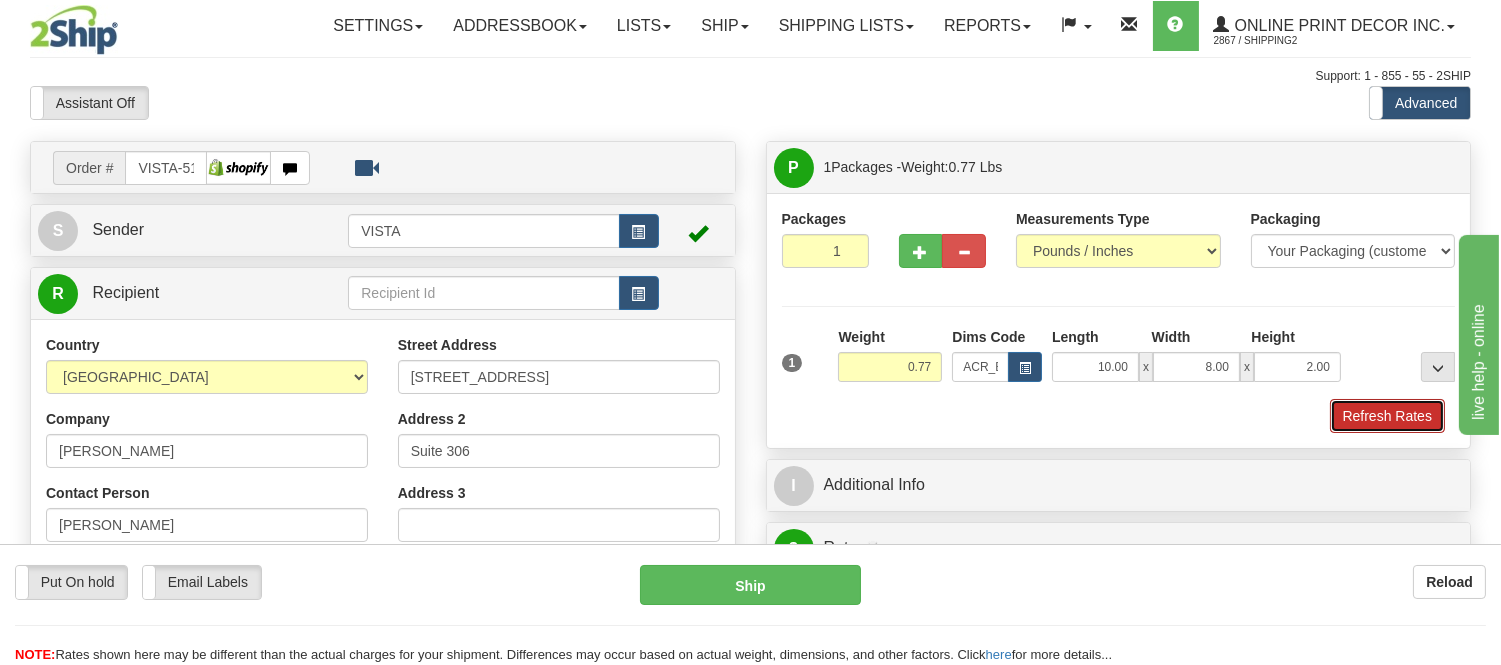 click on "Refresh Rates" at bounding box center (1387, 416) 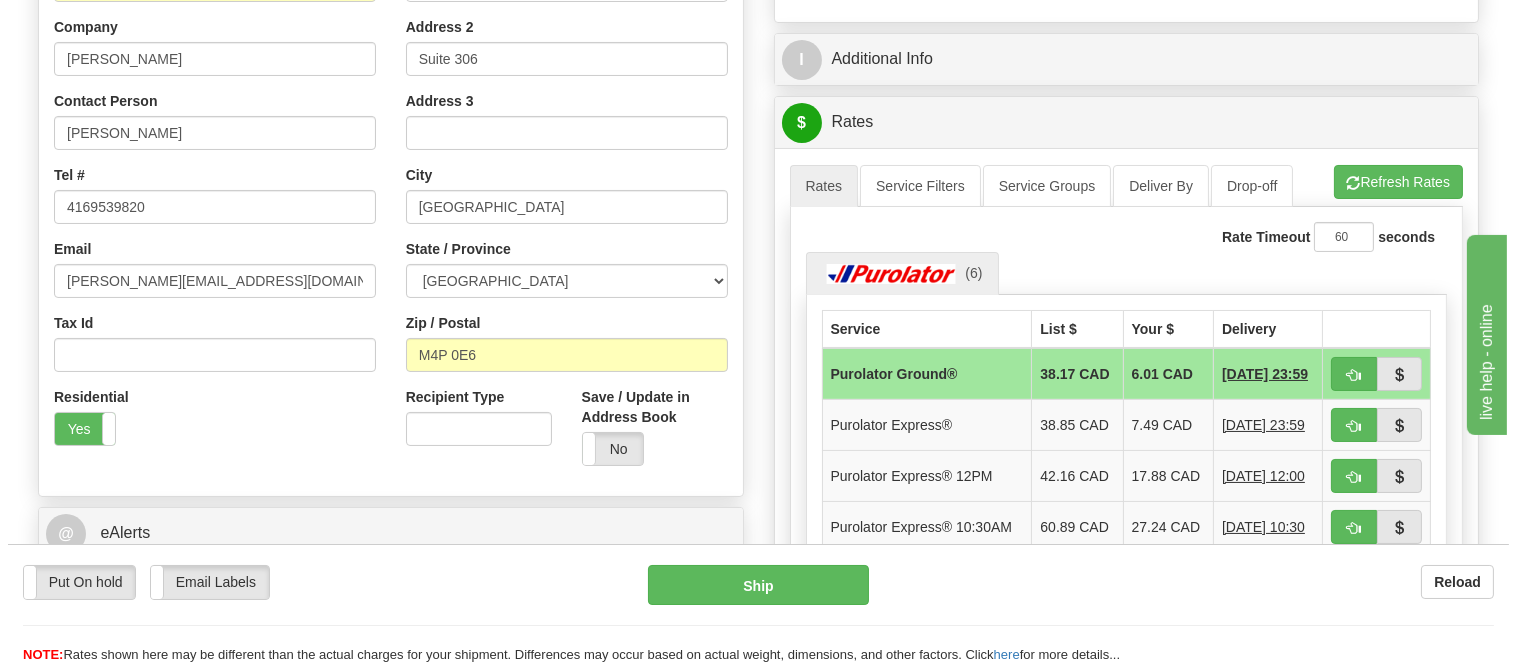 scroll, scrollTop: 398, scrollLeft: 0, axis: vertical 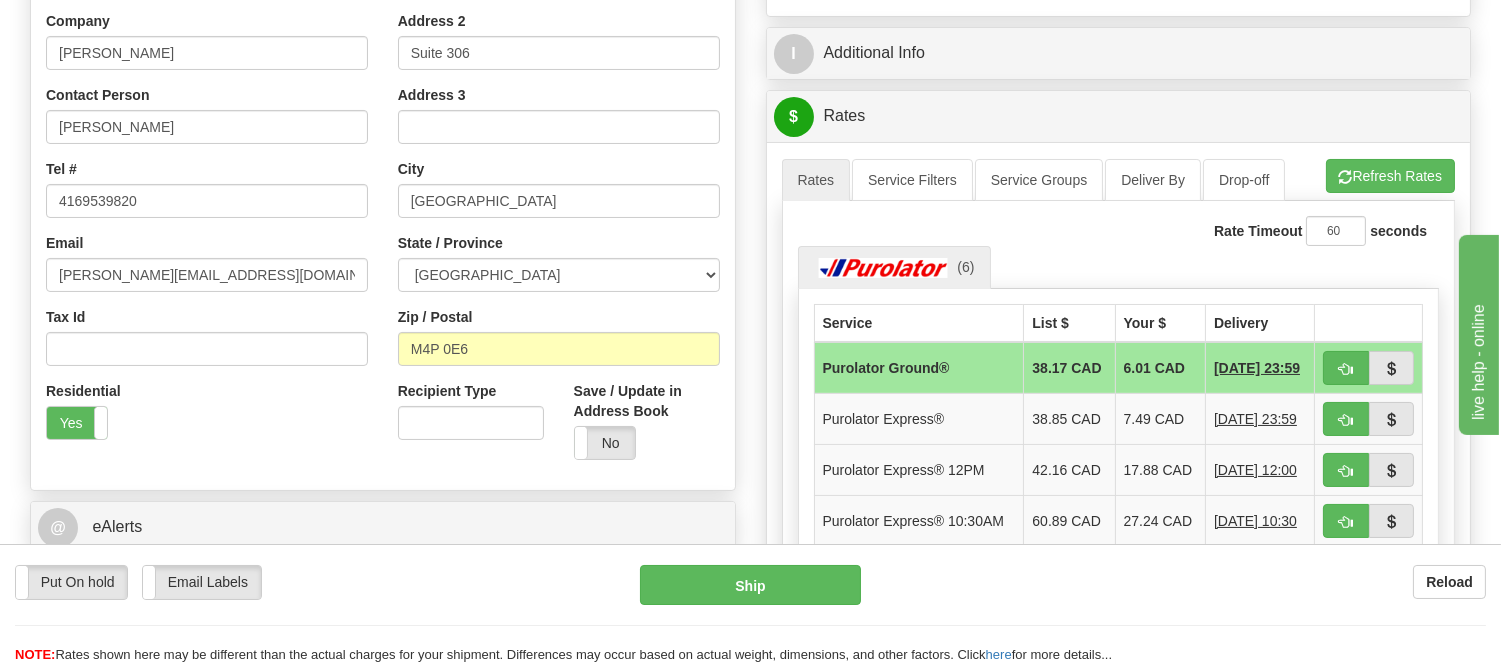 click on "A change has been made which could impact your rate estimate. To ensure the estimate is as accurate as possible, please refresh rates.
Press the Refresh Rates button to view rates. A change has been made which could impact your rate estimate.
Rates Service Filters" at bounding box center (1119, 485) 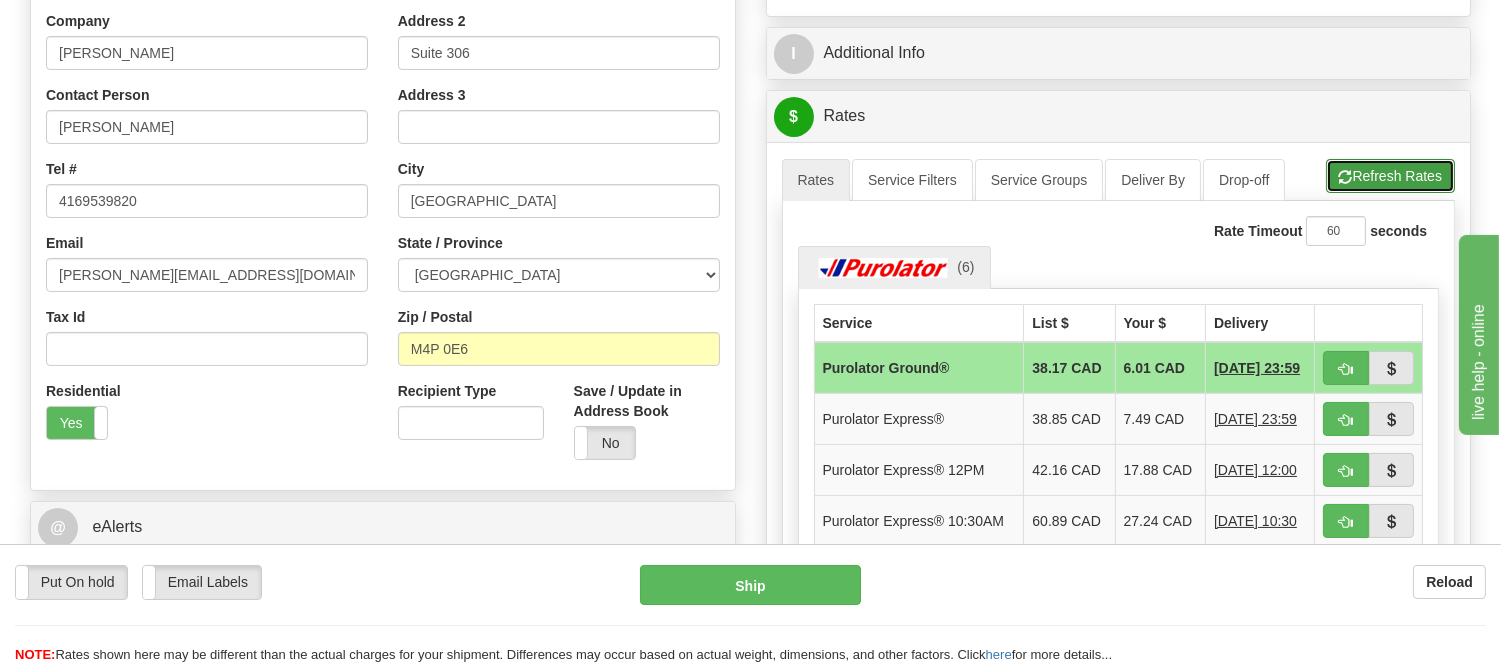 click on "Refresh Rates" at bounding box center (1390, 176) 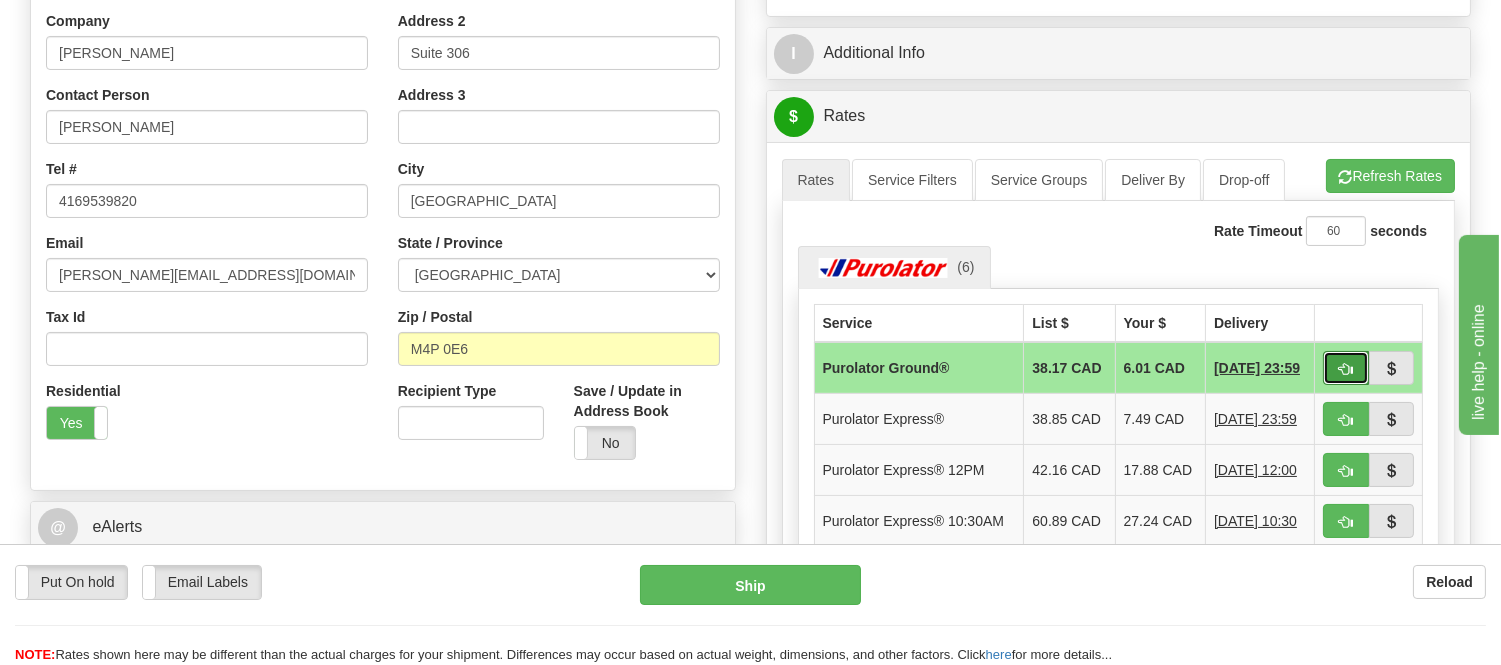 click at bounding box center (1346, 369) 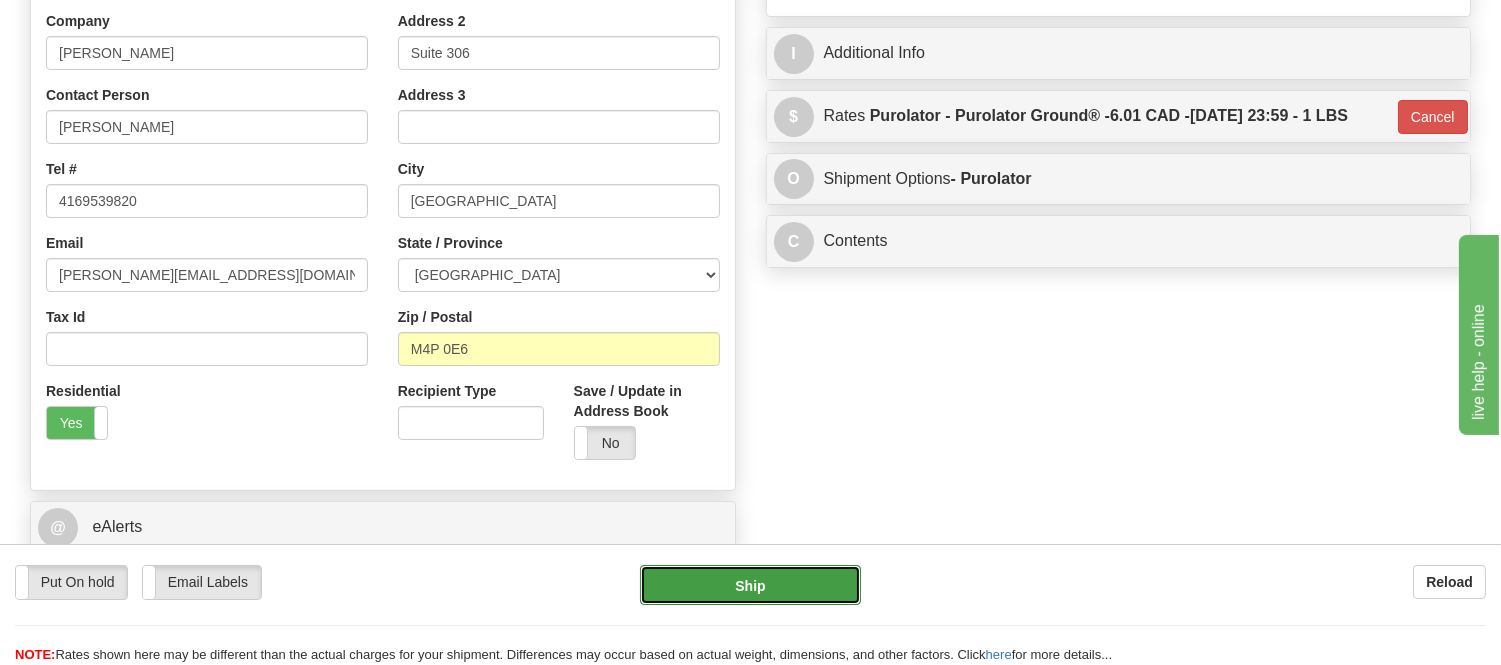 click on "Ship" at bounding box center [750, 585] 